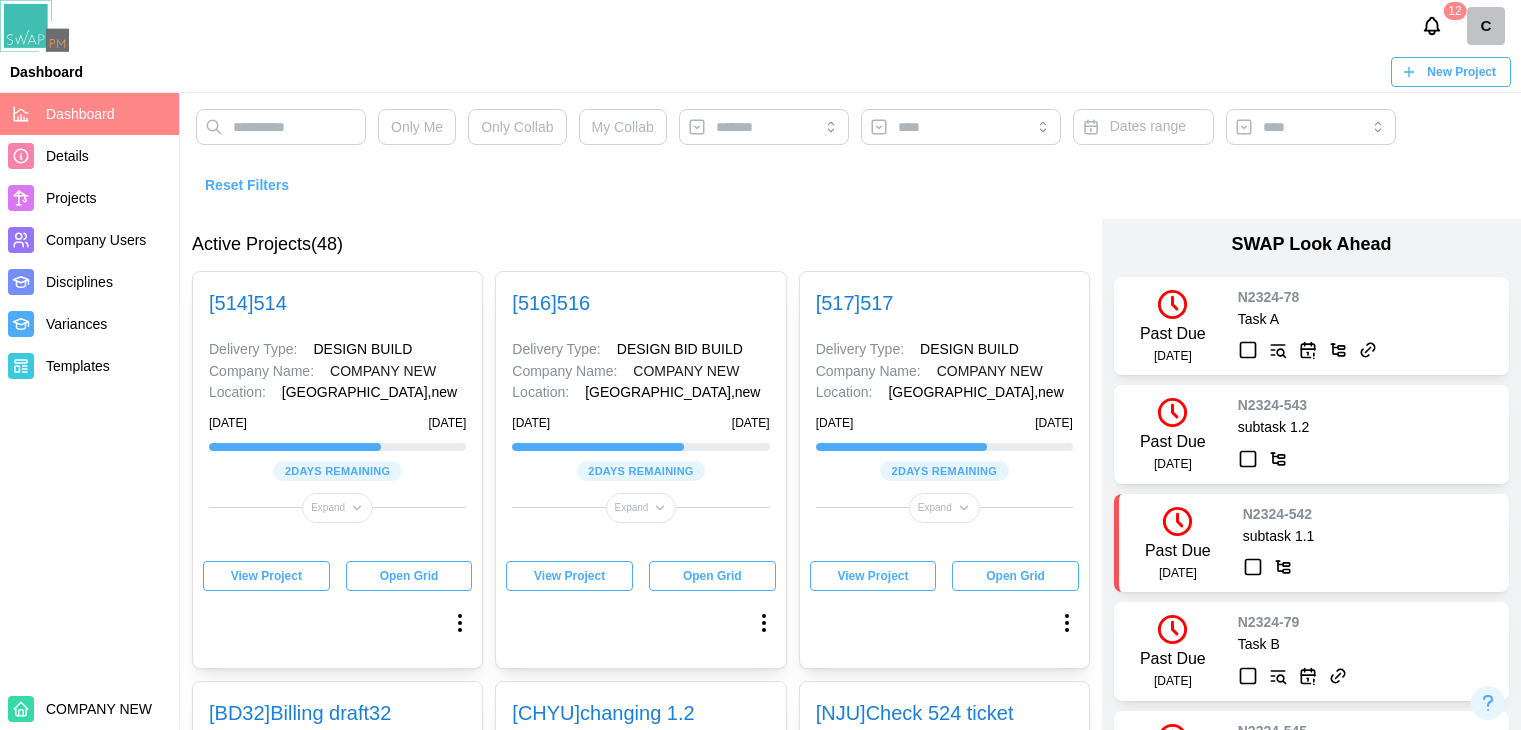 scroll, scrollTop: 0, scrollLeft: 0, axis: both 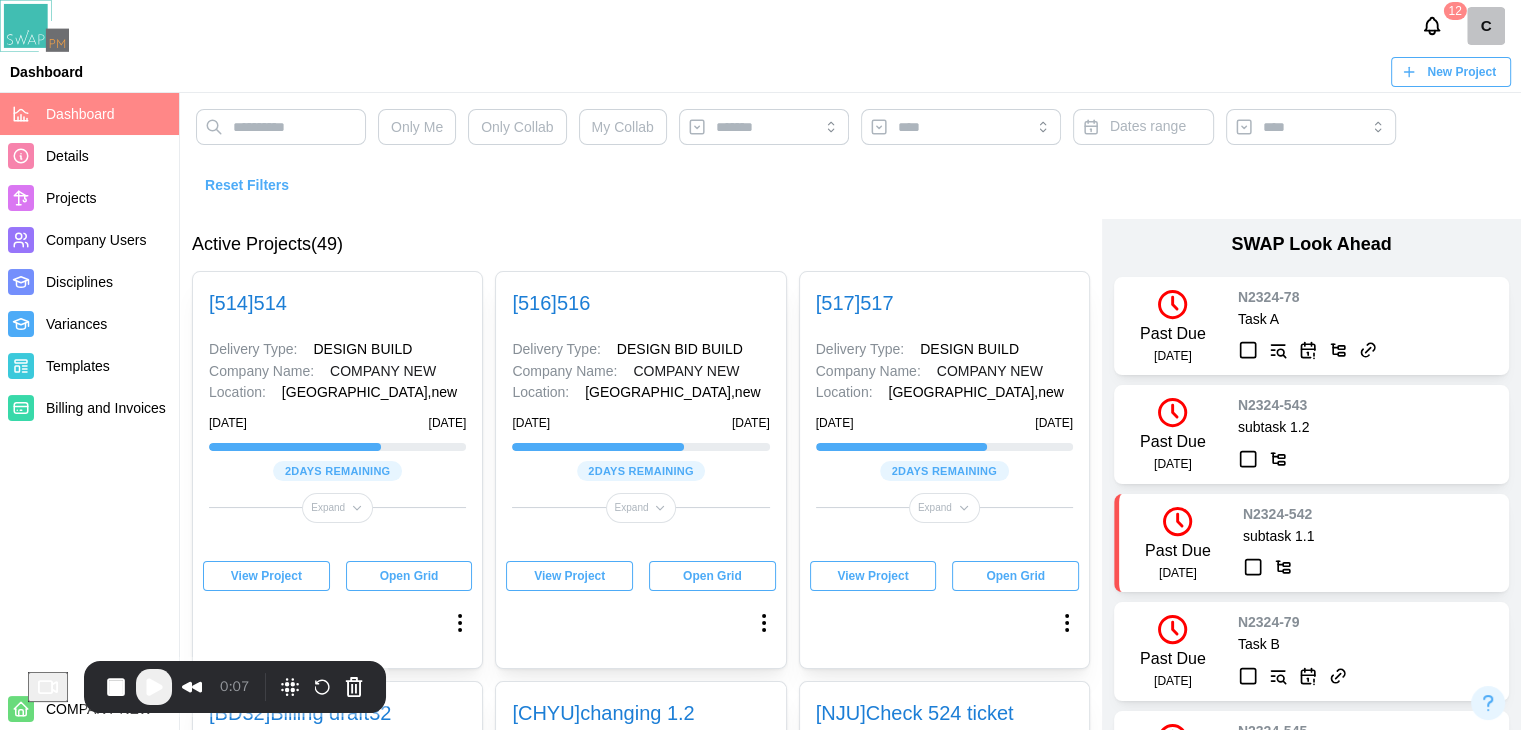 click on "New Project" at bounding box center (1451, 72) 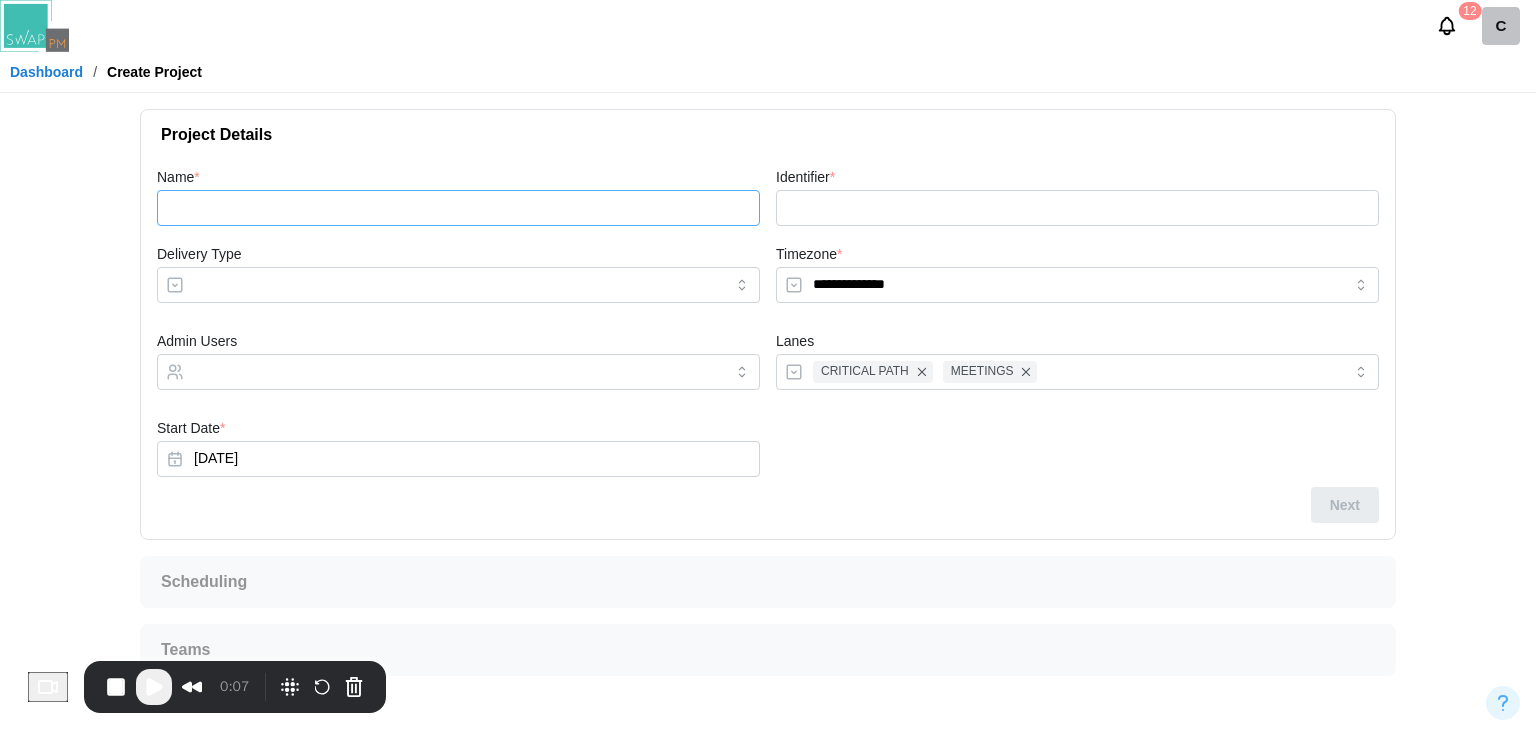 click on "Name  *" at bounding box center (458, 208) 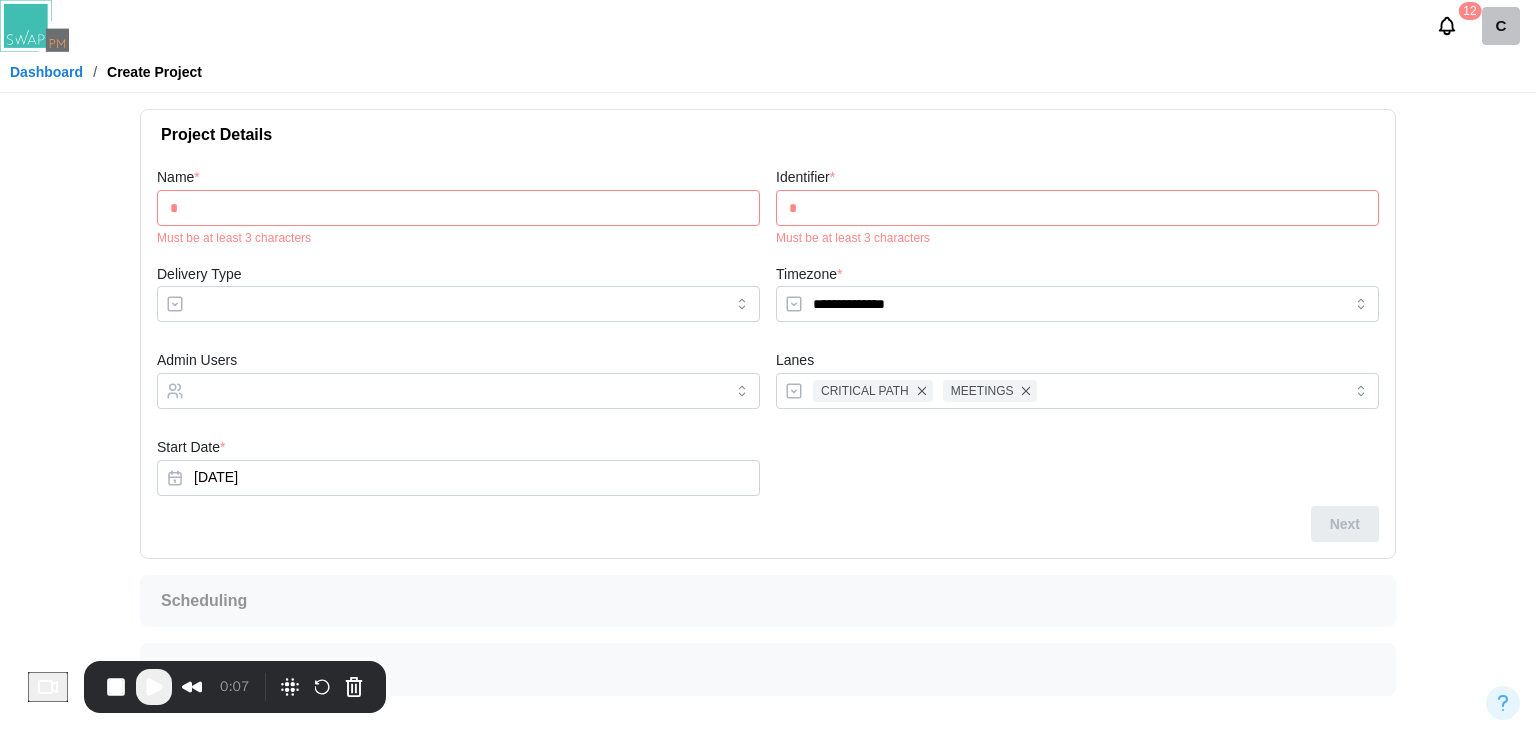 type on "**" 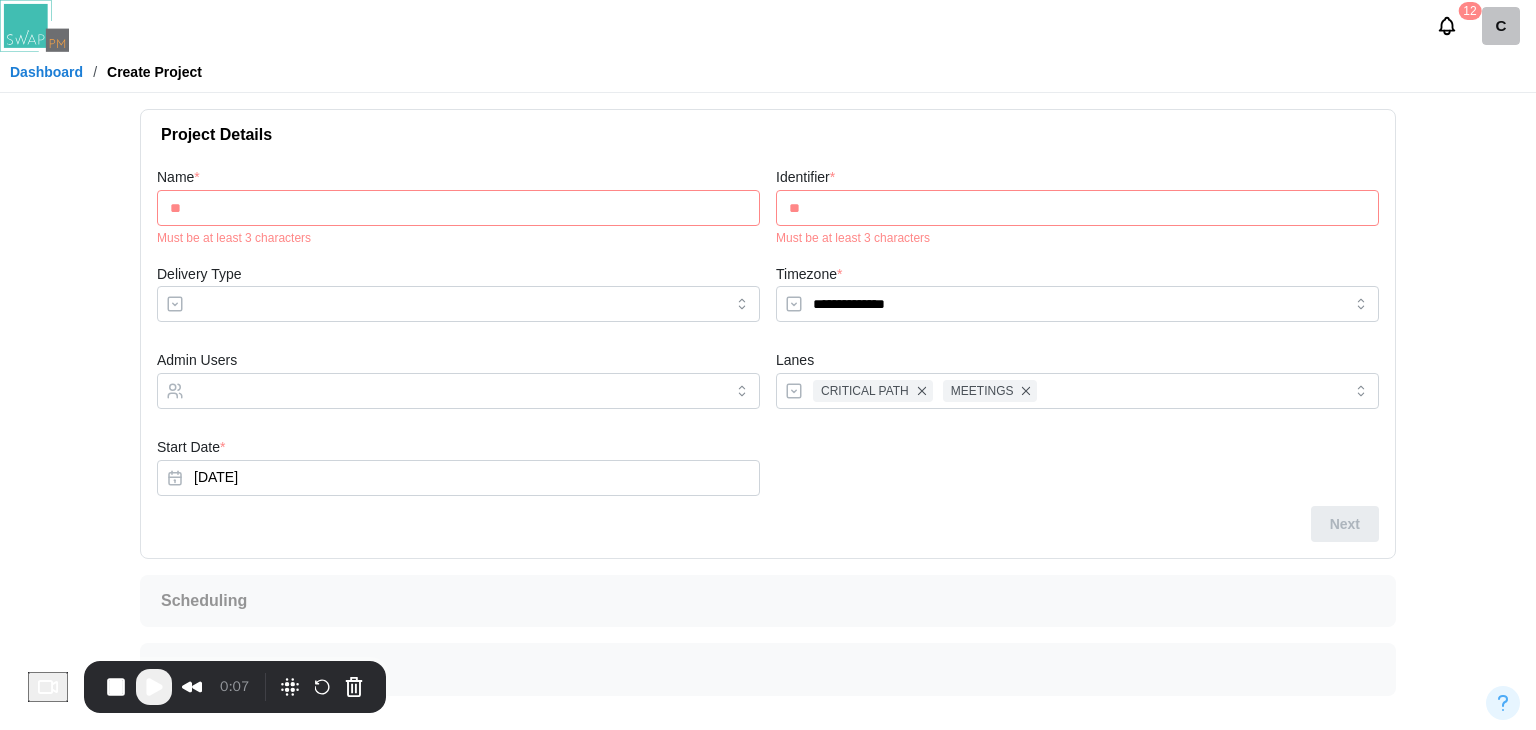 type on "***" 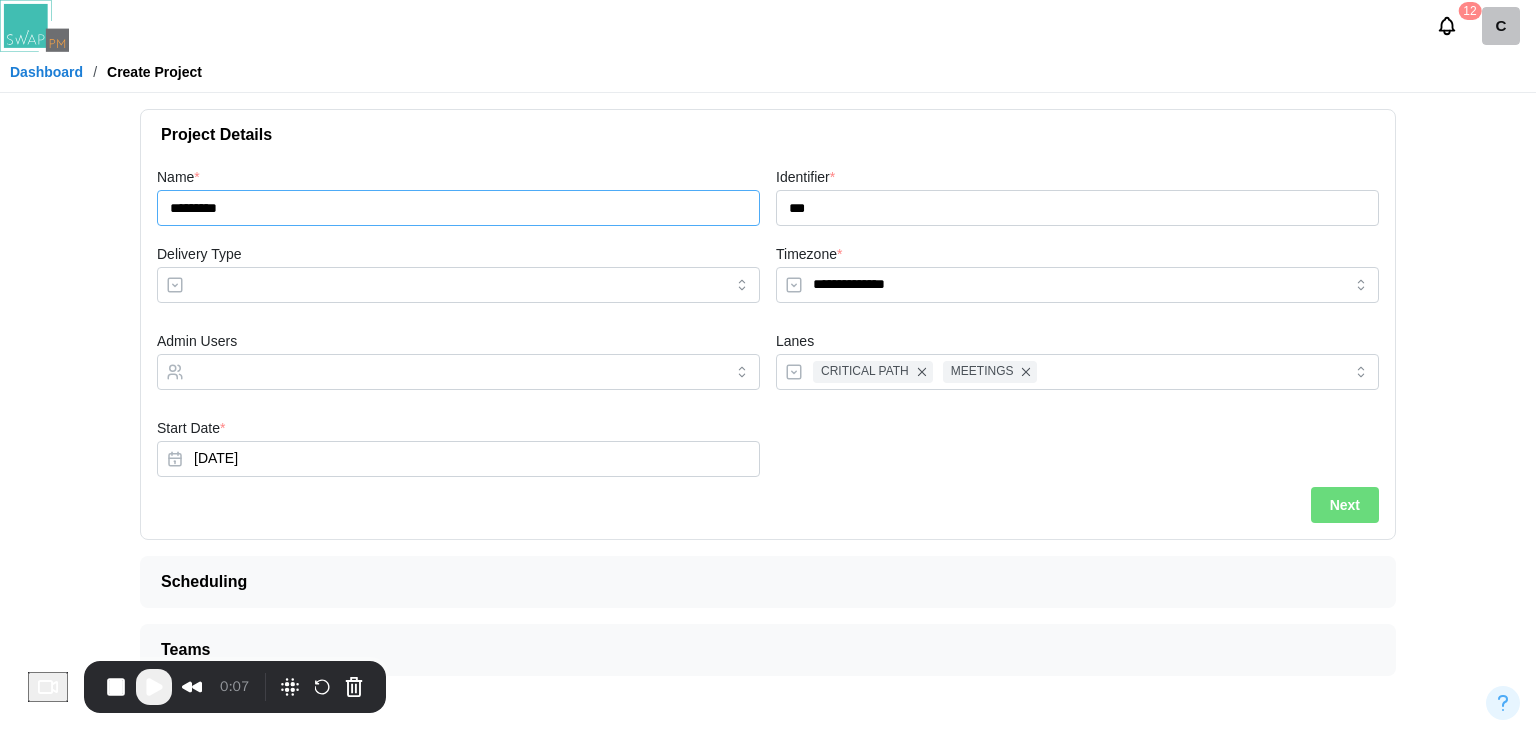 type on "*********" 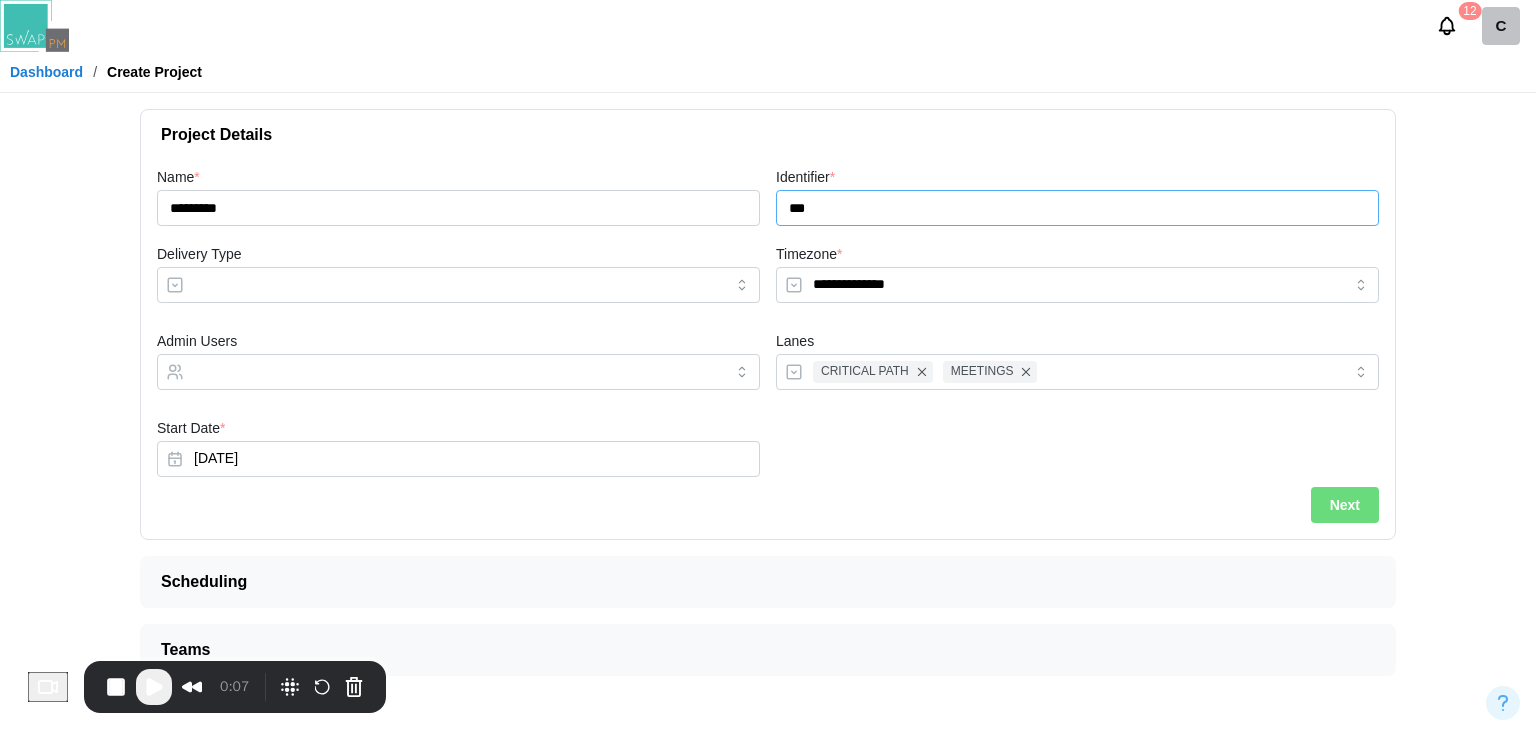 click on "***" at bounding box center (1077, 208) 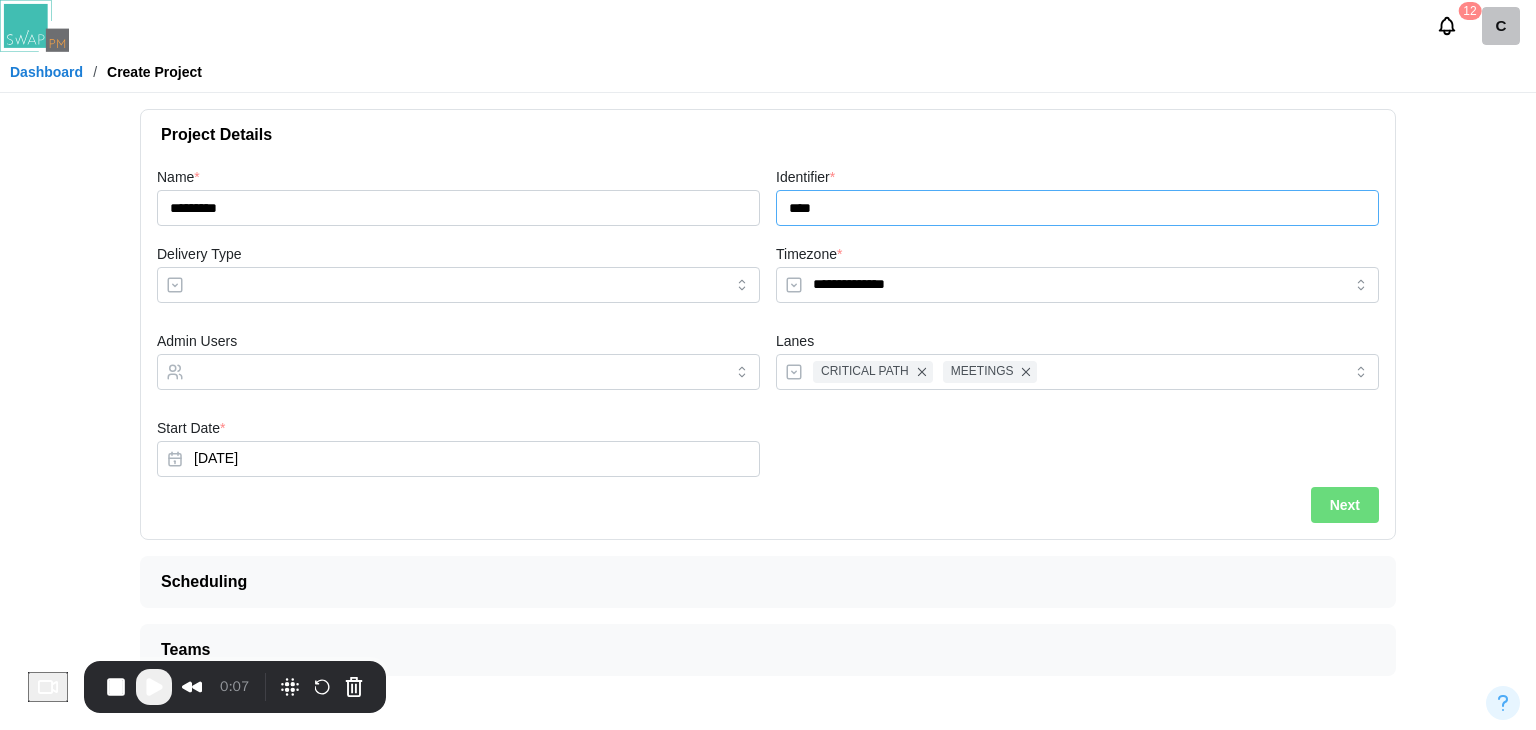 type on "****" 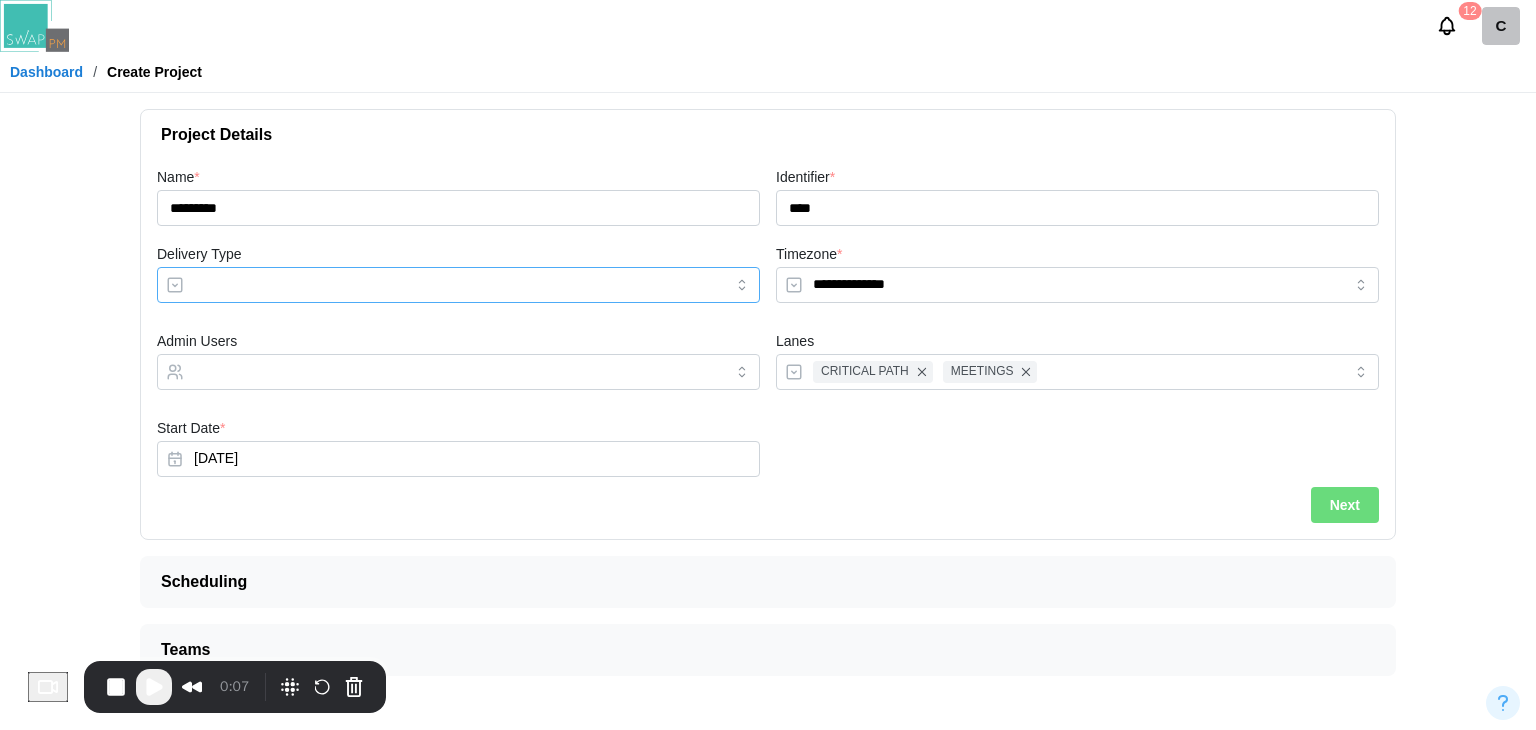 click on "Delivery Type" at bounding box center (458, 285) 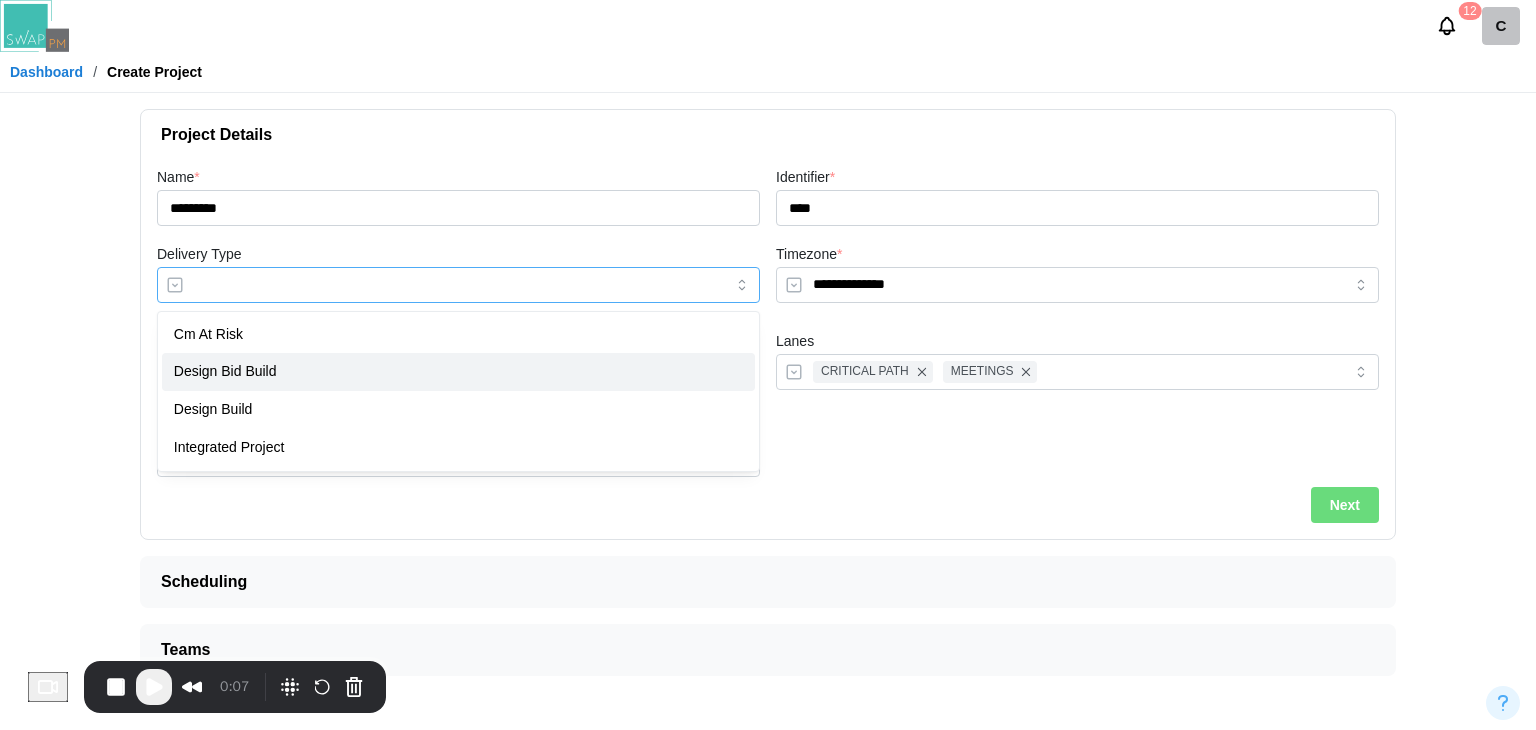type on "**********" 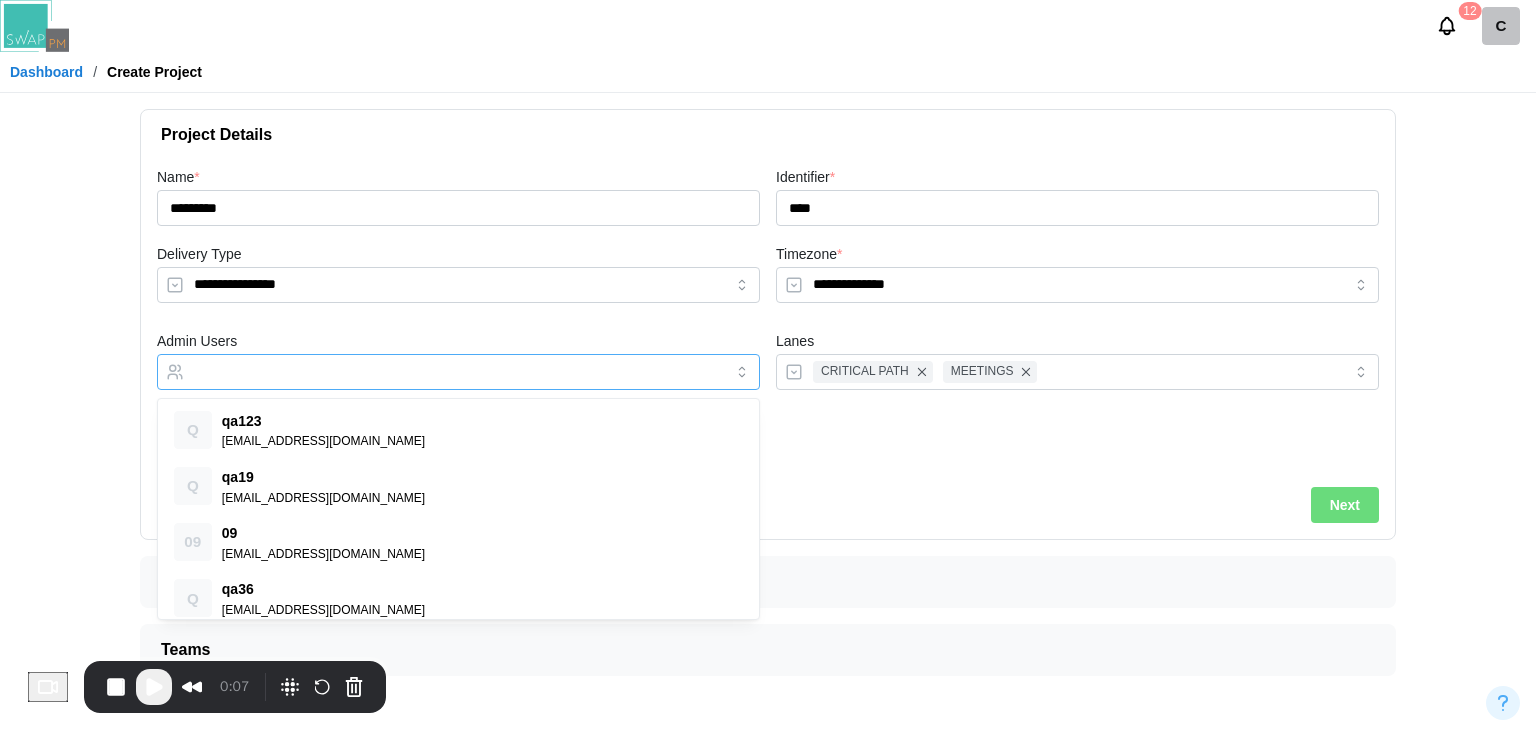 click at bounding box center [438, 372] 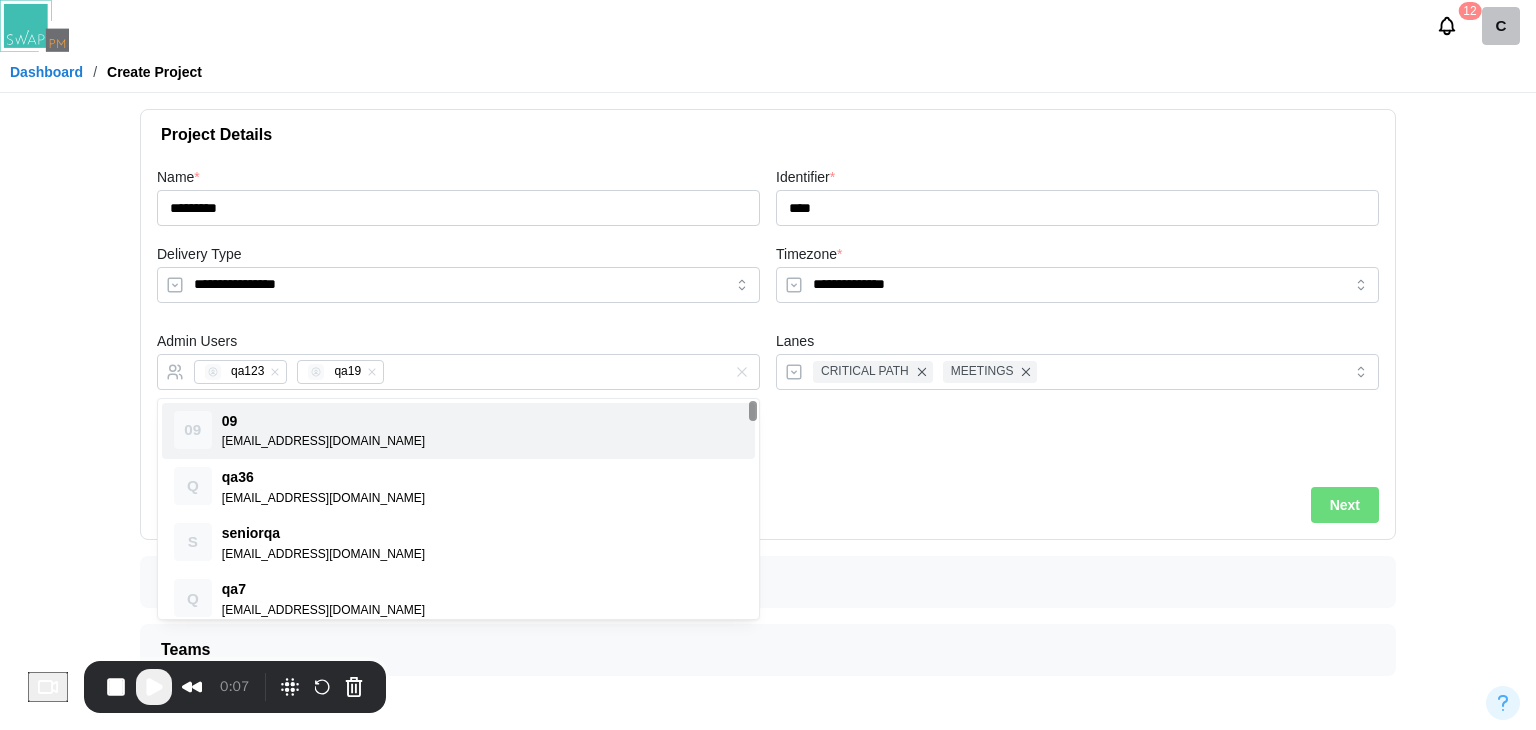 click on "**********" at bounding box center [768, 325] 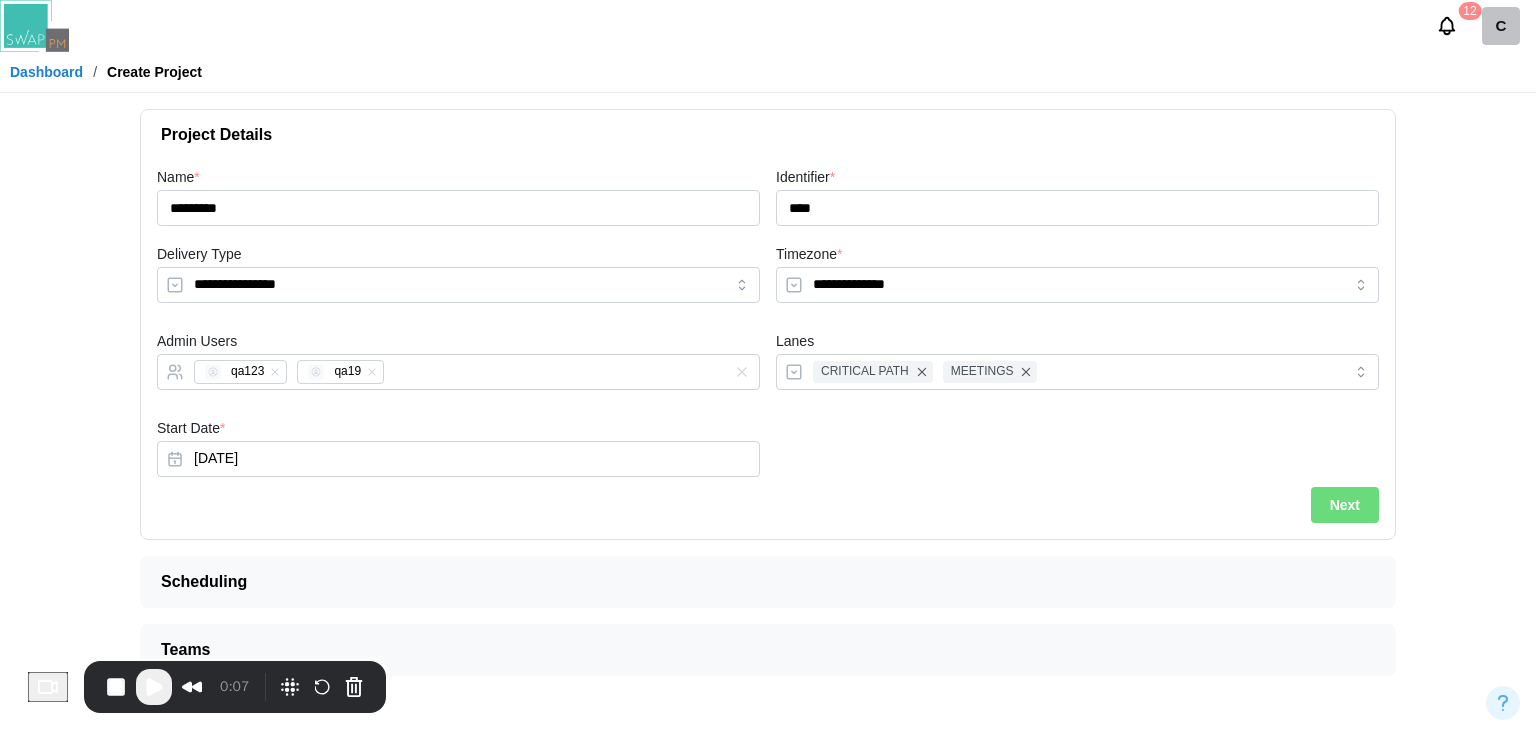 click on "Next" at bounding box center (1345, 505) 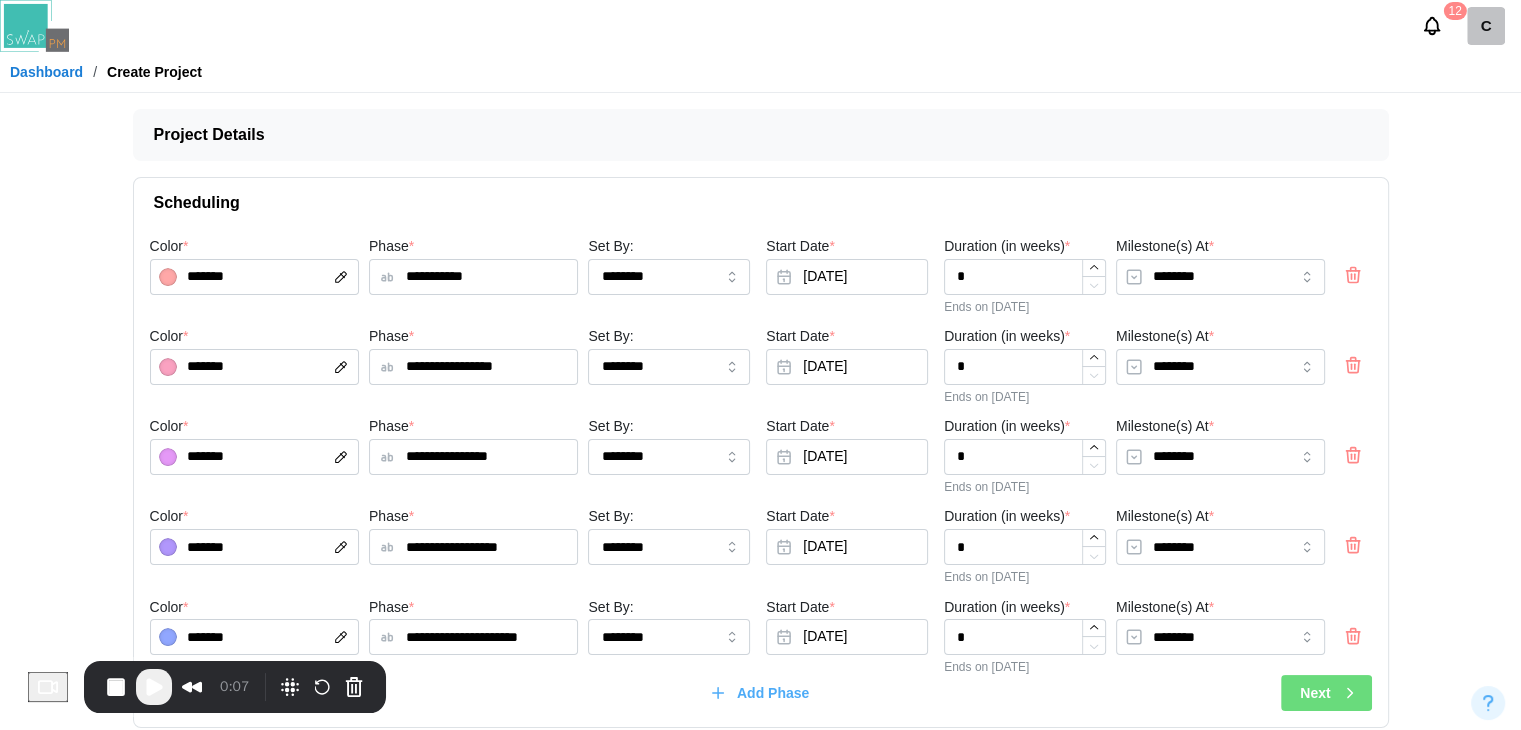 click 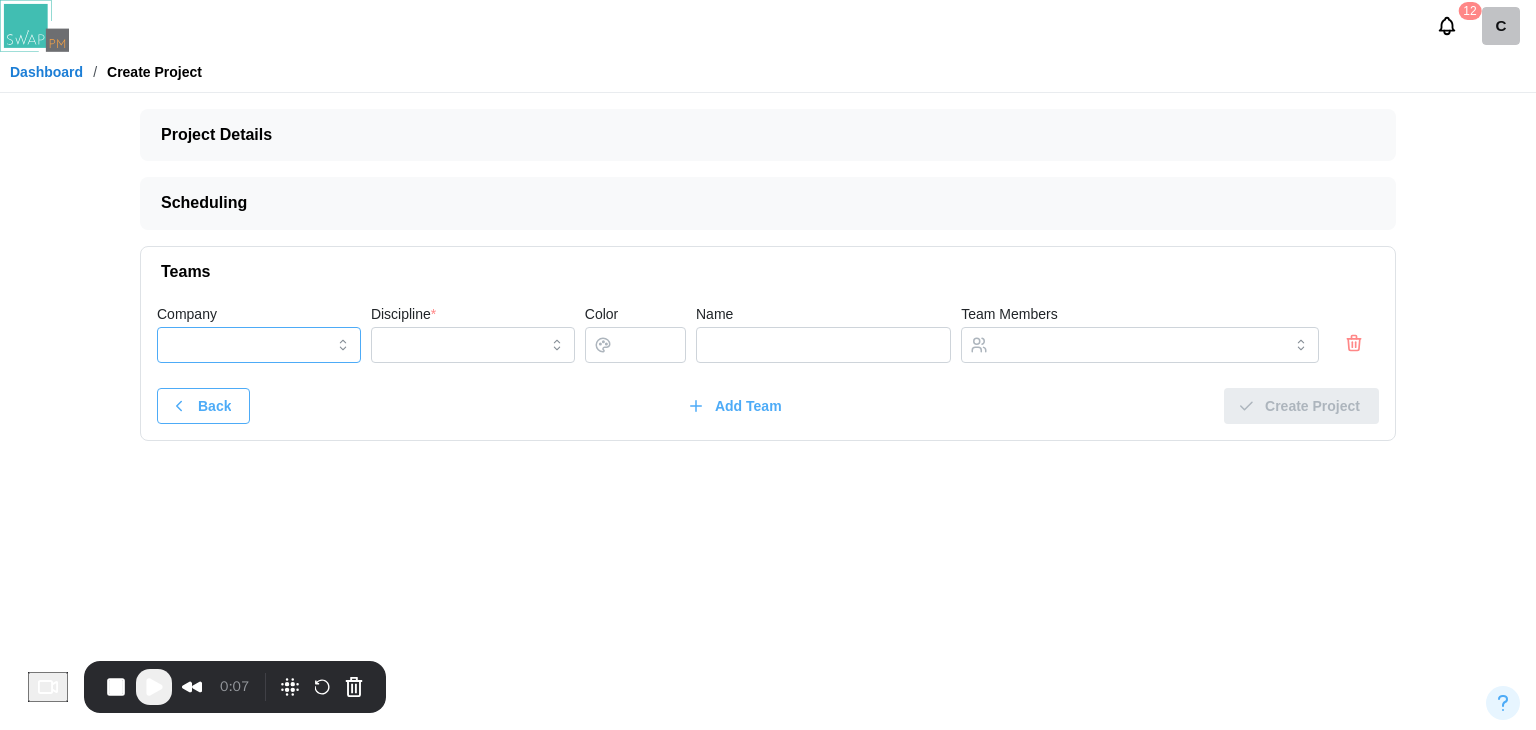 click on "Company" at bounding box center (259, 345) 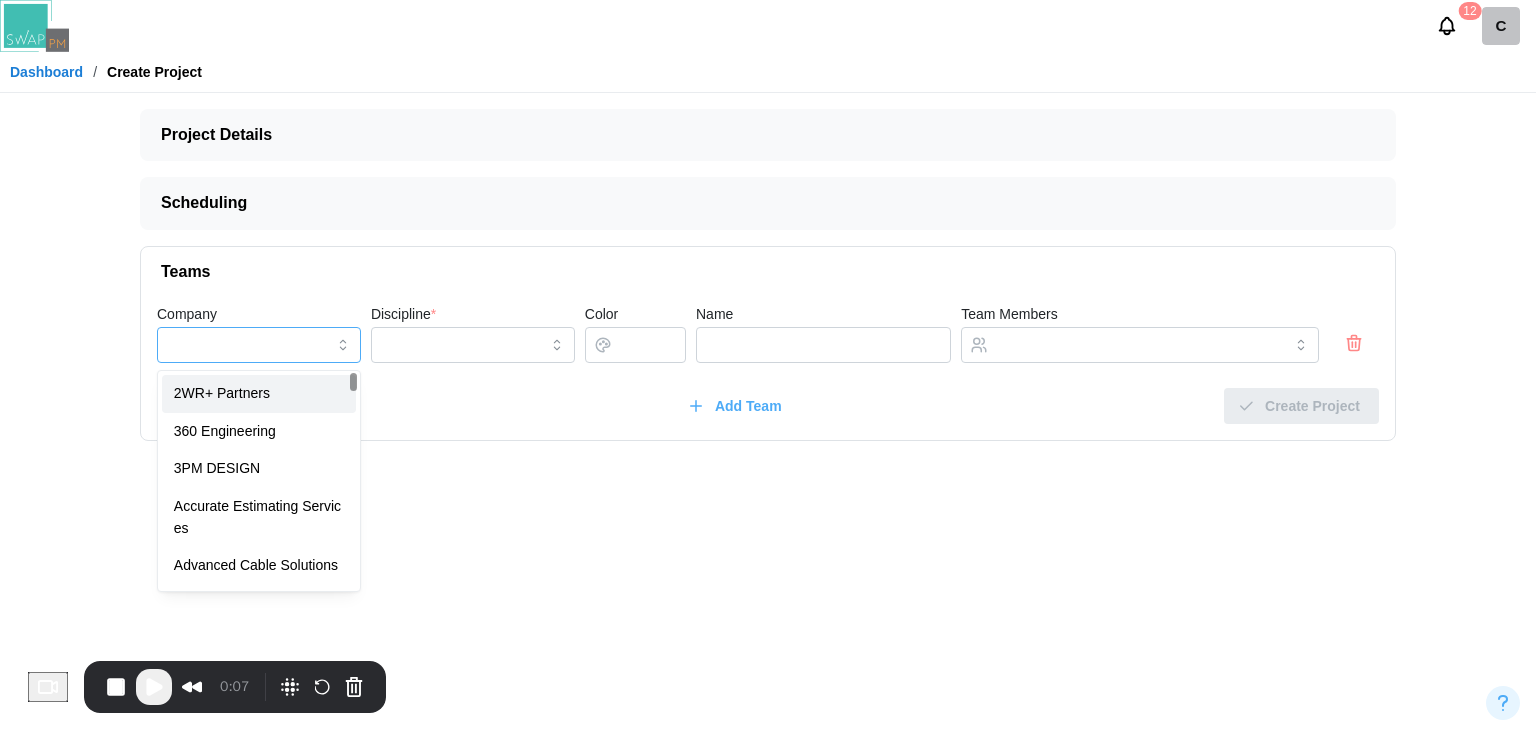 type on "**********" 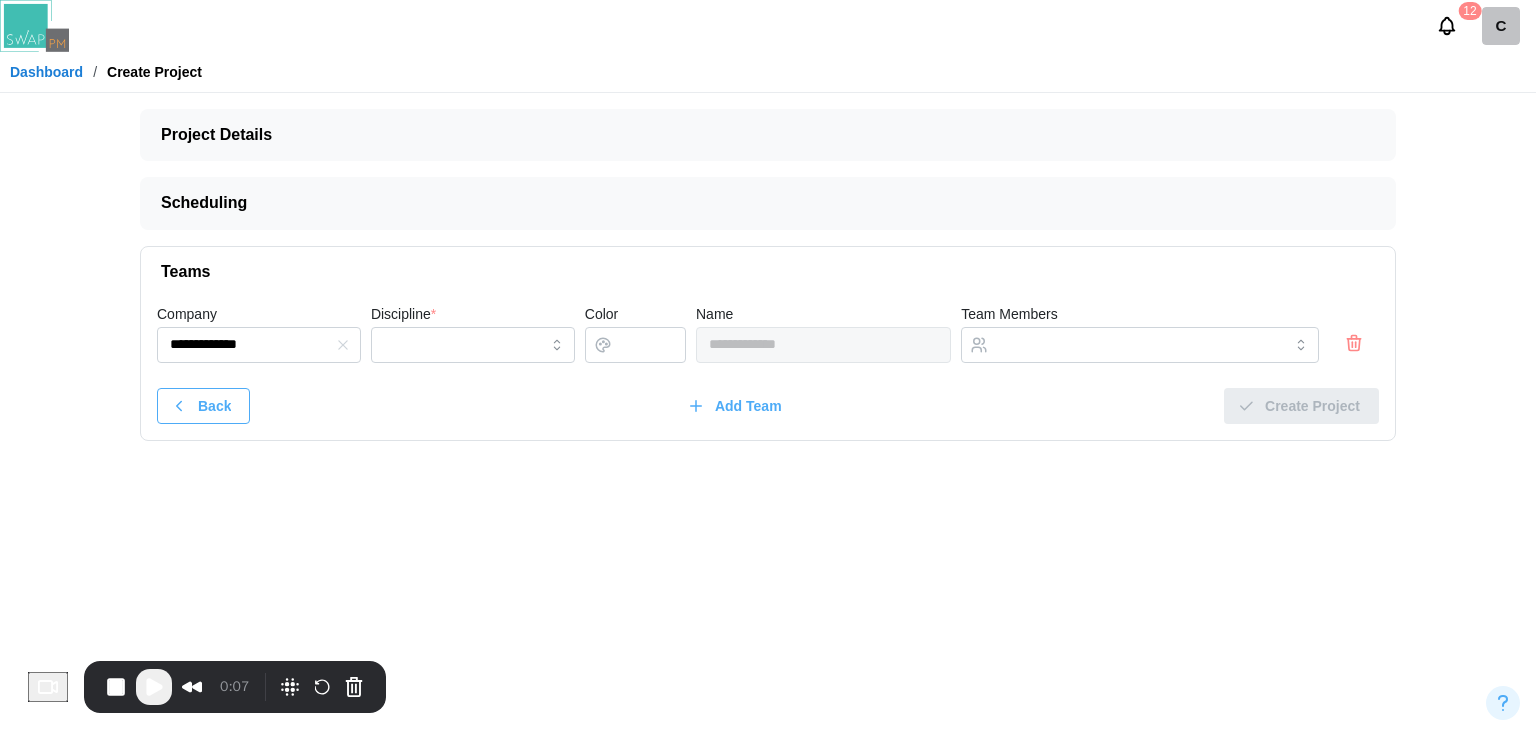 click 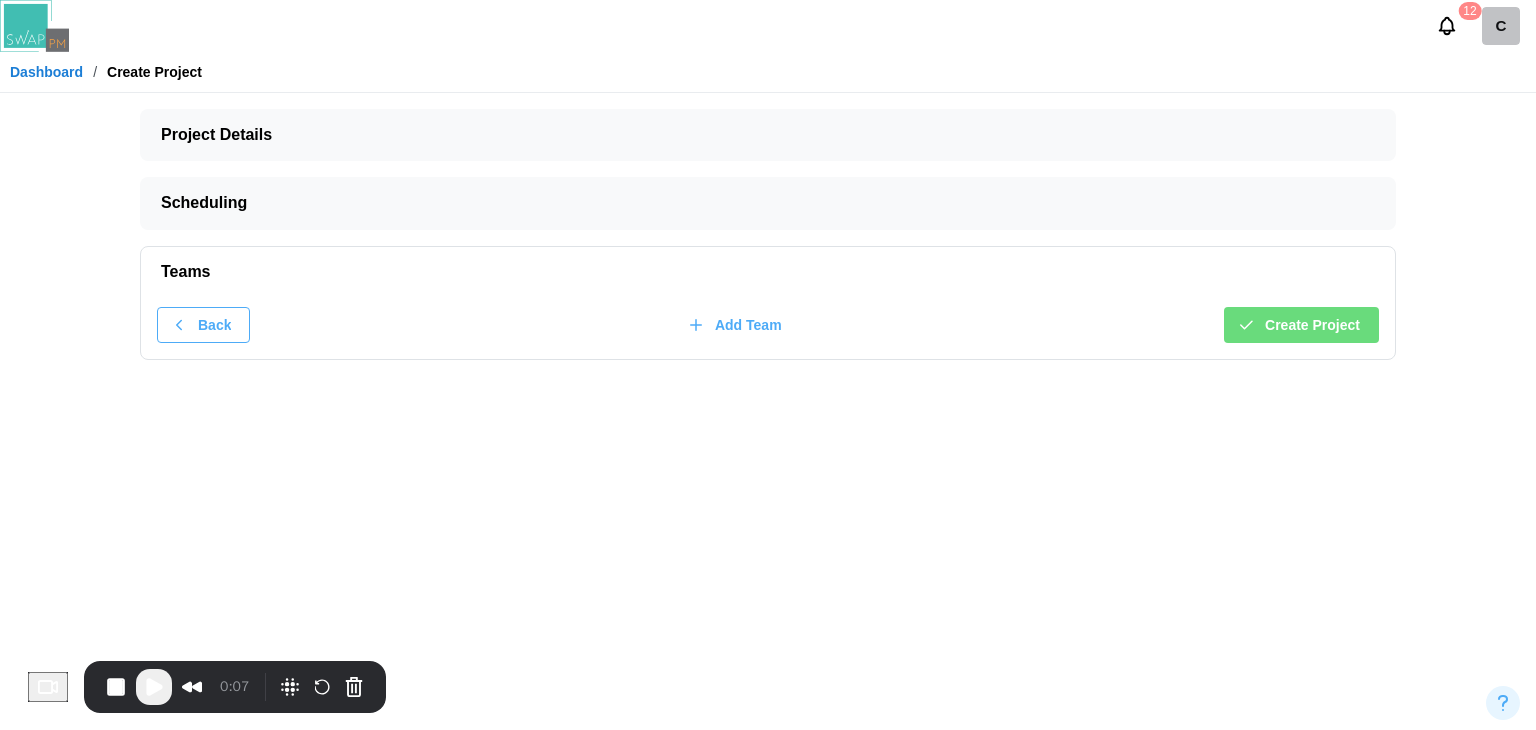 click on "Create Project" at bounding box center (1312, 325) 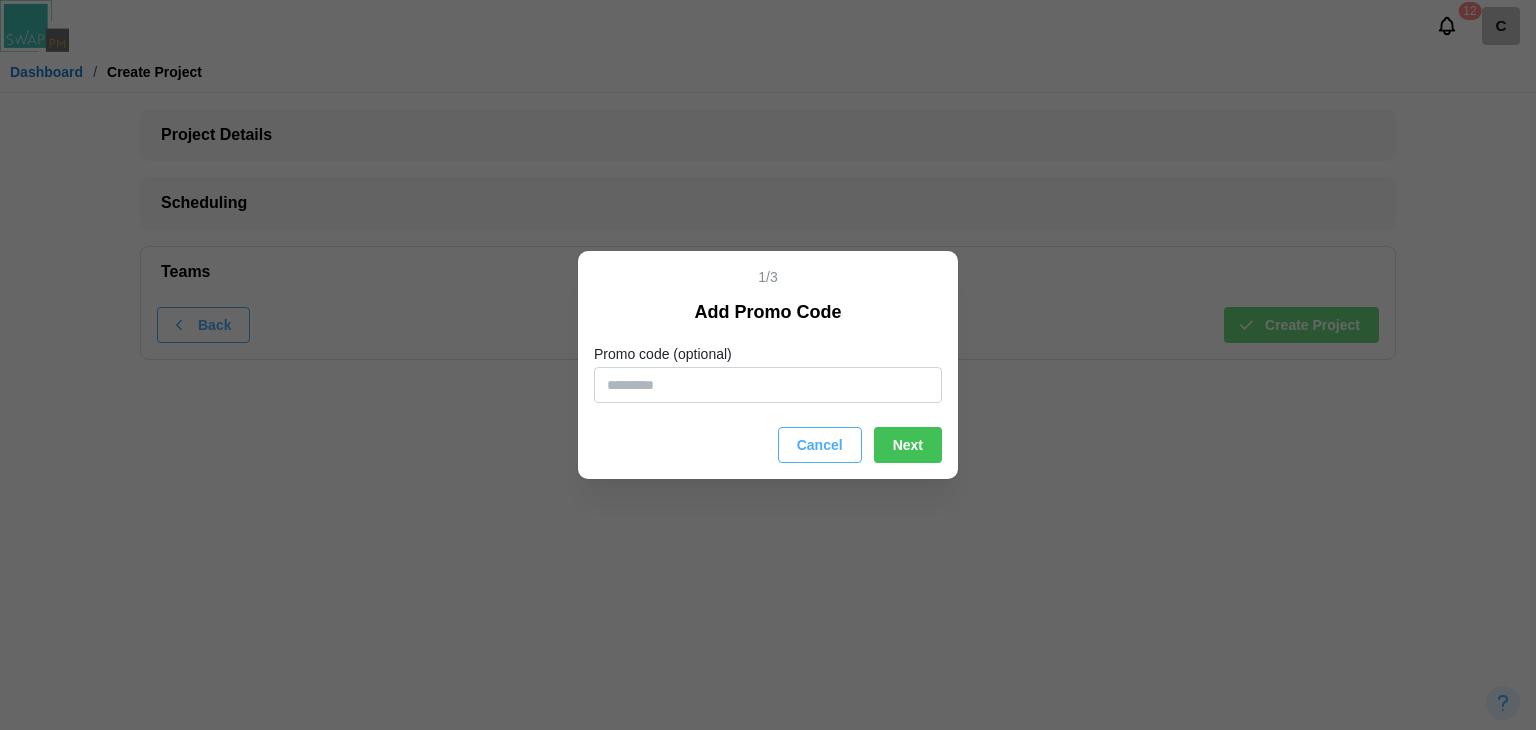 click on "Cancel" at bounding box center [820, 445] 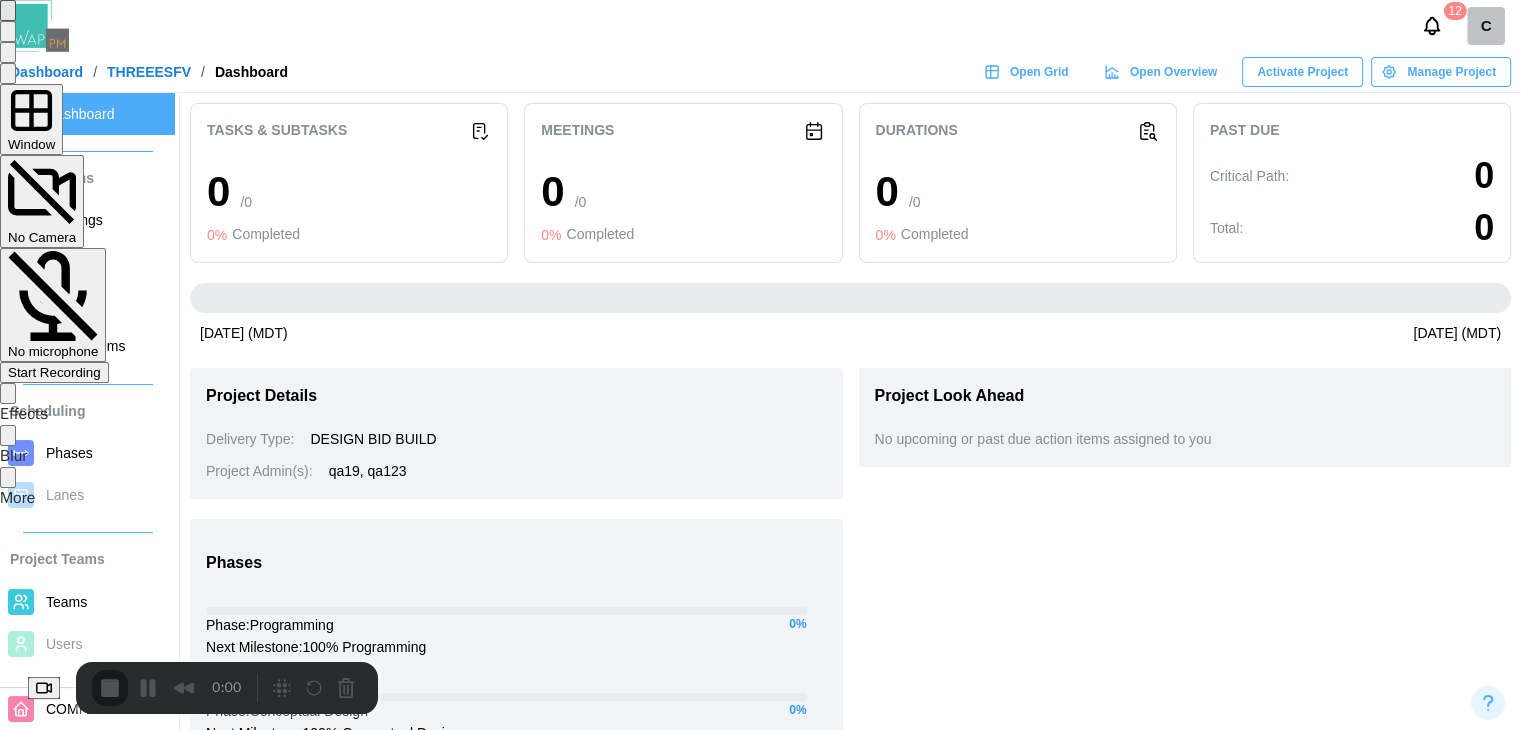 click on "Start Recording" at bounding box center [54, 372] 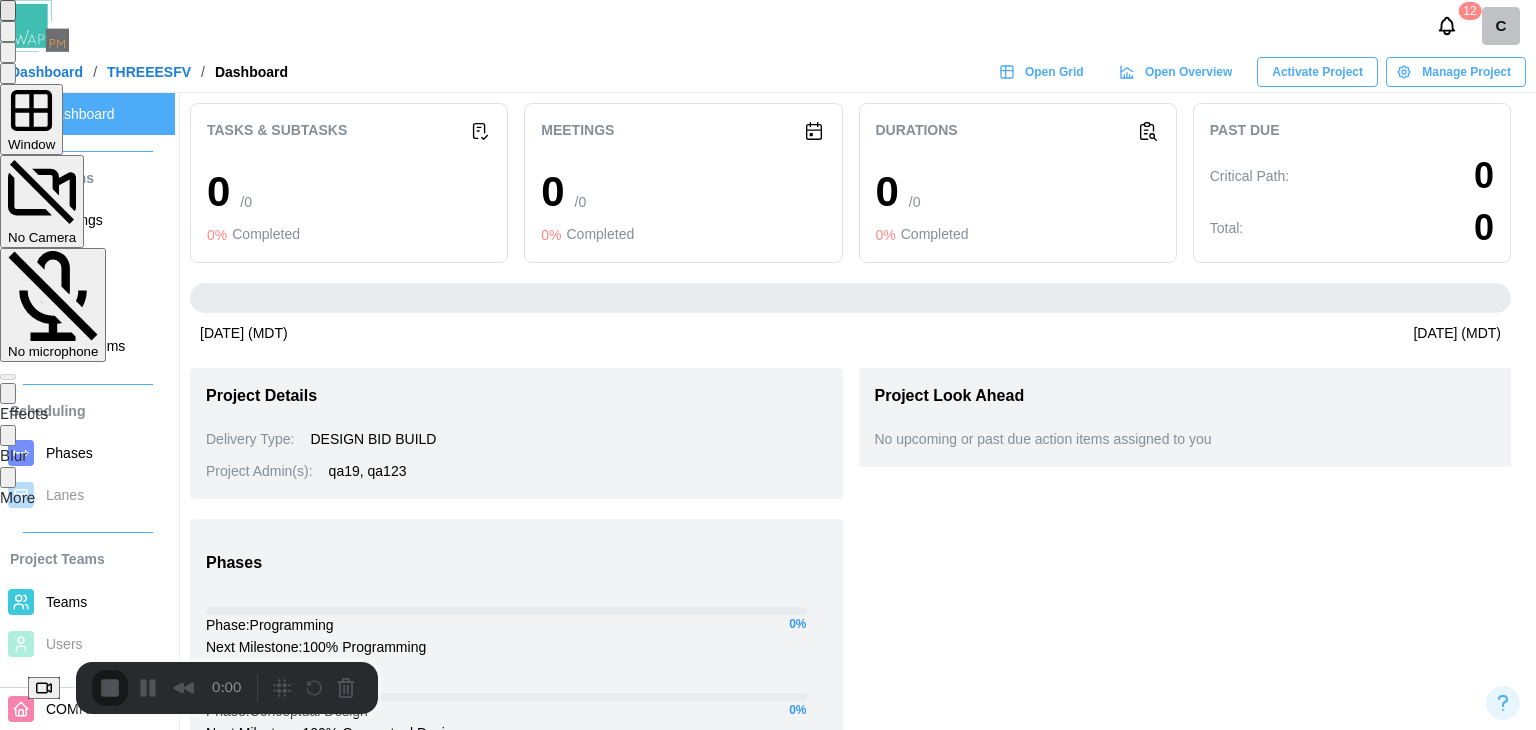 click on "Yes, proceed" at bounding box center [435, 1418] 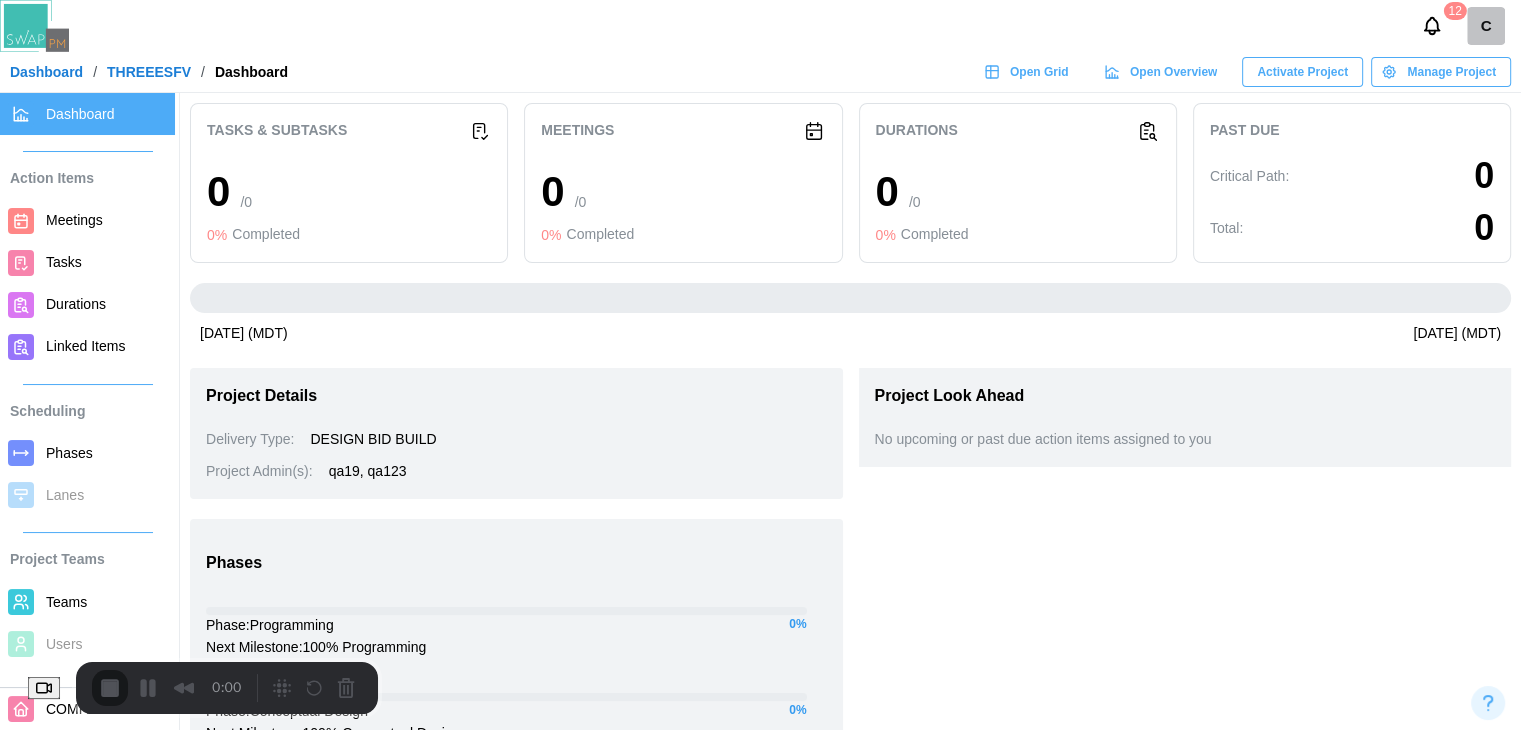 click on "Activate Project" at bounding box center (1302, 72) 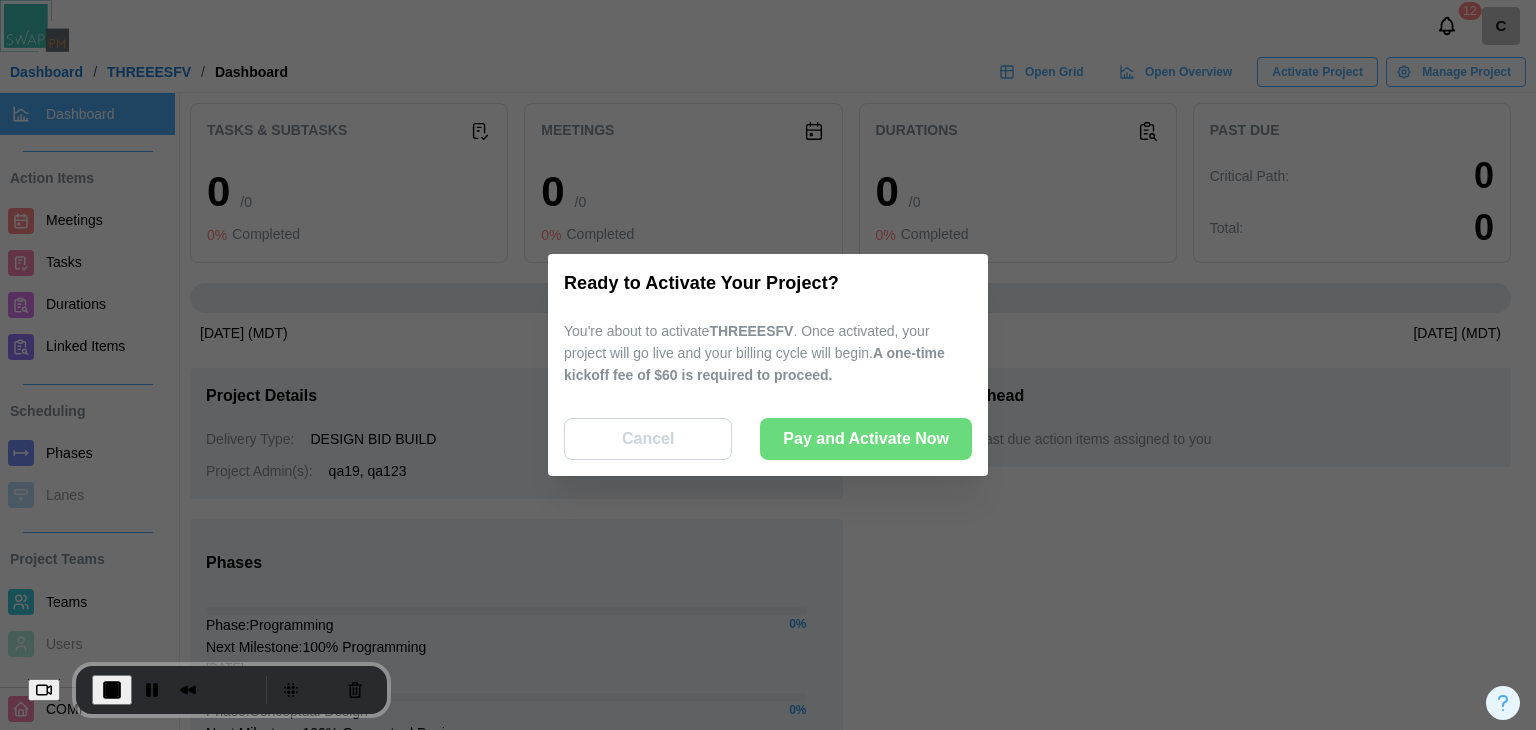click on "Pay and Activate Now" at bounding box center (866, 439) 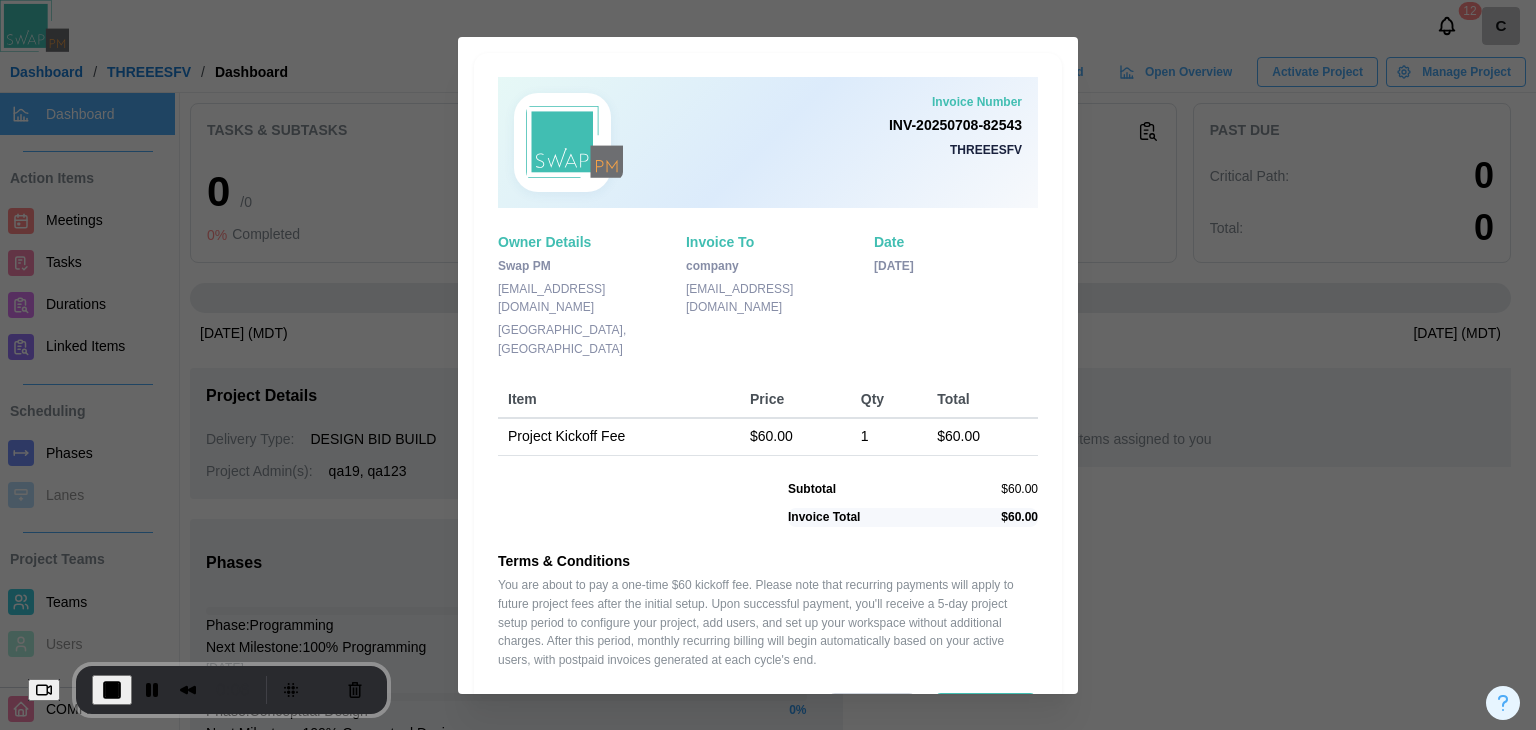scroll, scrollTop: 76, scrollLeft: 0, axis: vertical 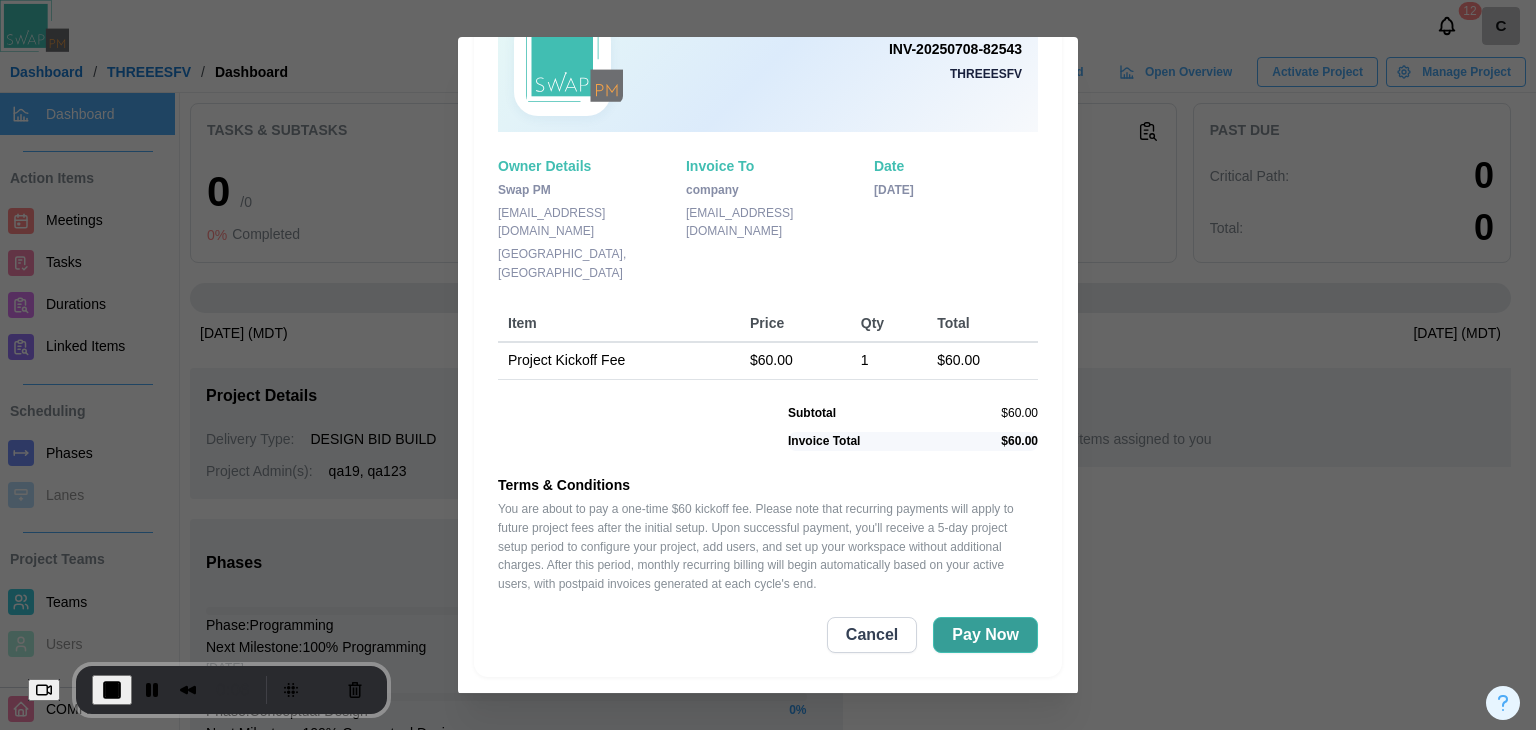 click on "Pay Now" at bounding box center [985, 635] 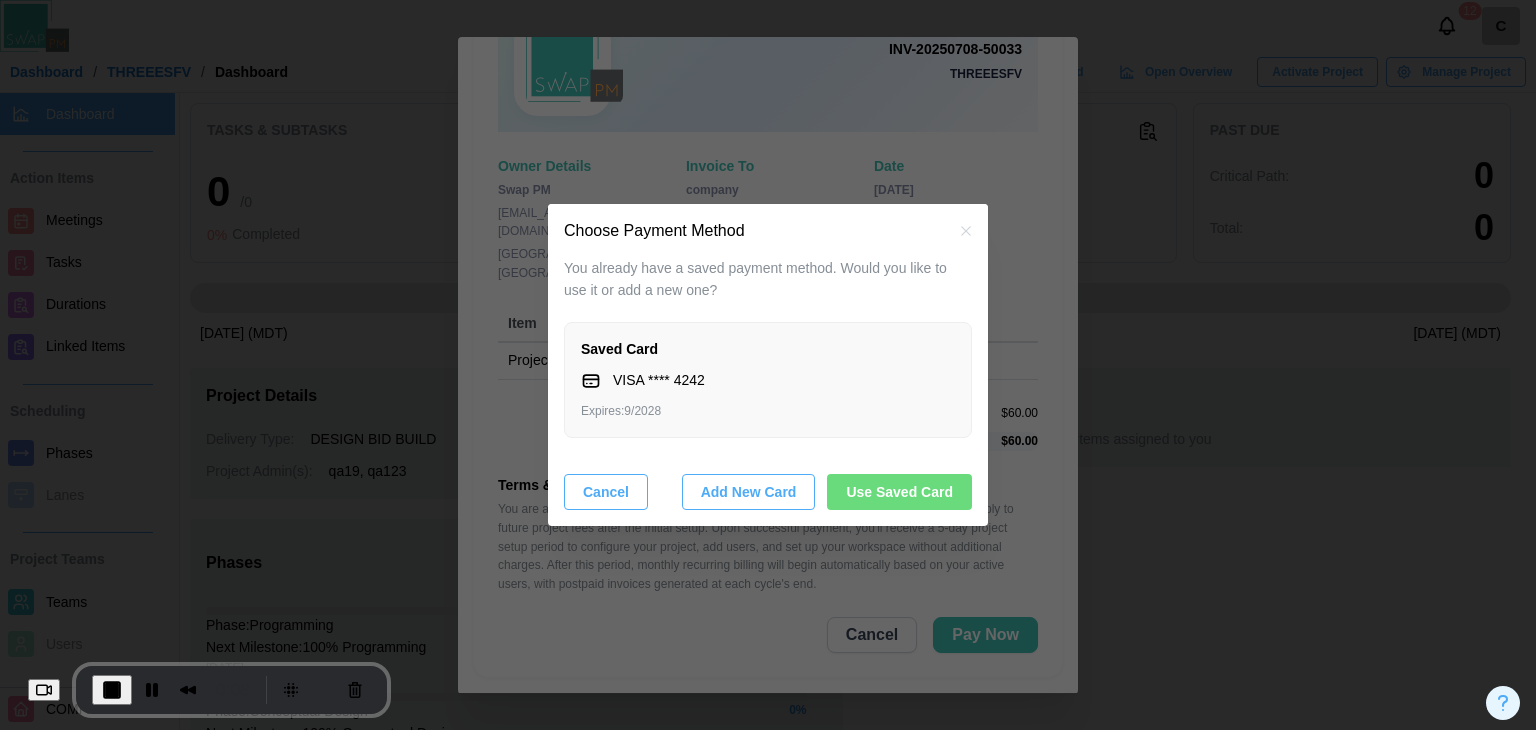 click on "Use Saved Card" at bounding box center [899, 492] 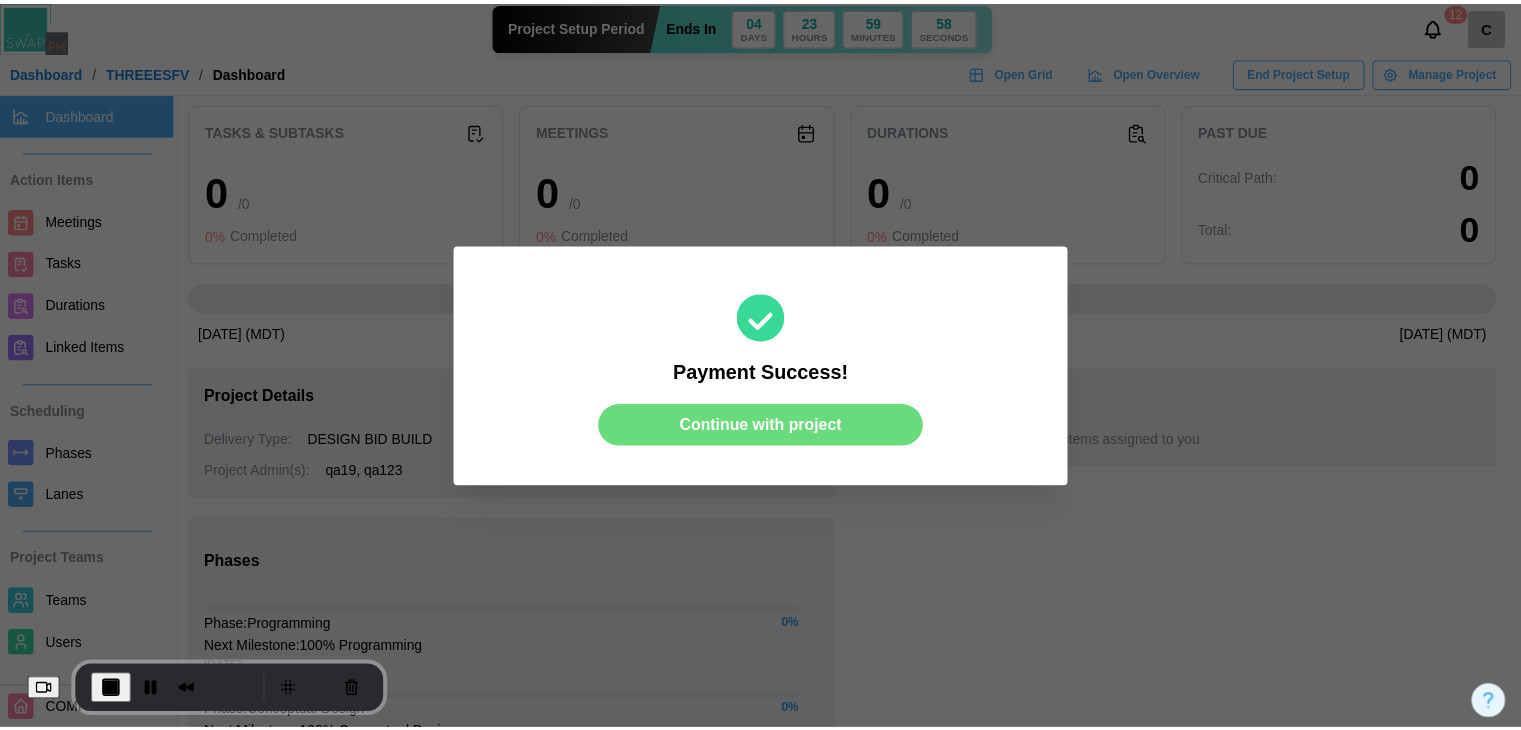 scroll, scrollTop: 0, scrollLeft: 0, axis: both 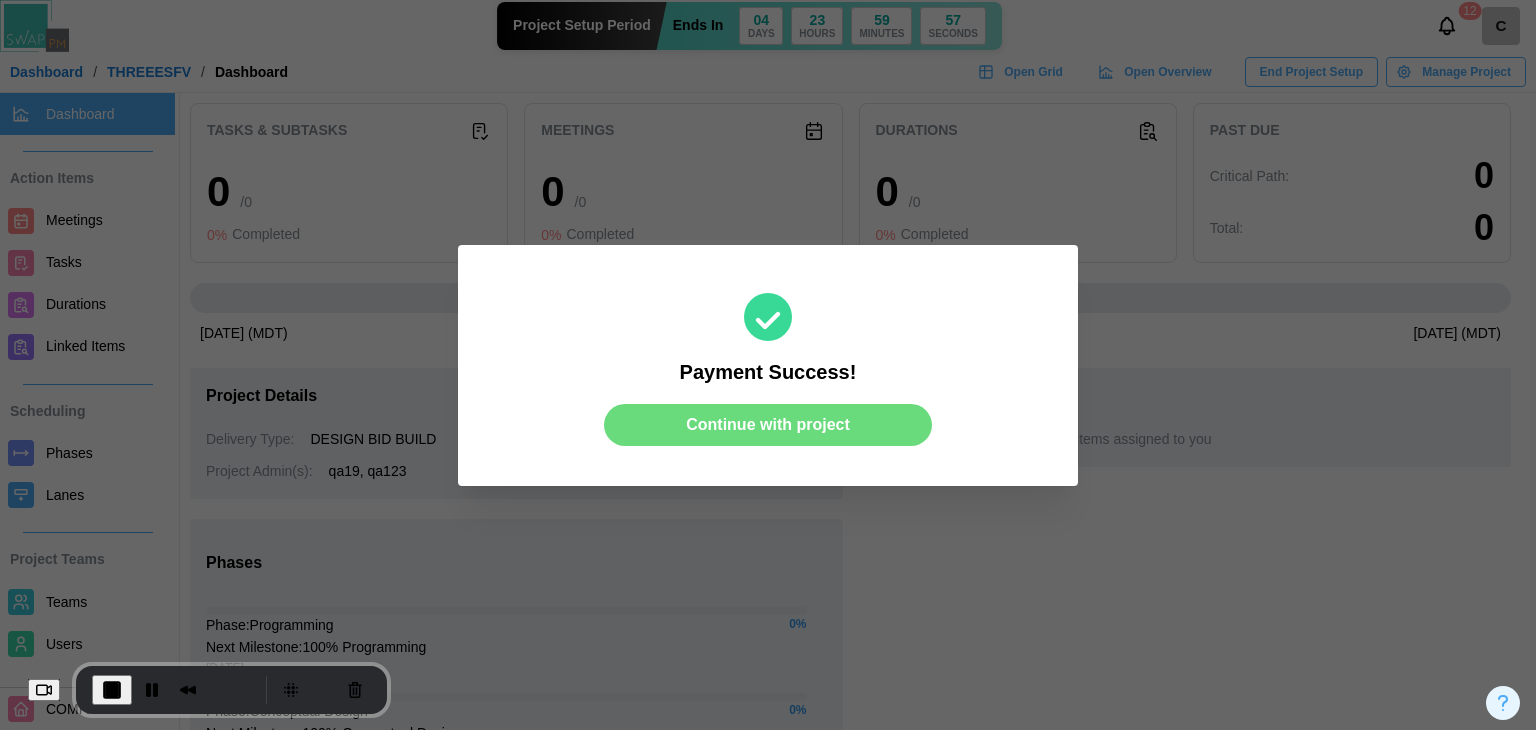 click on "Continue with project" at bounding box center (768, 425) 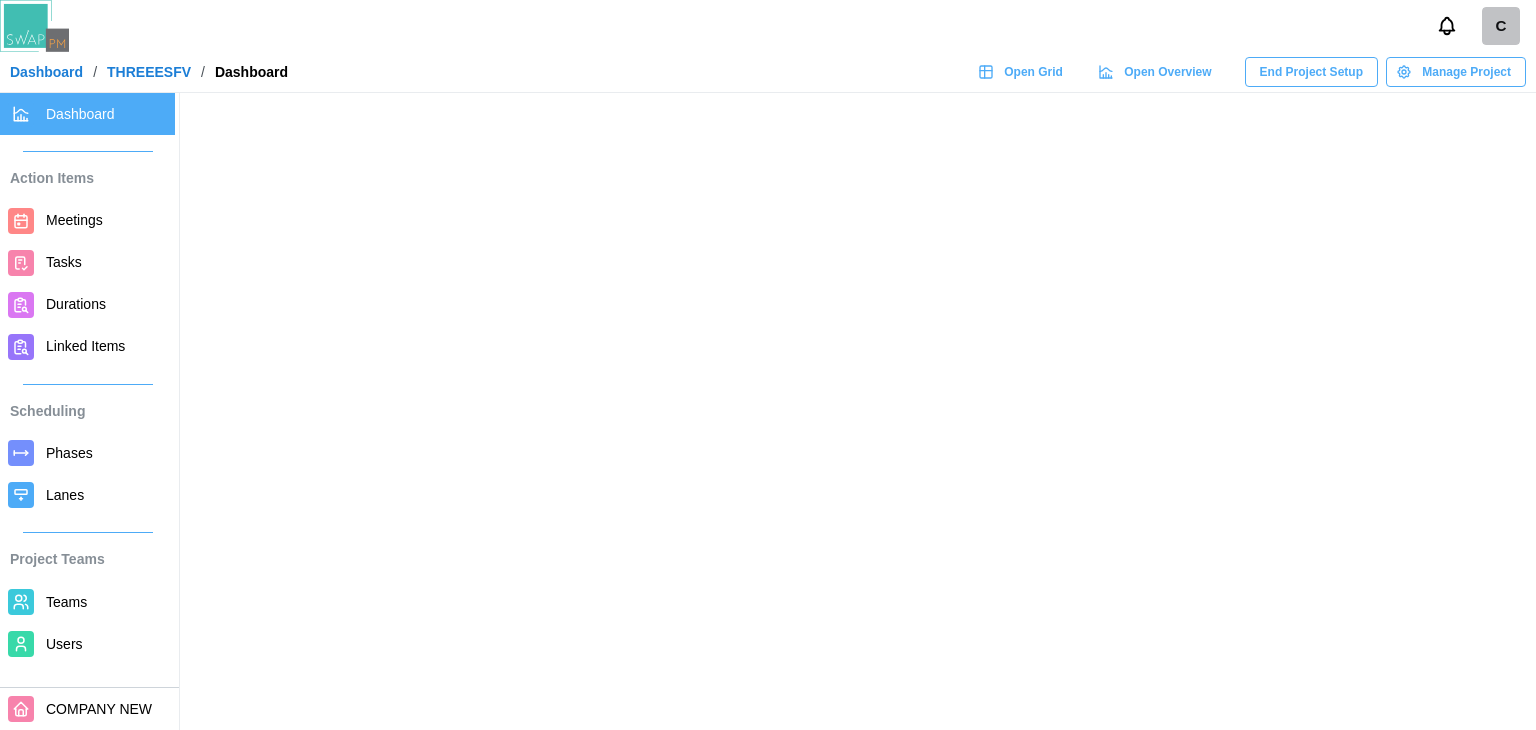 scroll, scrollTop: 0, scrollLeft: 0, axis: both 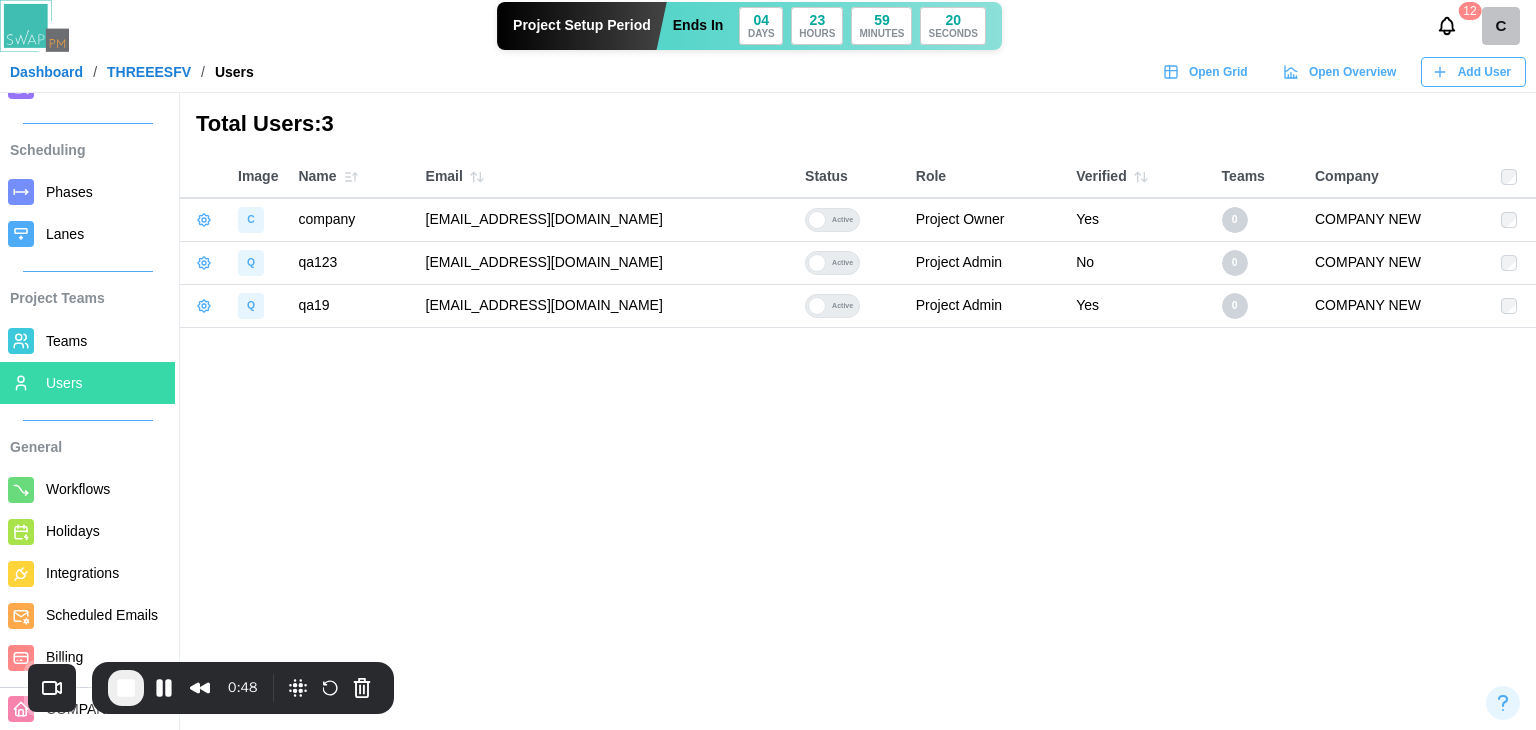 click on "Billing" at bounding box center [106, 657] 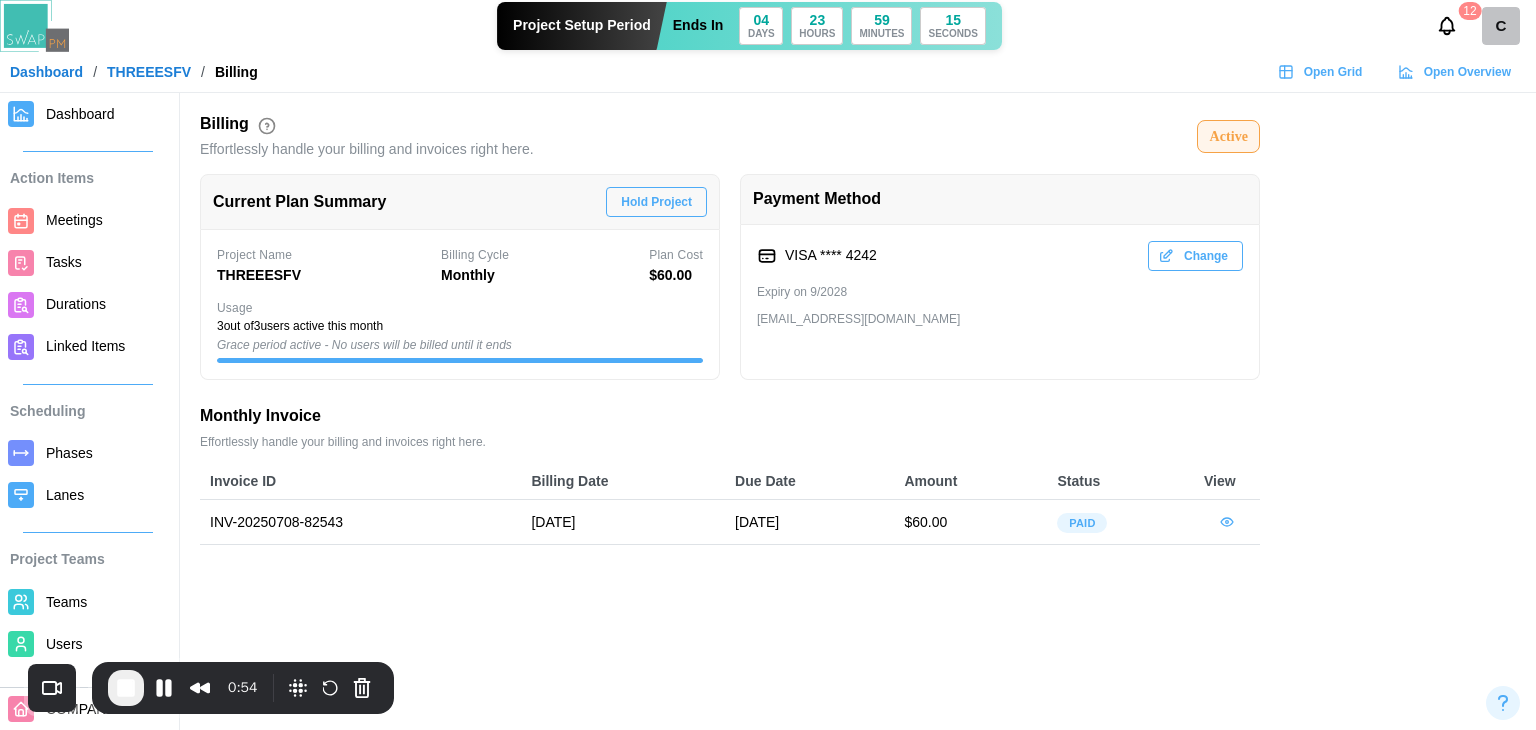click at bounding box center (1227, 522) 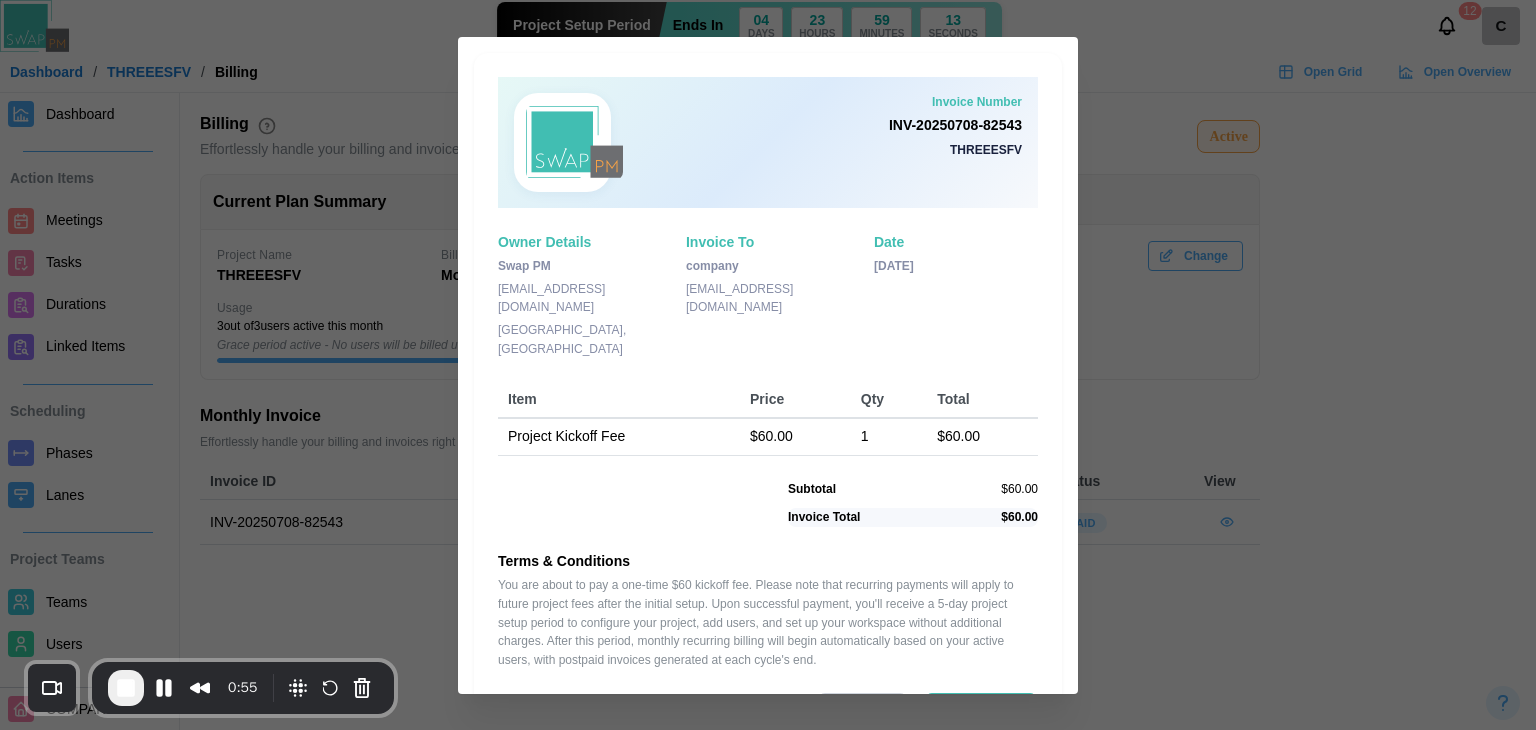 scroll, scrollTop: 76, scrollLeft: 0, axis: vertical 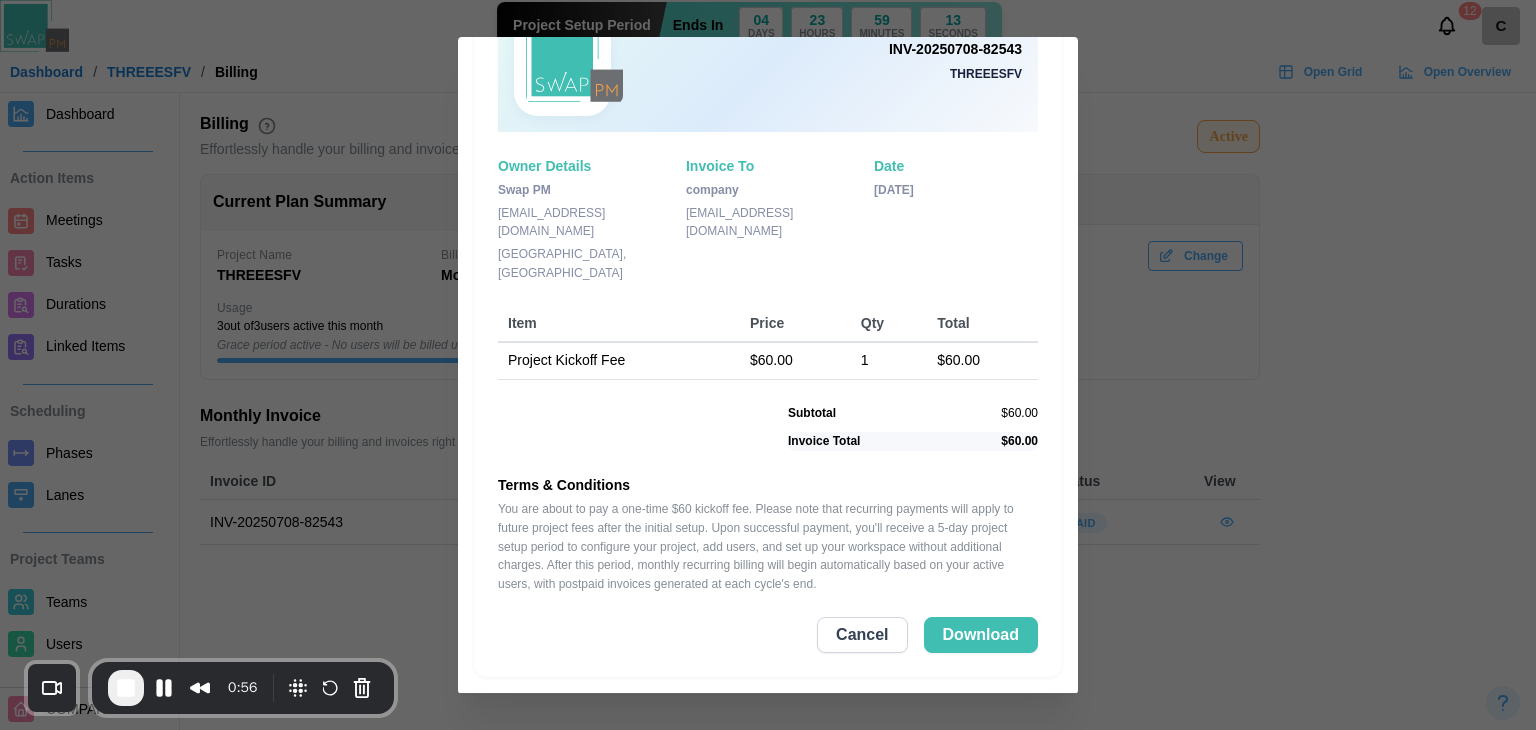 click on "Cancel" at bounding box center (862, 635) 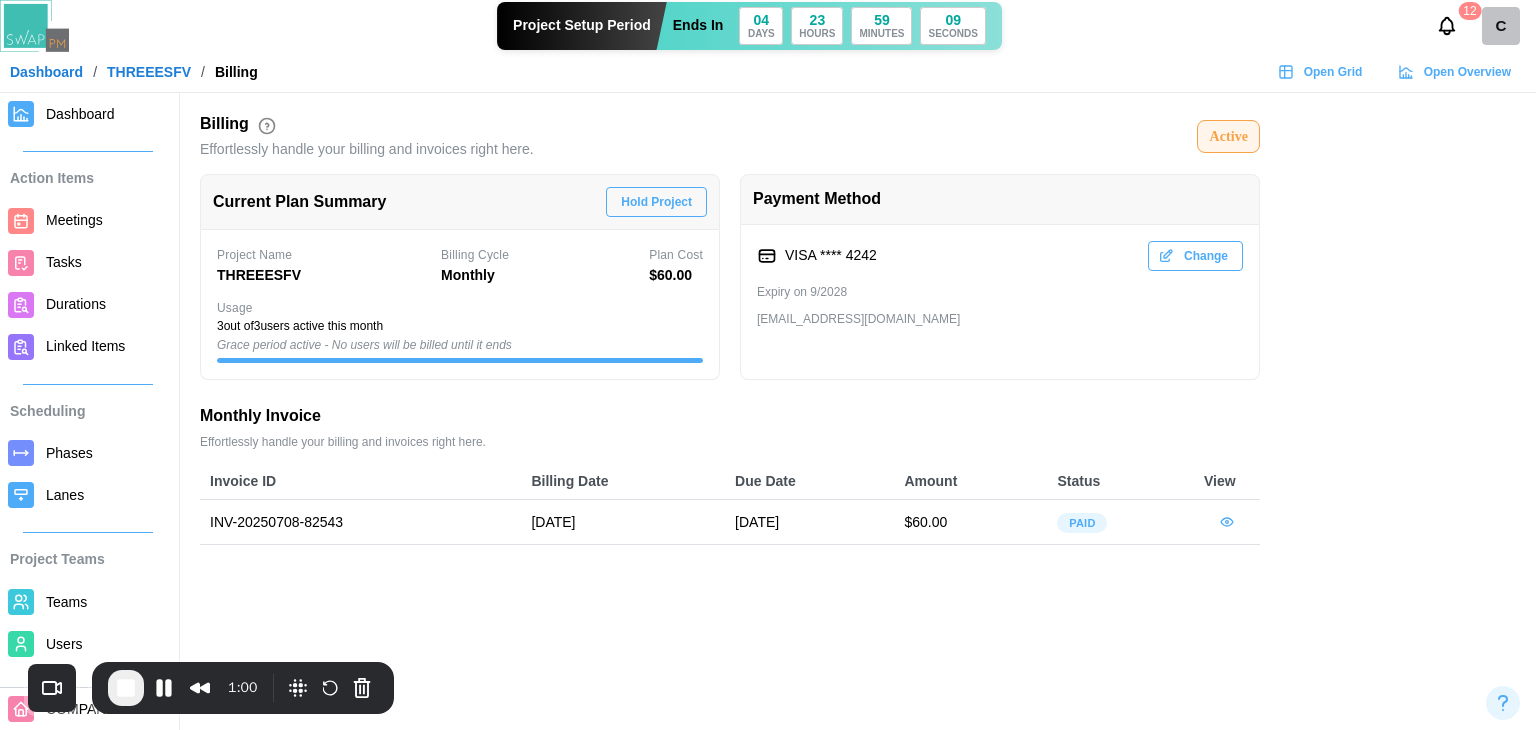 click on "Hold Project" at bounding box center [656, 202] 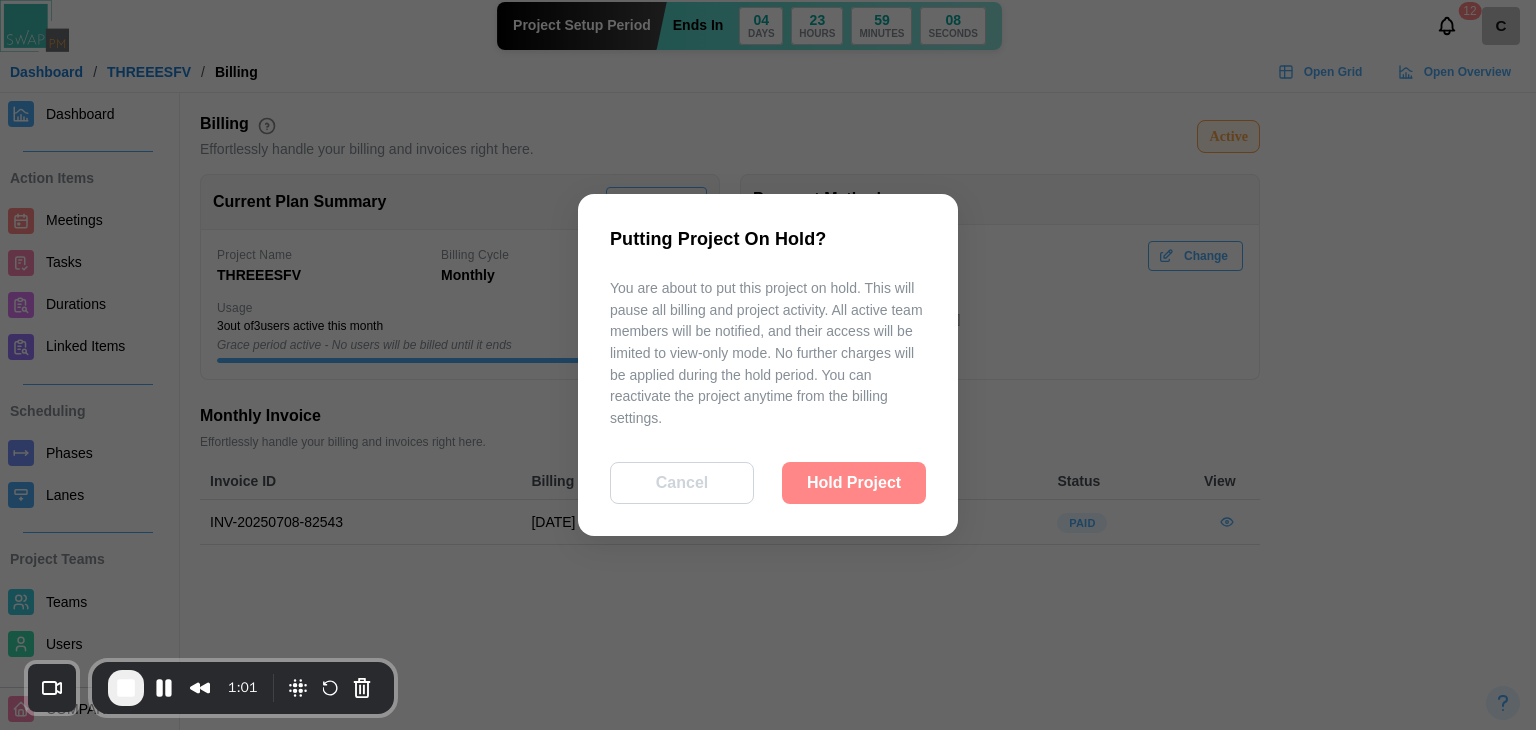click on "Hold Project" at bounding box center (854, 483) 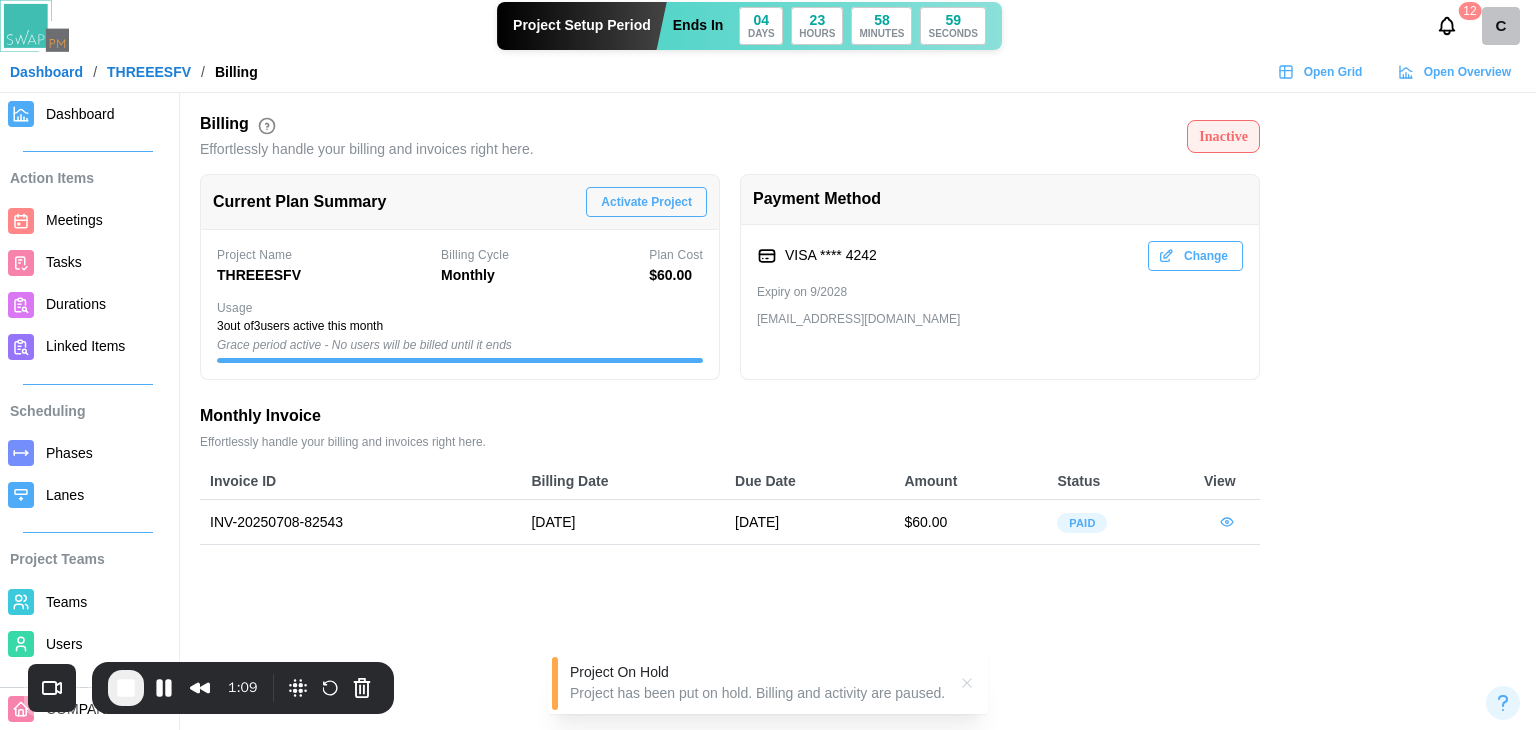 click 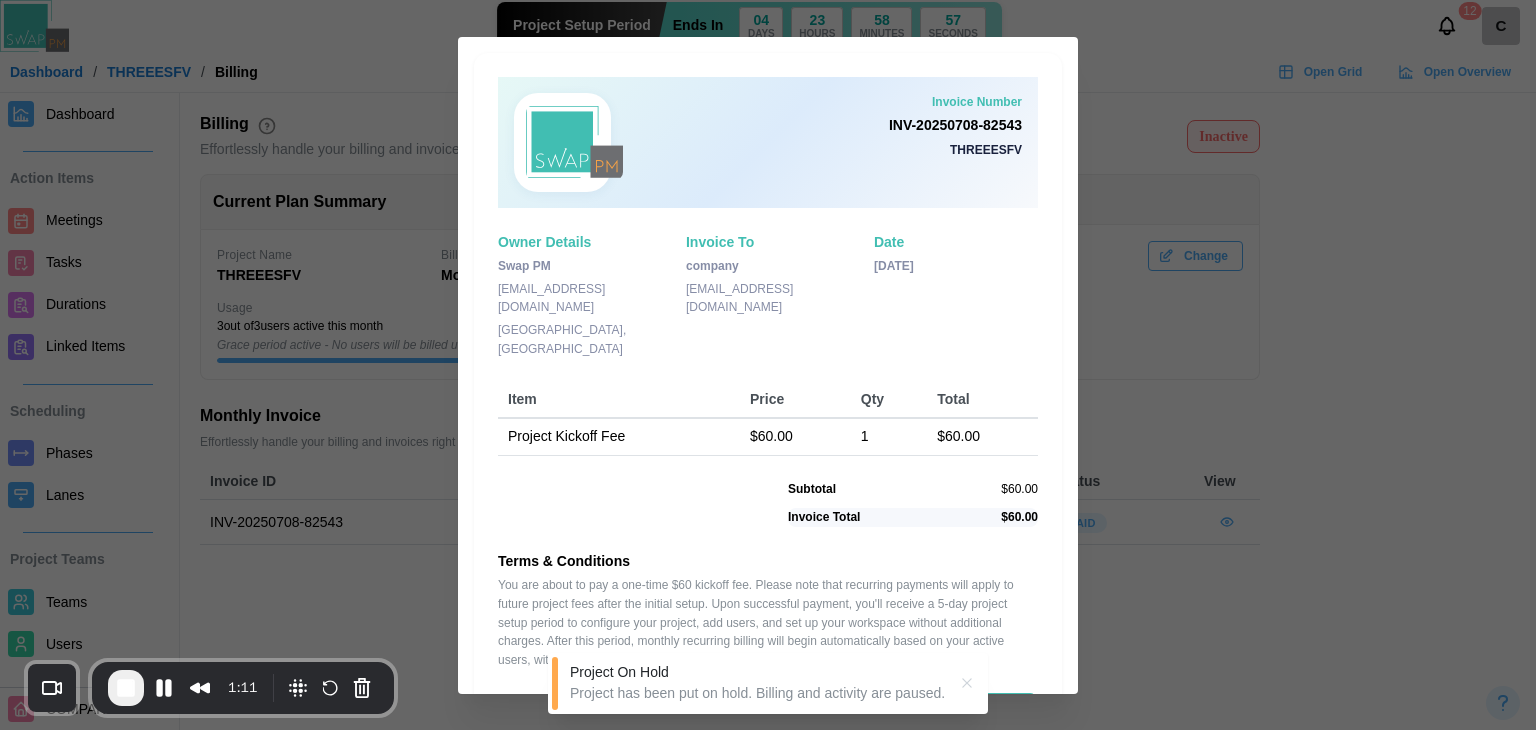 scroll, scrollTop: 76, scrollLeft: 0, axis: vertical 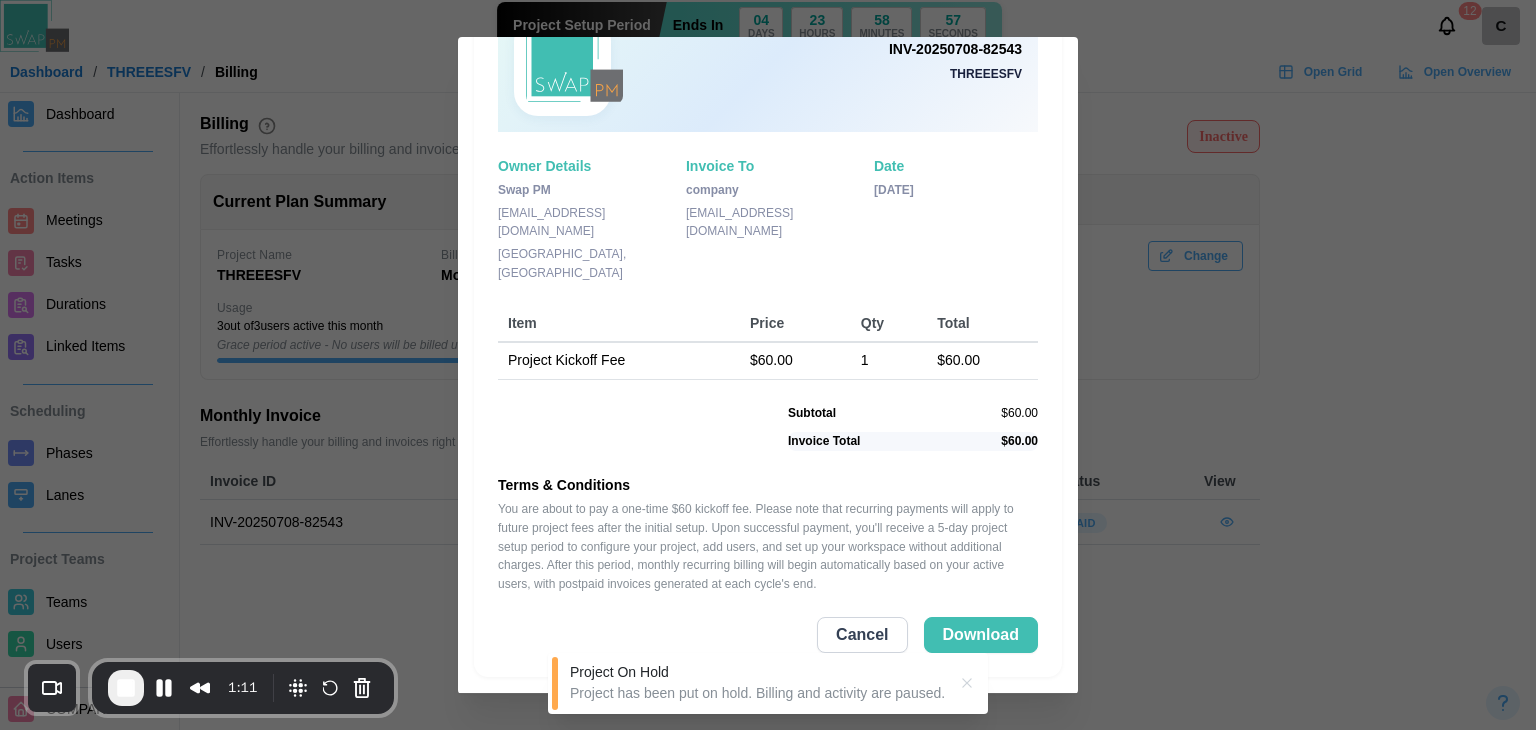 click on "Cancel" at bounding box center (862, 635) 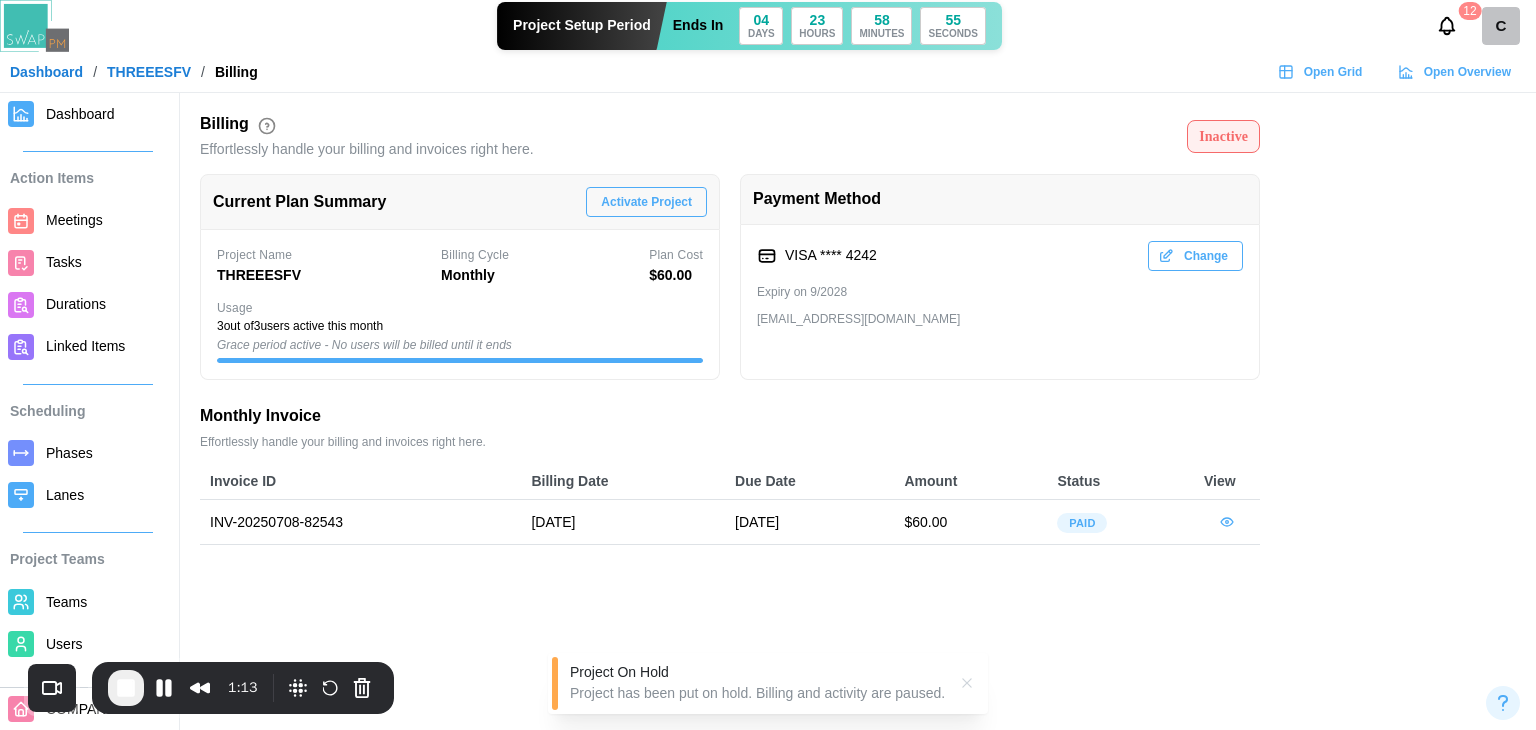 click on "Activate Project" at bounding box center (646, 202) 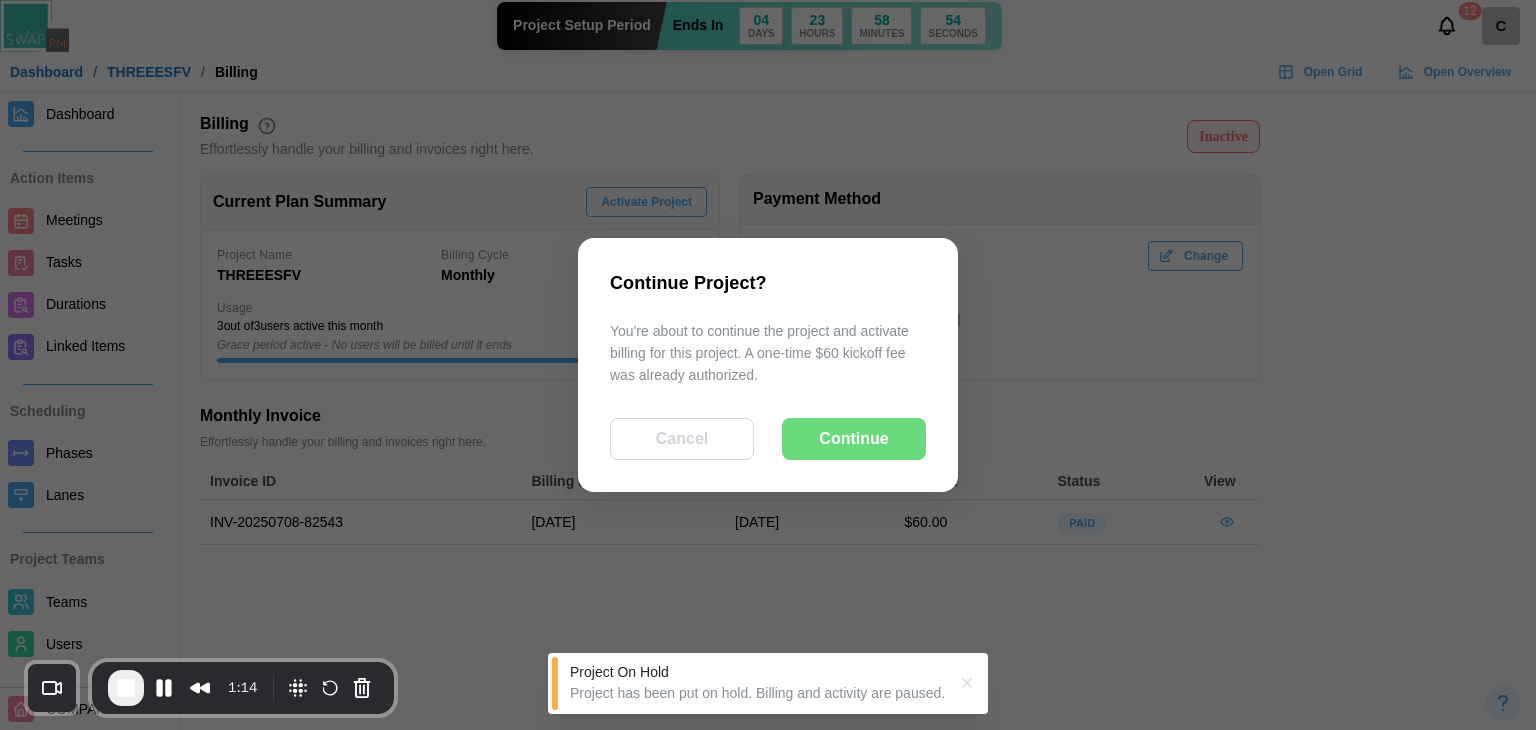 click on "Continue" at bounding box center [853, 439] 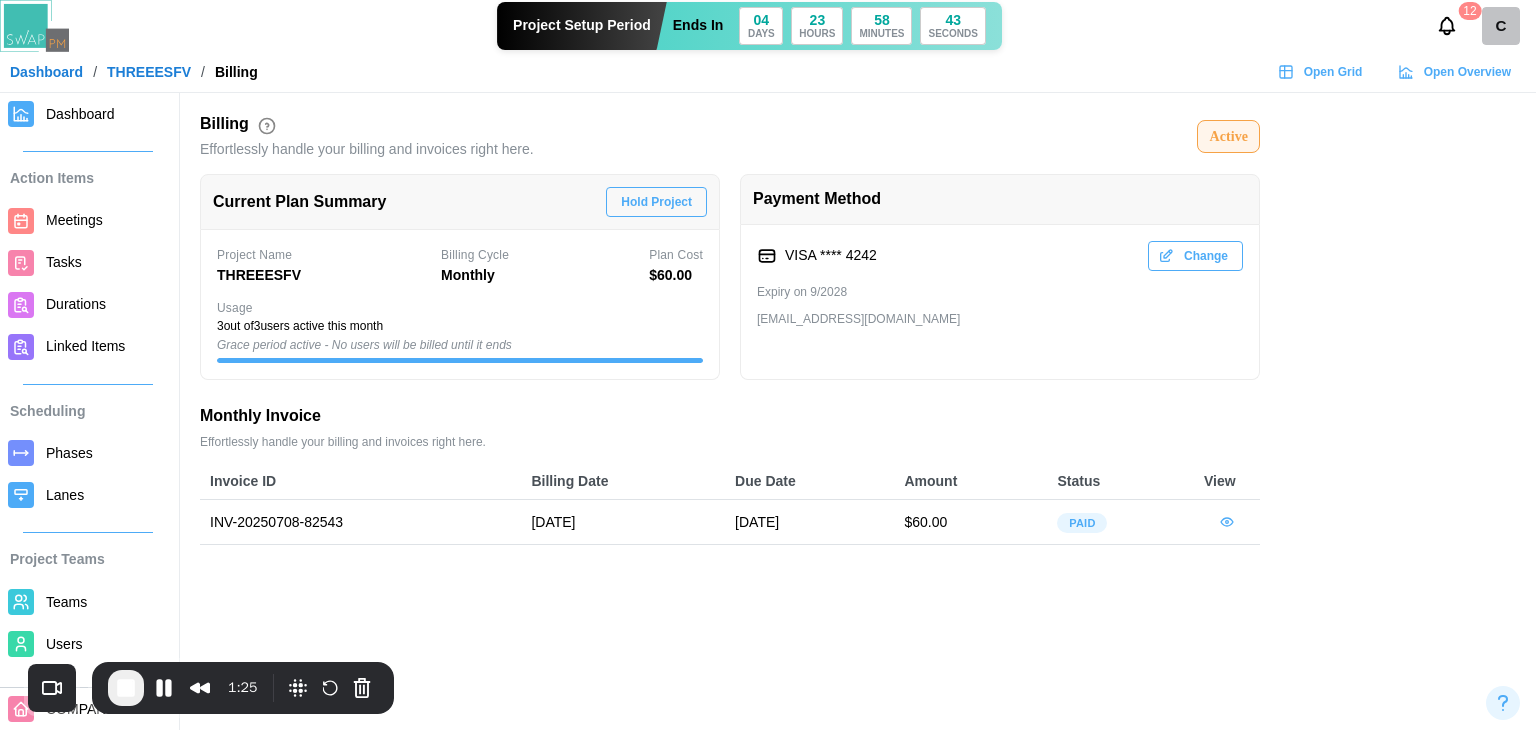 click on "Users" at bounding box center [64, 644] 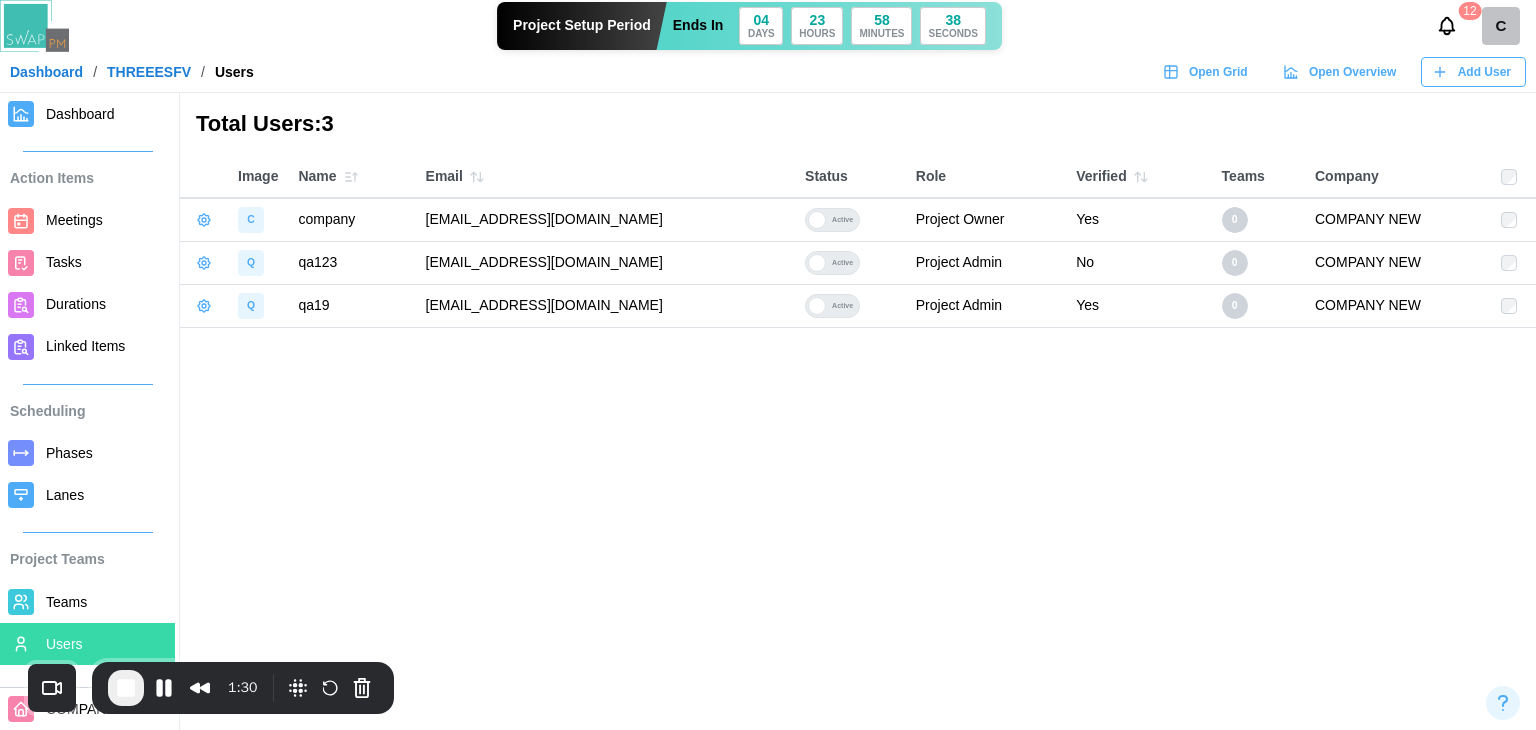 click on "Add User" at bounding box center (1484, 72) 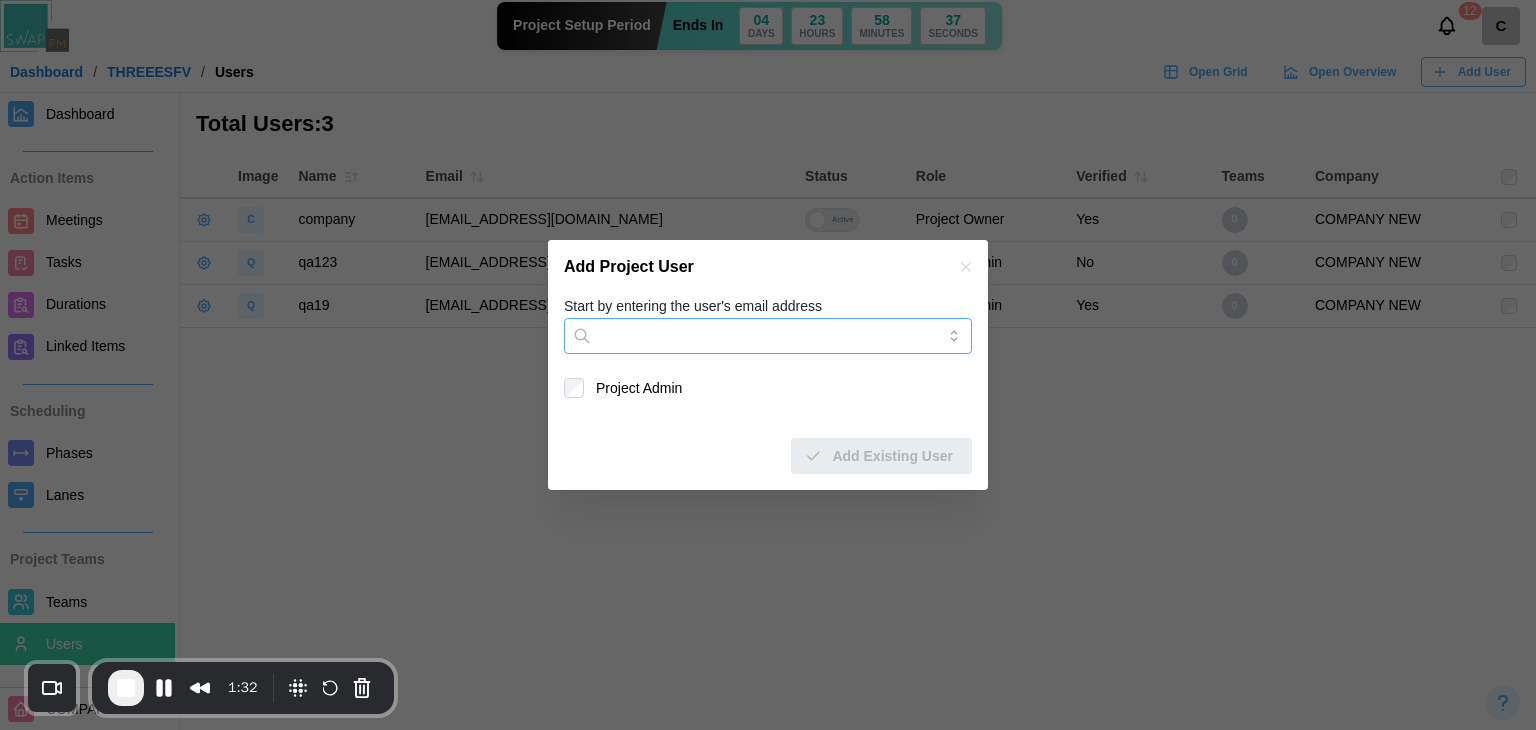 click on "Start by entering the user's email address" at bounding box center [768, 336] 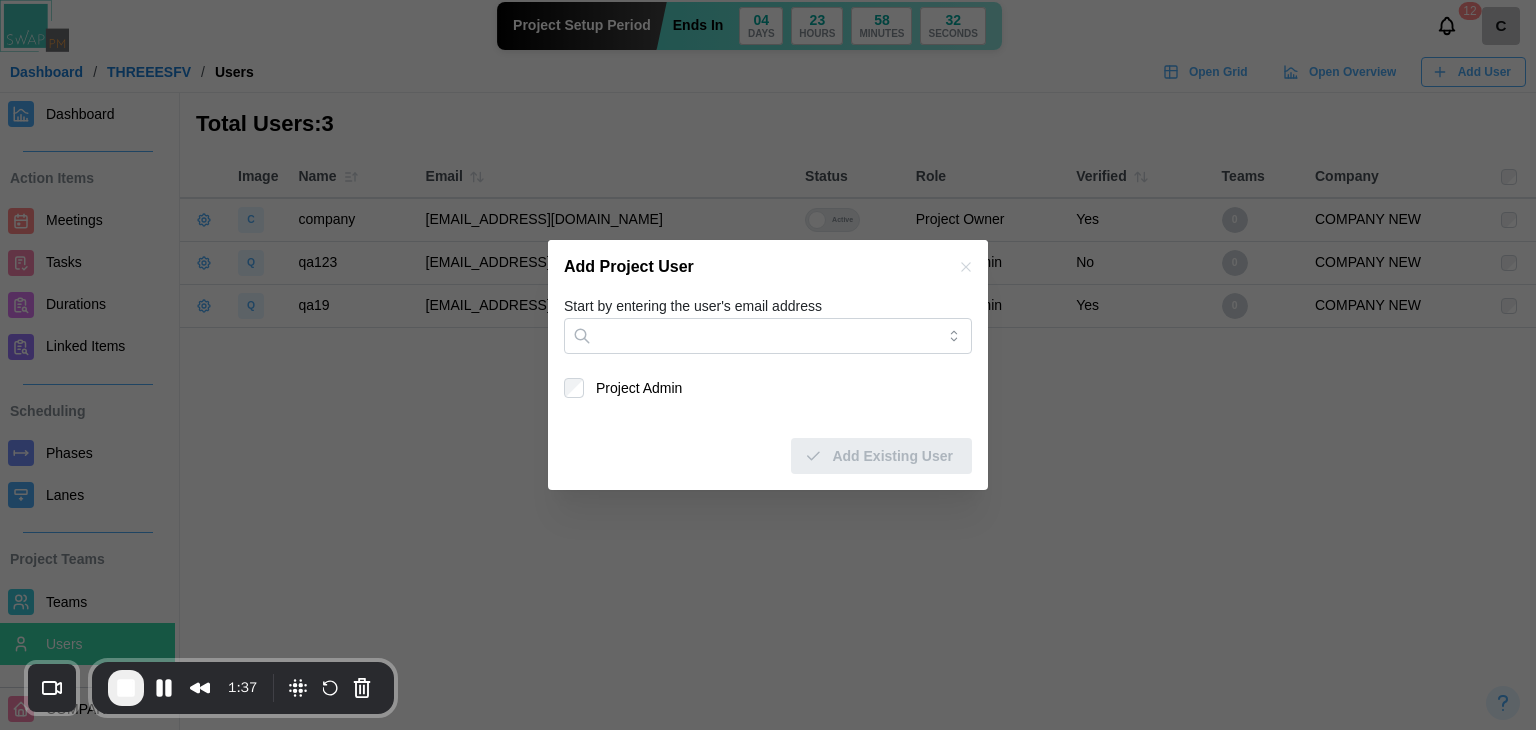 drag, startPoint x: 966, startPoint y: 267, endPoint x: 932, endPoint y: 276, distance: 35.17101 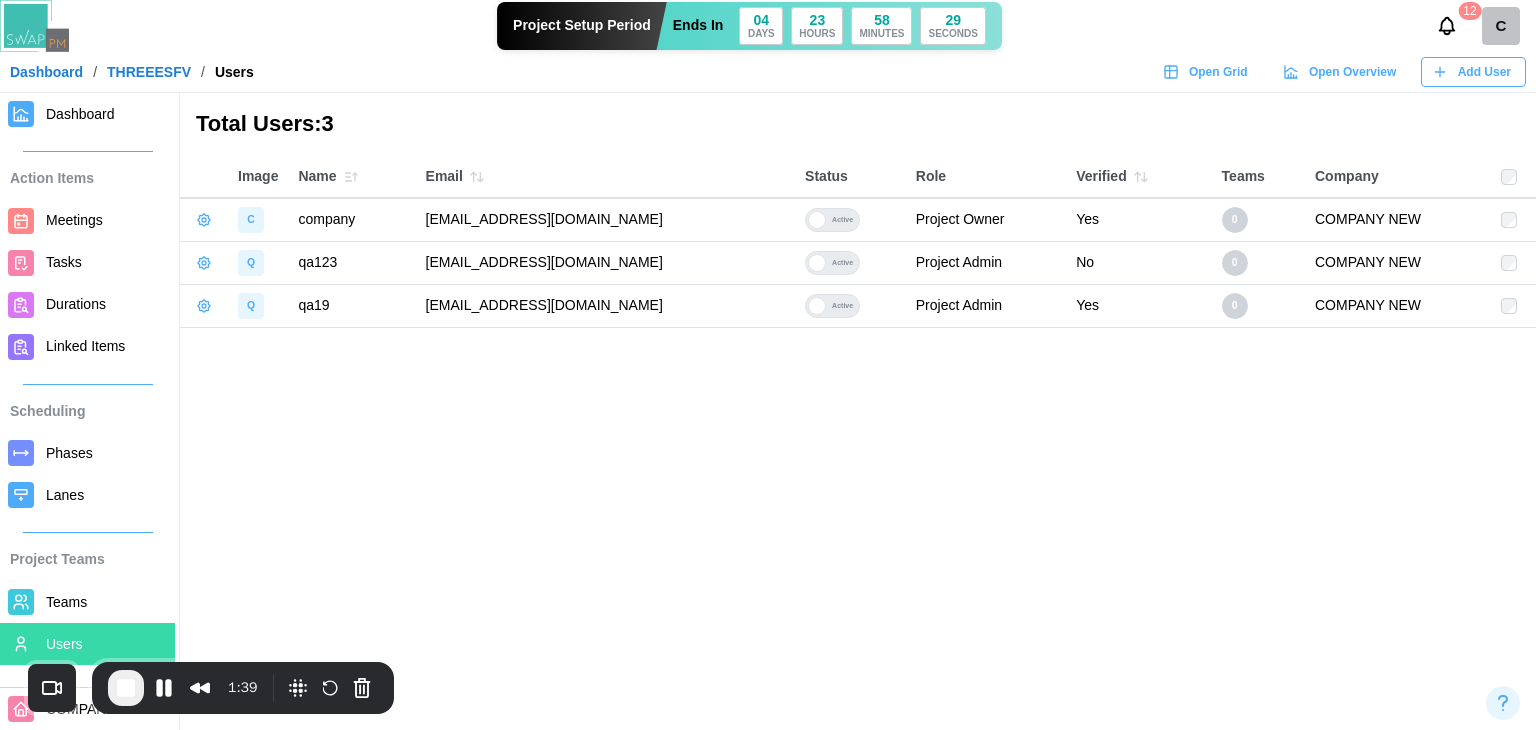 drag, startPoint x: 679, startPoint y: 297, endPoint x: 420, endPoint y: 314, distance: 259.5573 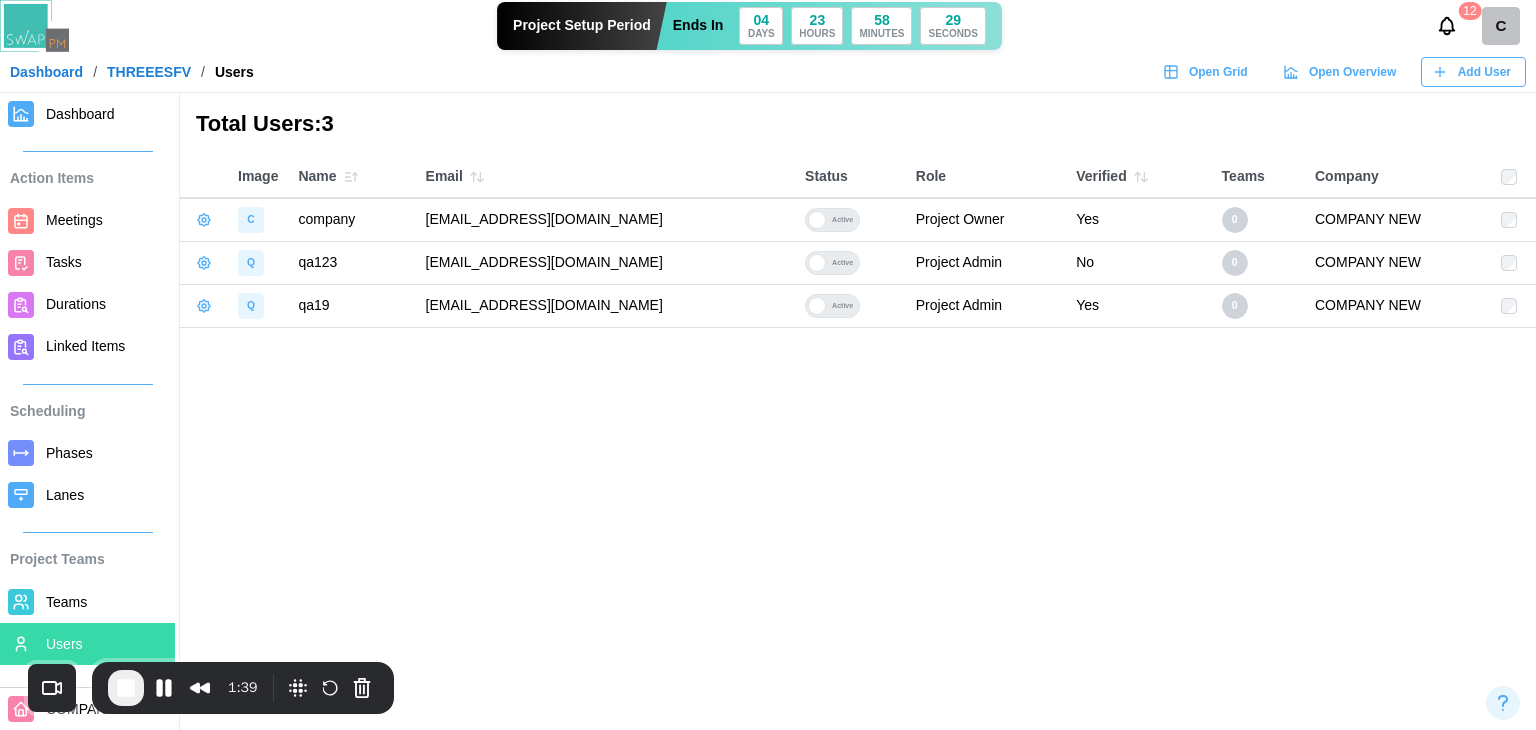 click on "qatestercodingcops+qa19@gmail.com" at bounding box center [606, 305] 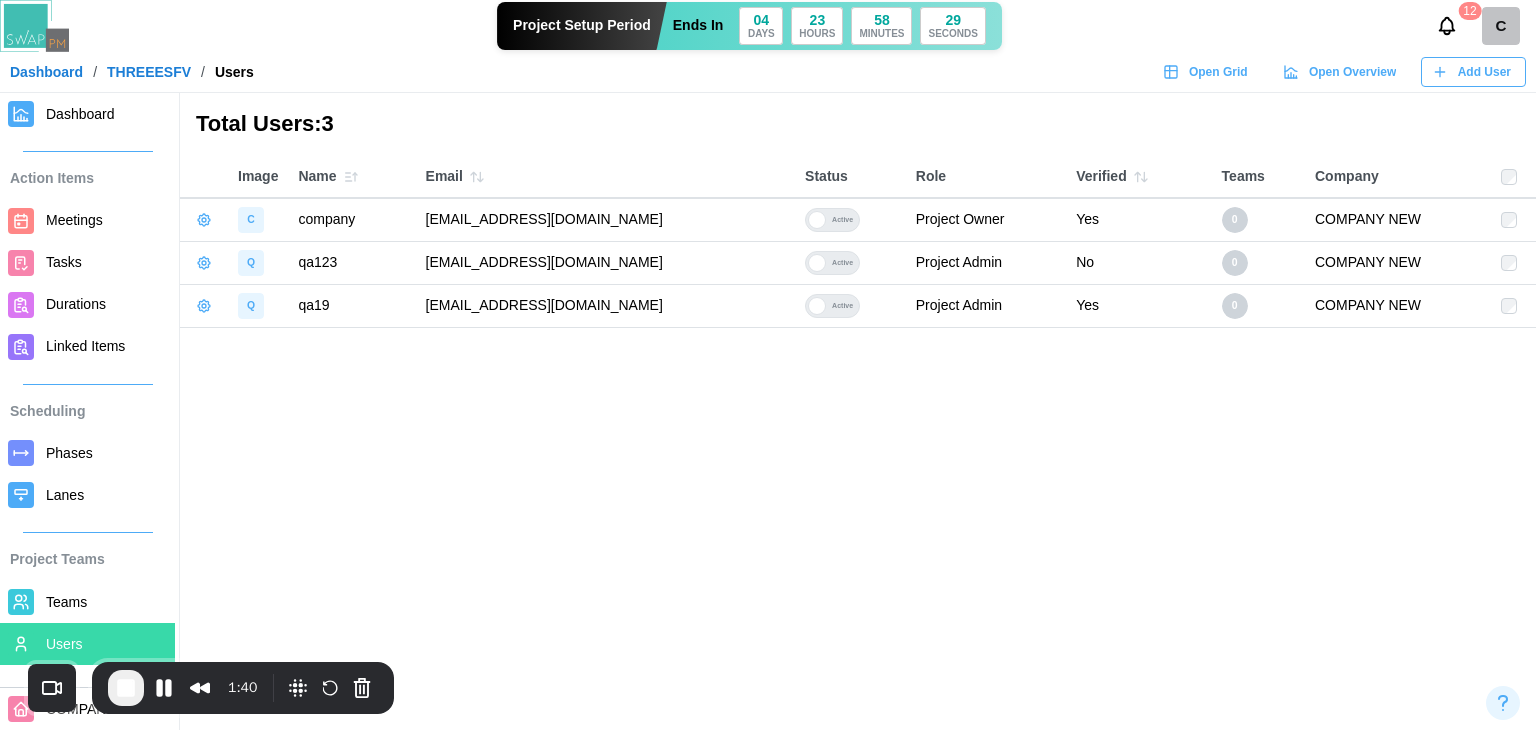 copy on "qatestercodingcops+qa19@gmail.com" 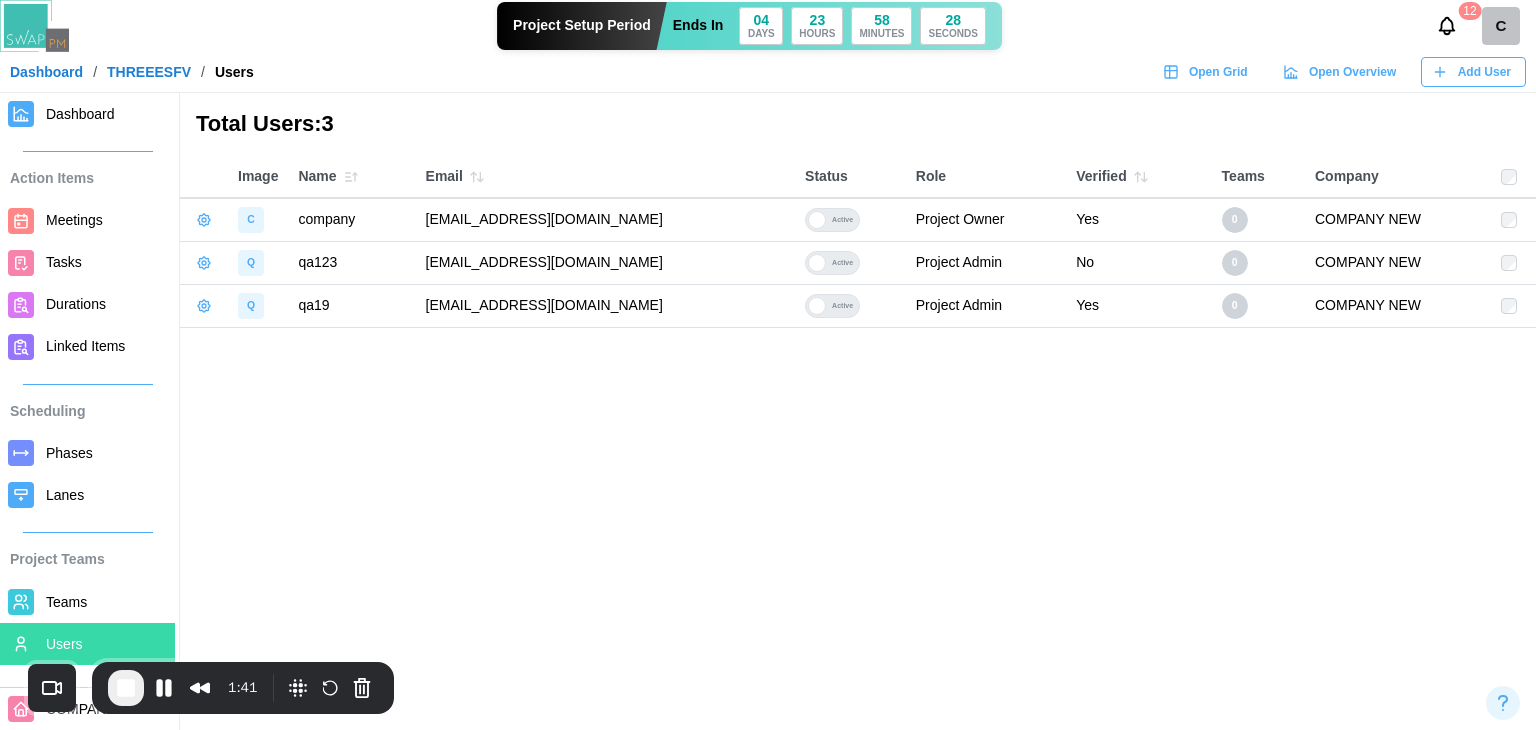 click on "Add User" at bounding box center (1471, 72) 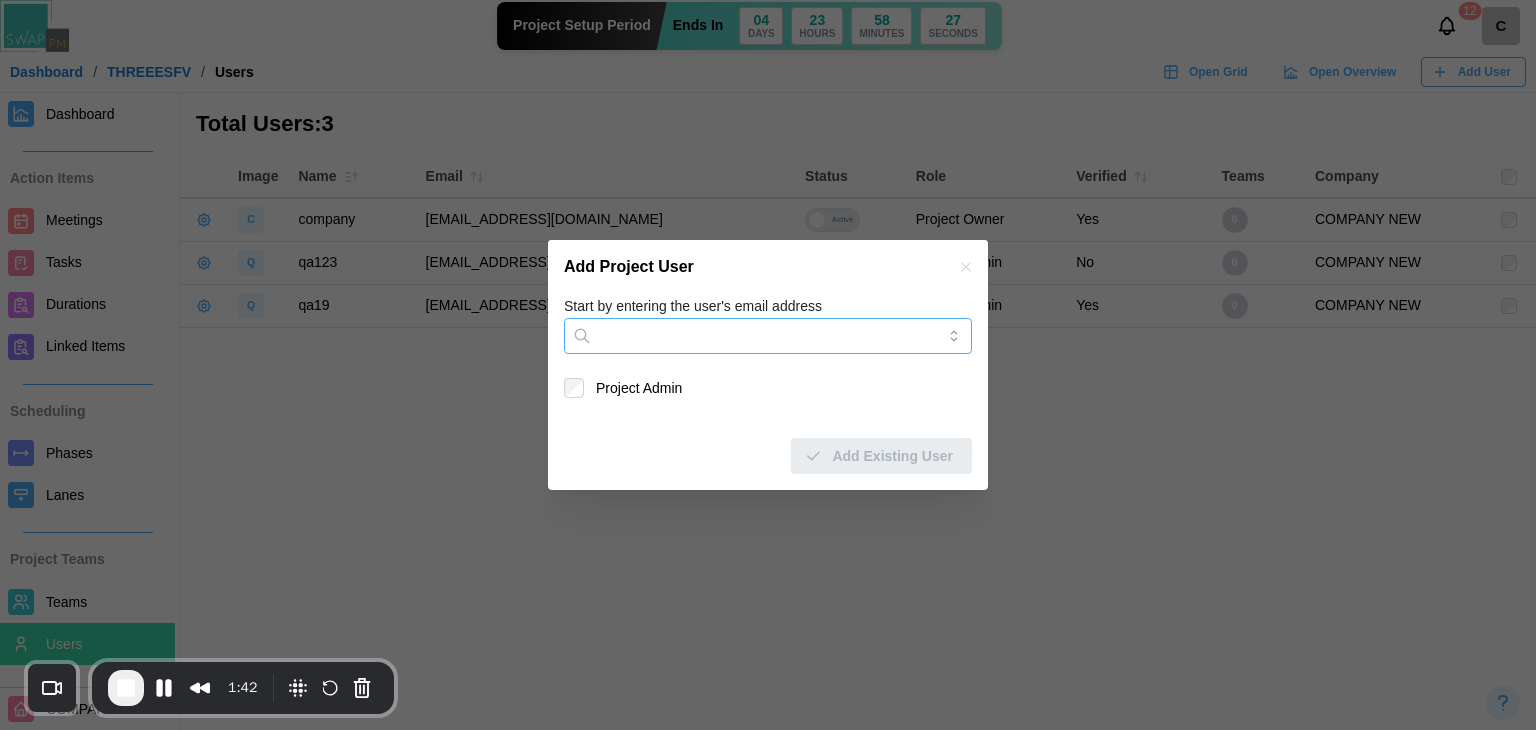 click on "Start by entering the user's email address" at bounding box center (768, 336) 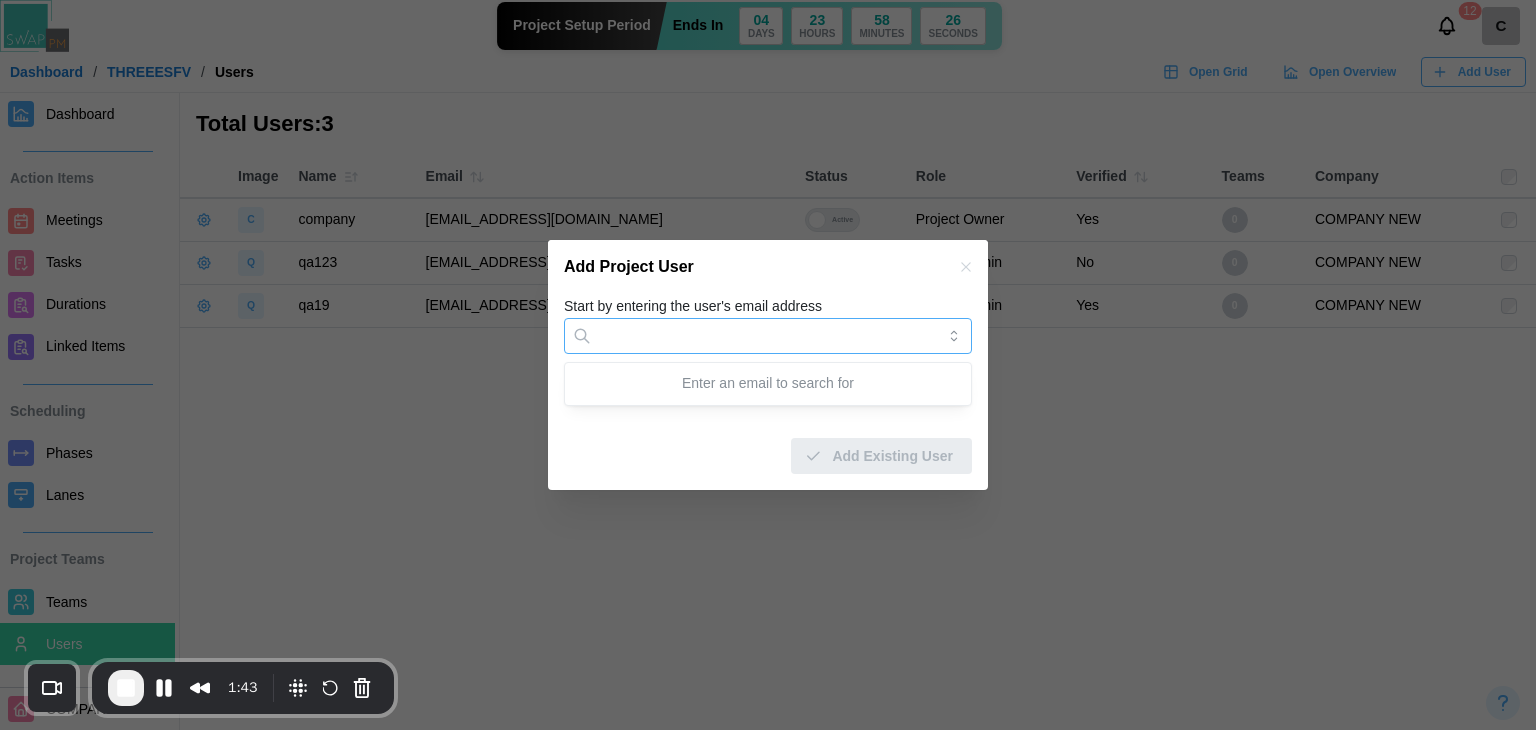 paste on "**********" 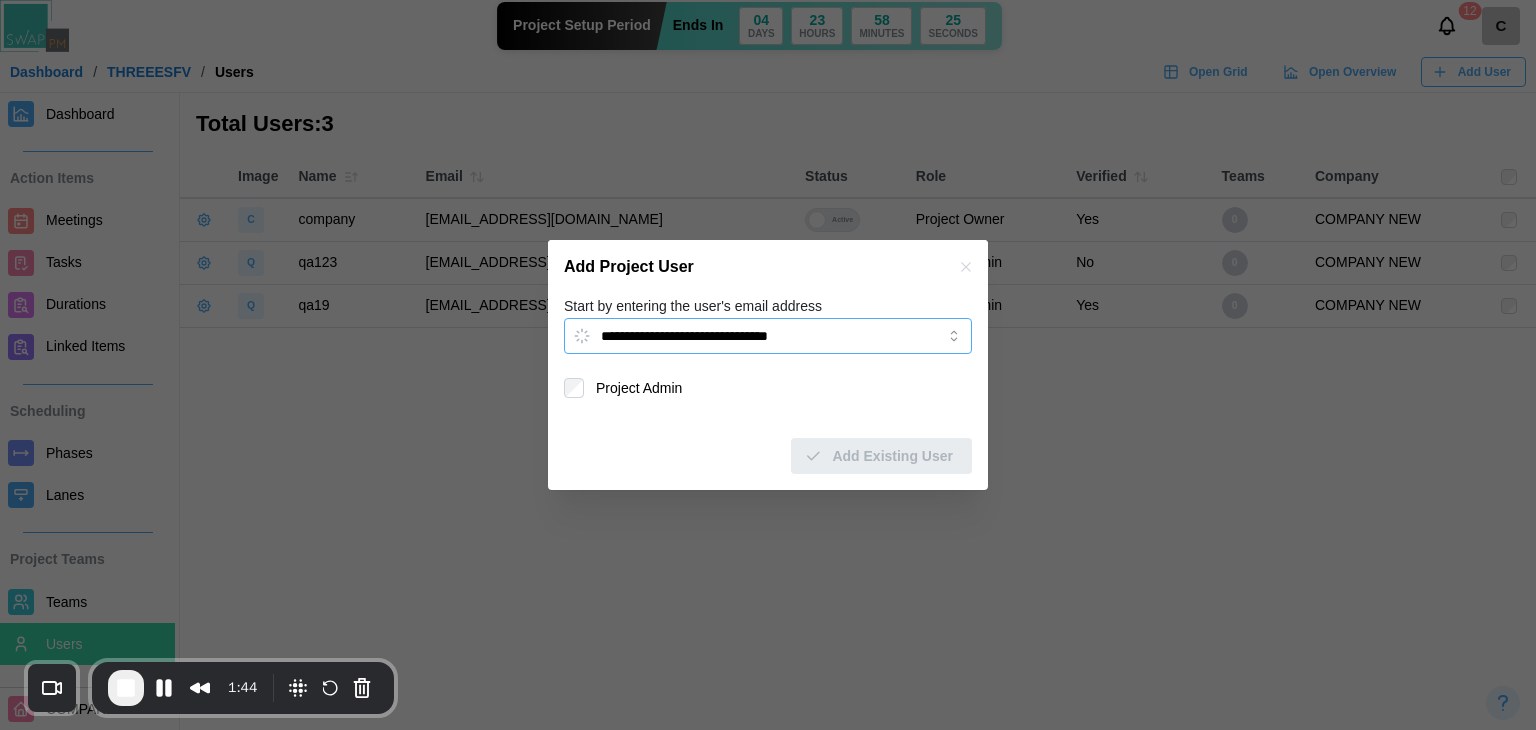 click on "**********" at bounding box center (768, 336) 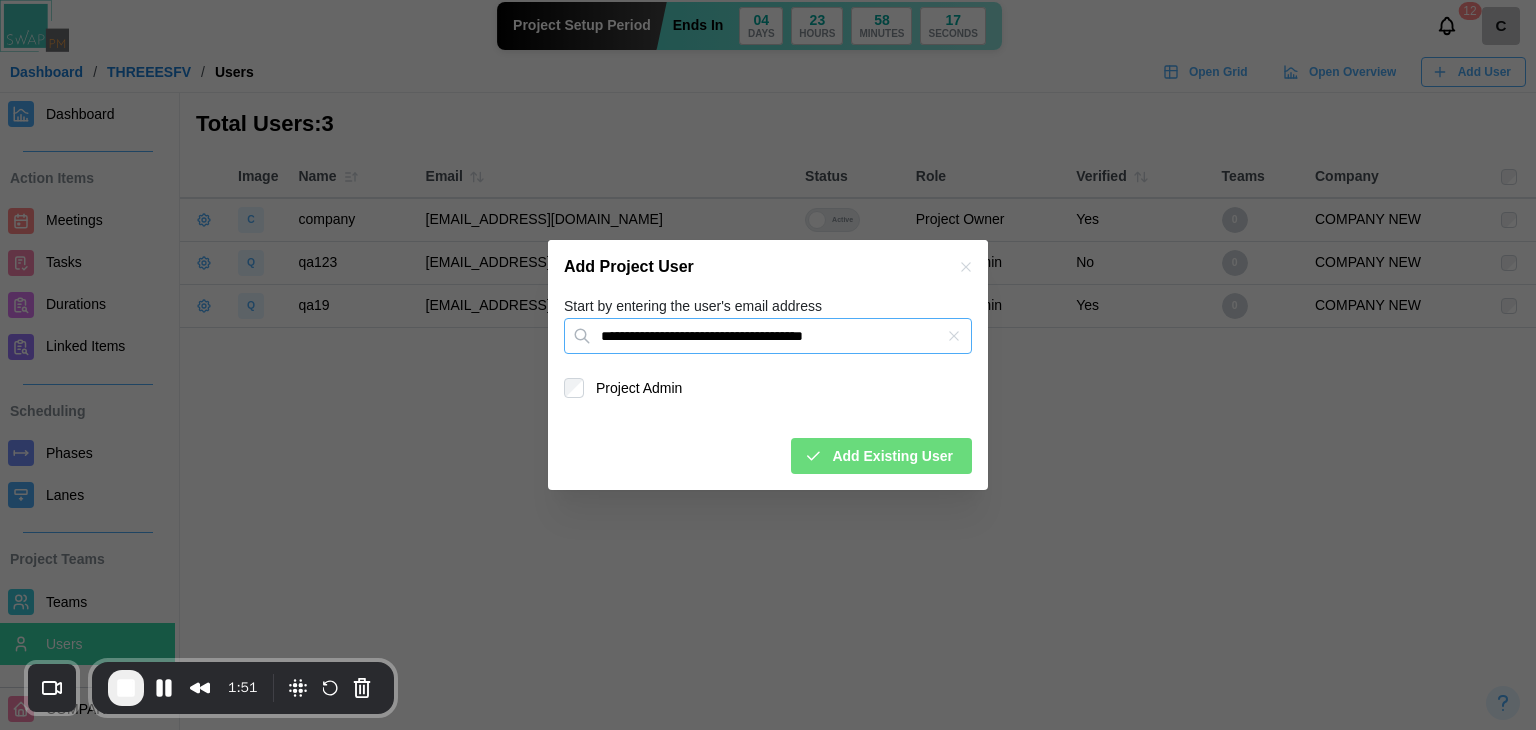 type on "**********" 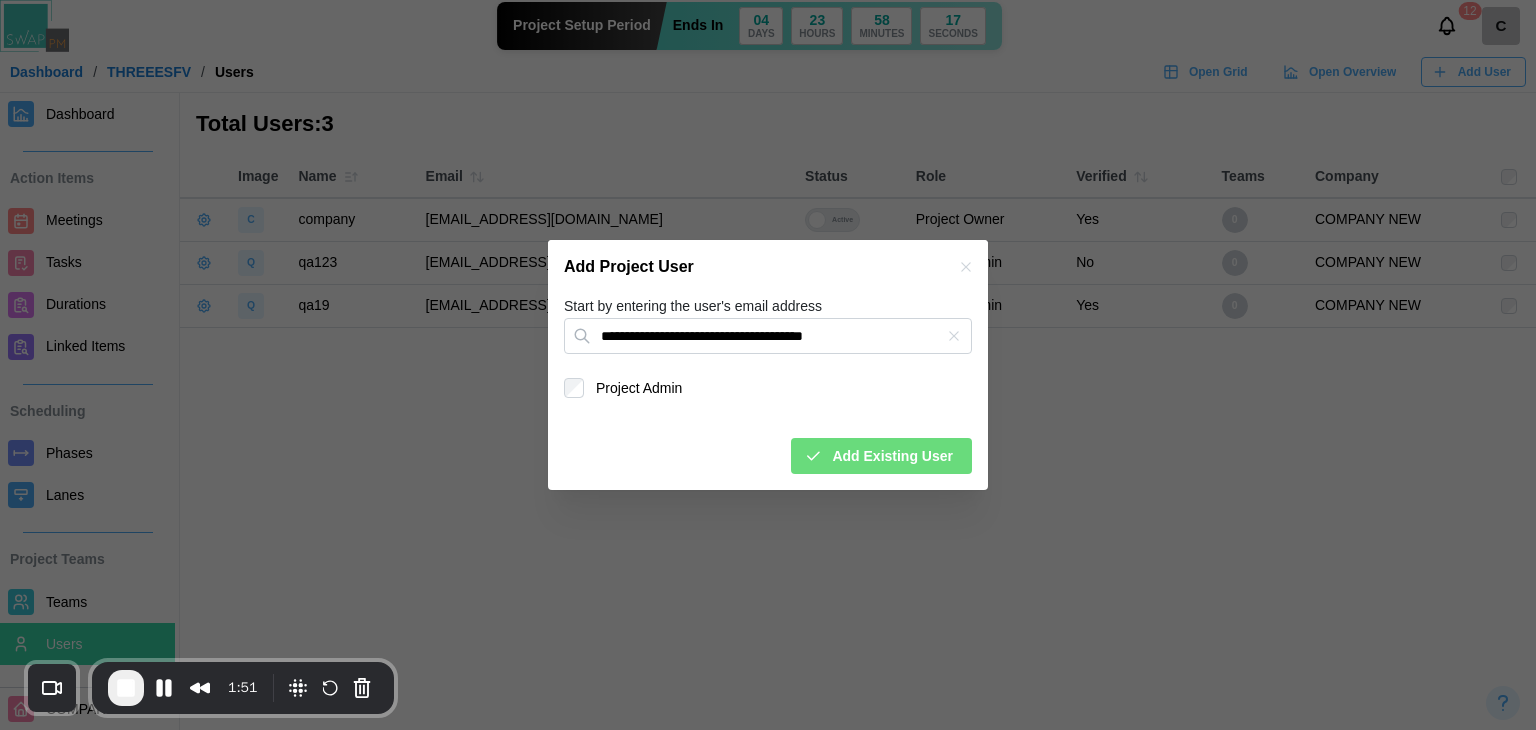 click on "Add Existing User" at bounding box center (892, 456) 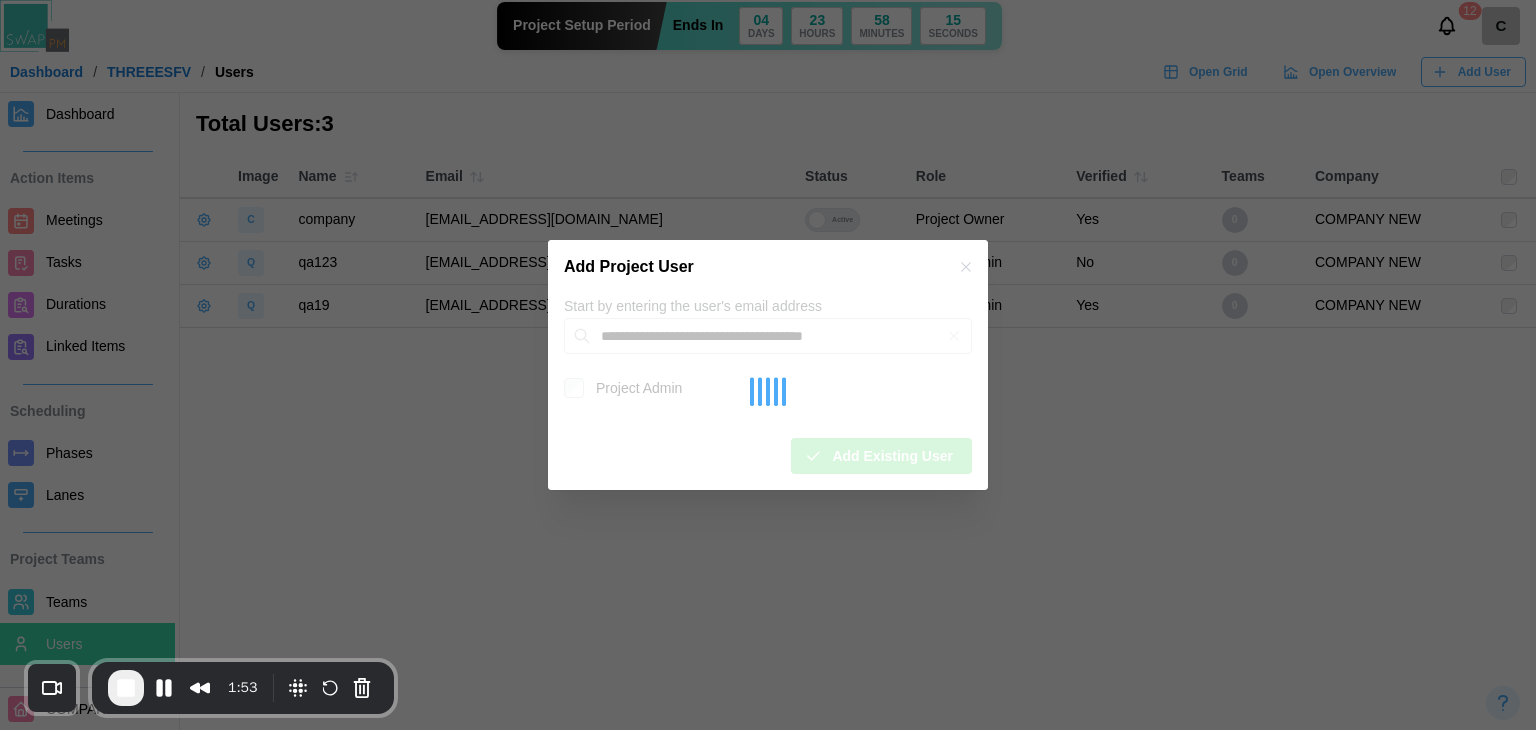 type 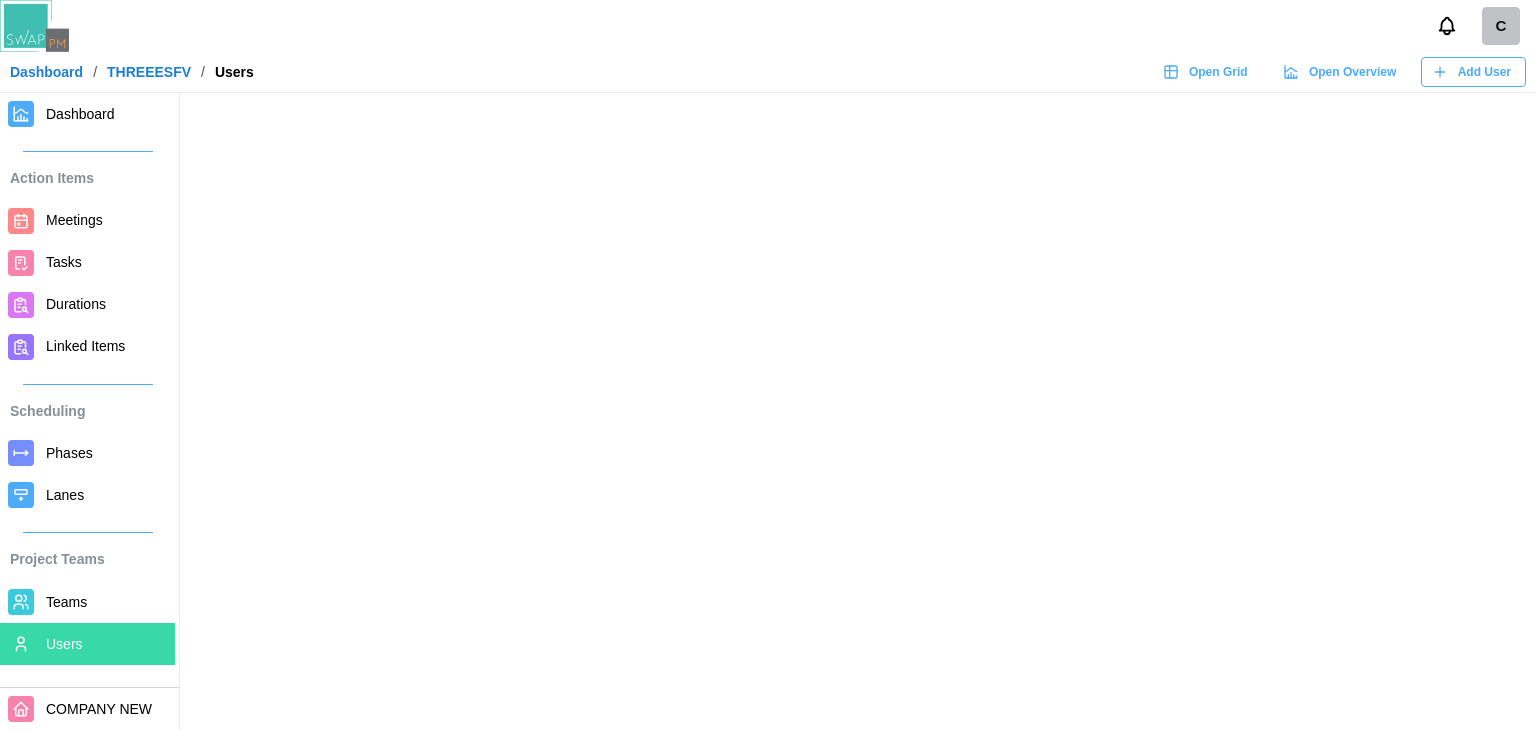scroll, scrollTop: 0, scrollLeft: 0, axis: both 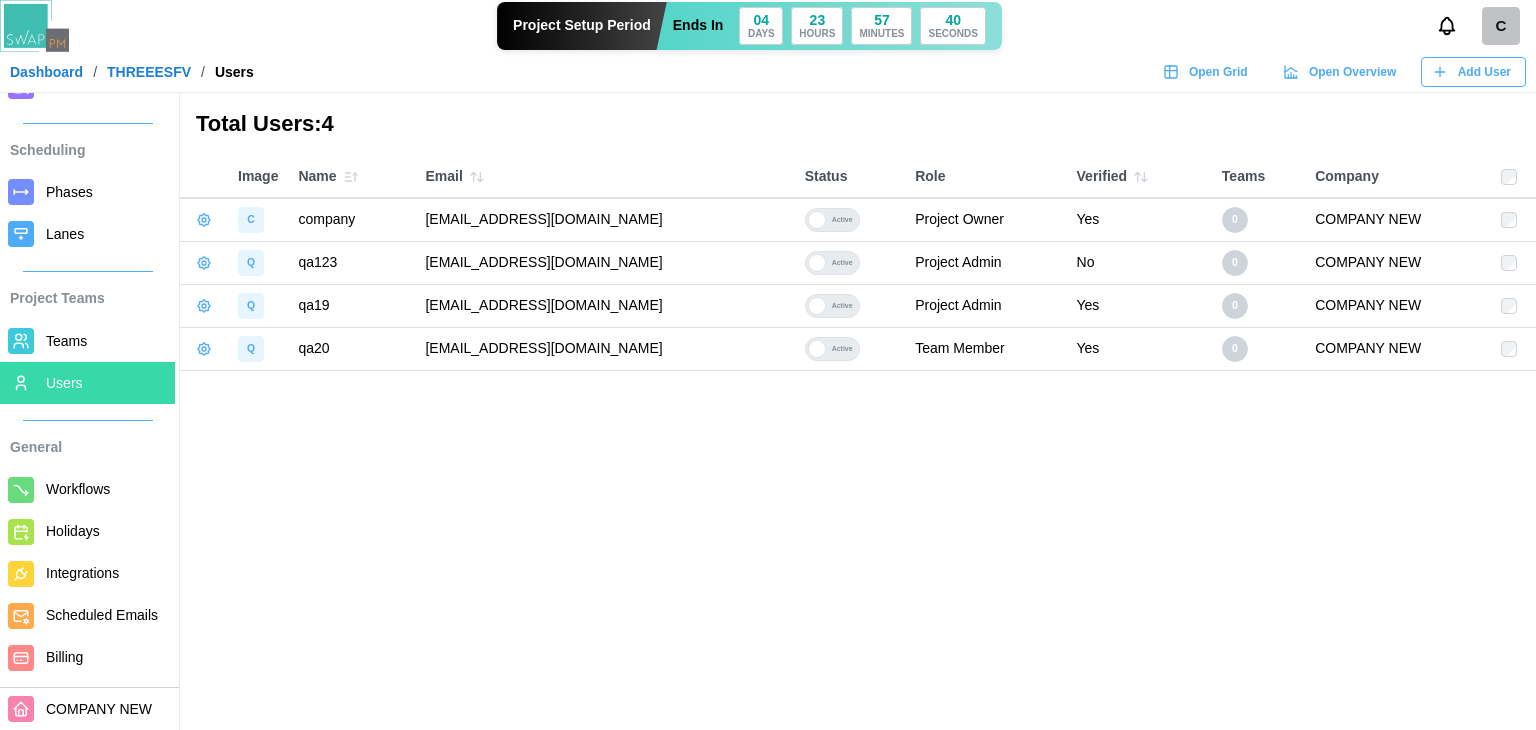 click on "Billing" at bounding box center [106, 657] 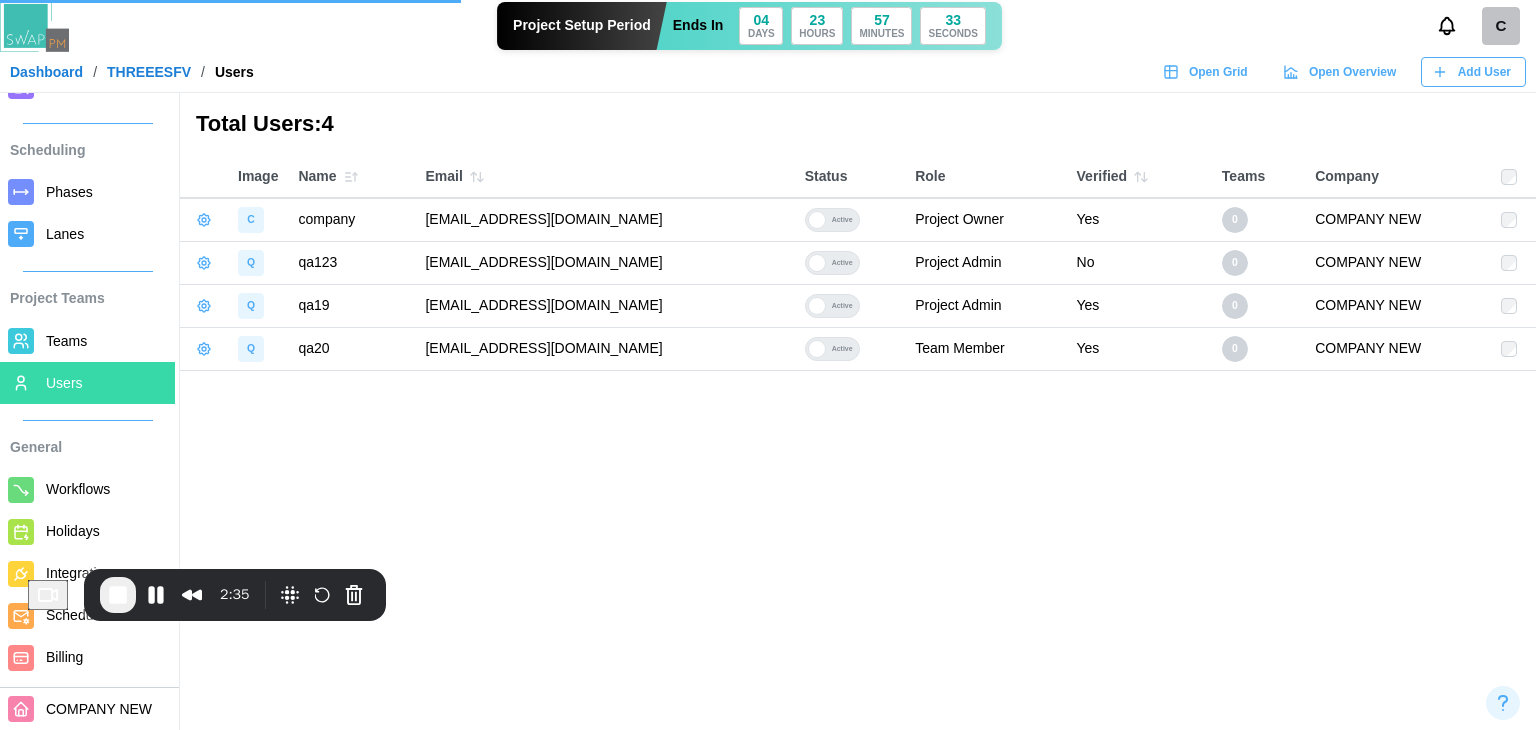 drag, startPoint x: 174, startPoint y: 585, endPoint x: 172, endPoint y: 574, distance: 11.18034 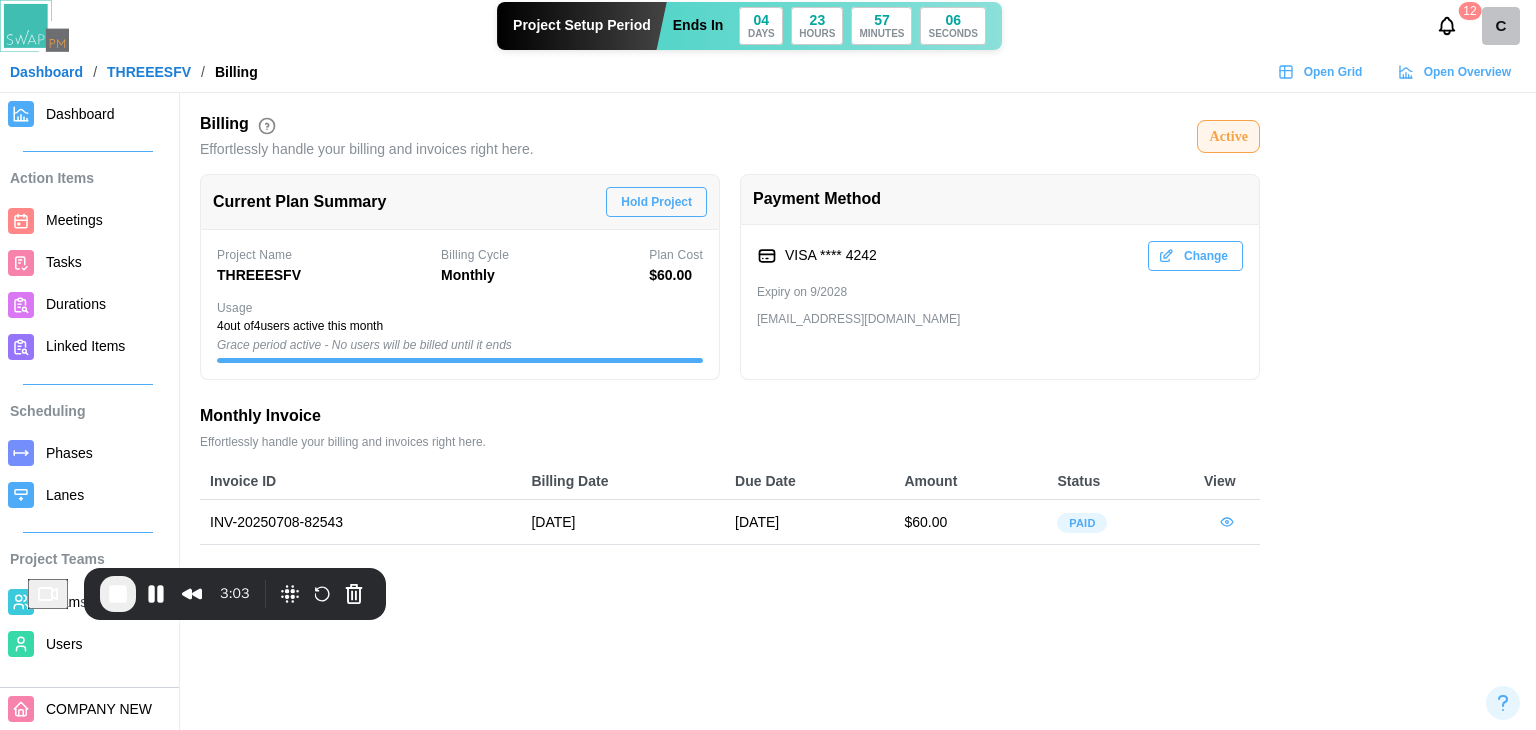 click on "Hold Project" at bounding box center [656, 202] 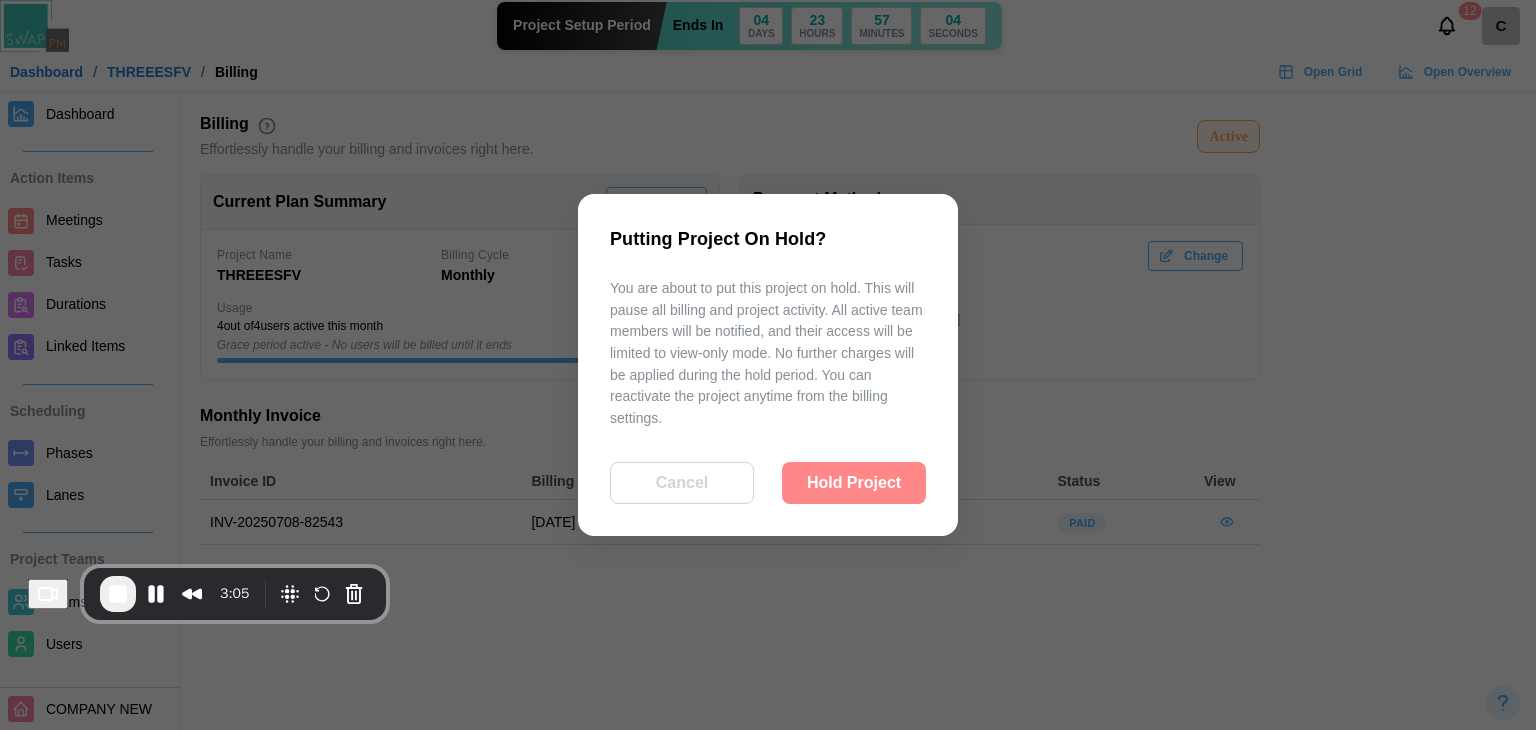 click on "Hold Project" at bounding box center (854, 483) 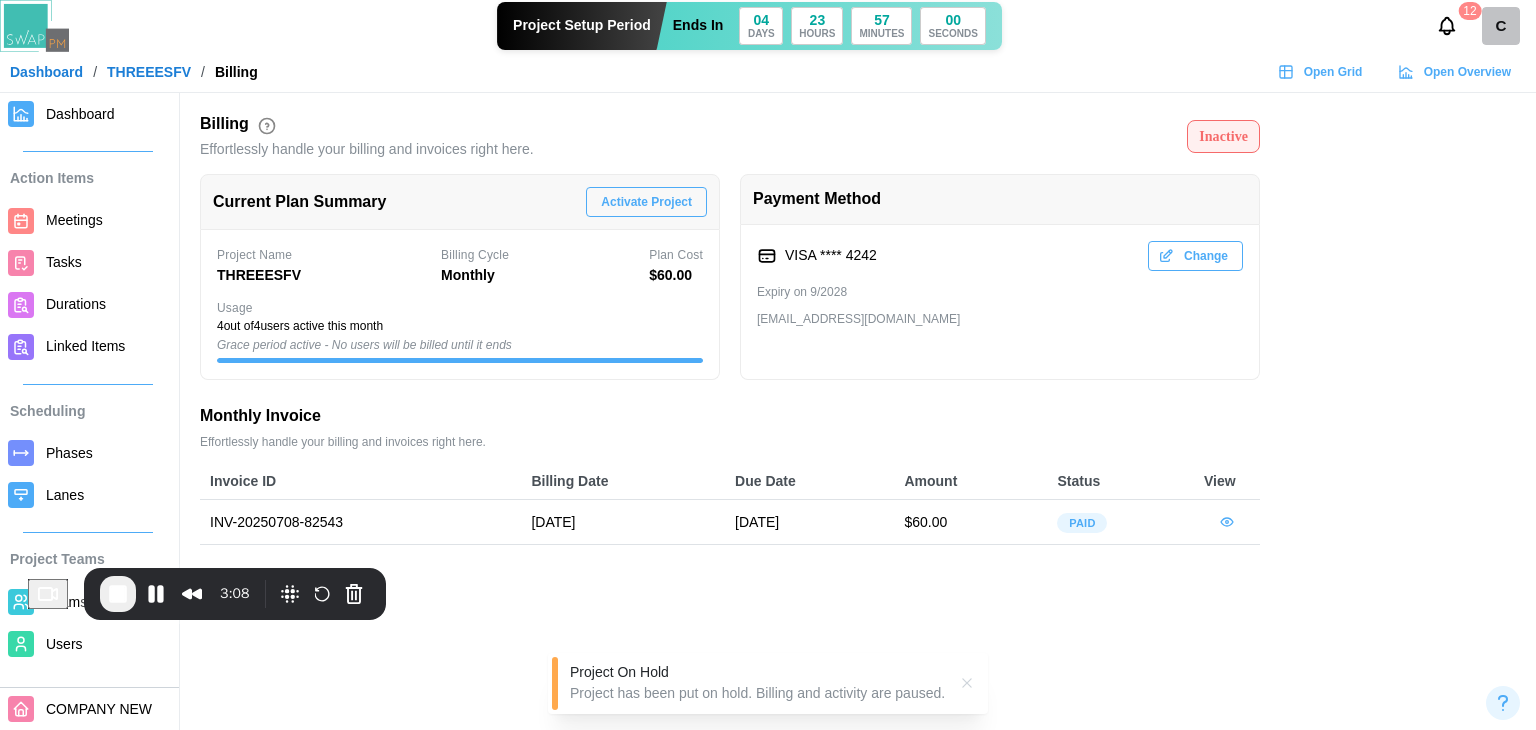 click on "Activate Project" at bounding box center (646, 202) 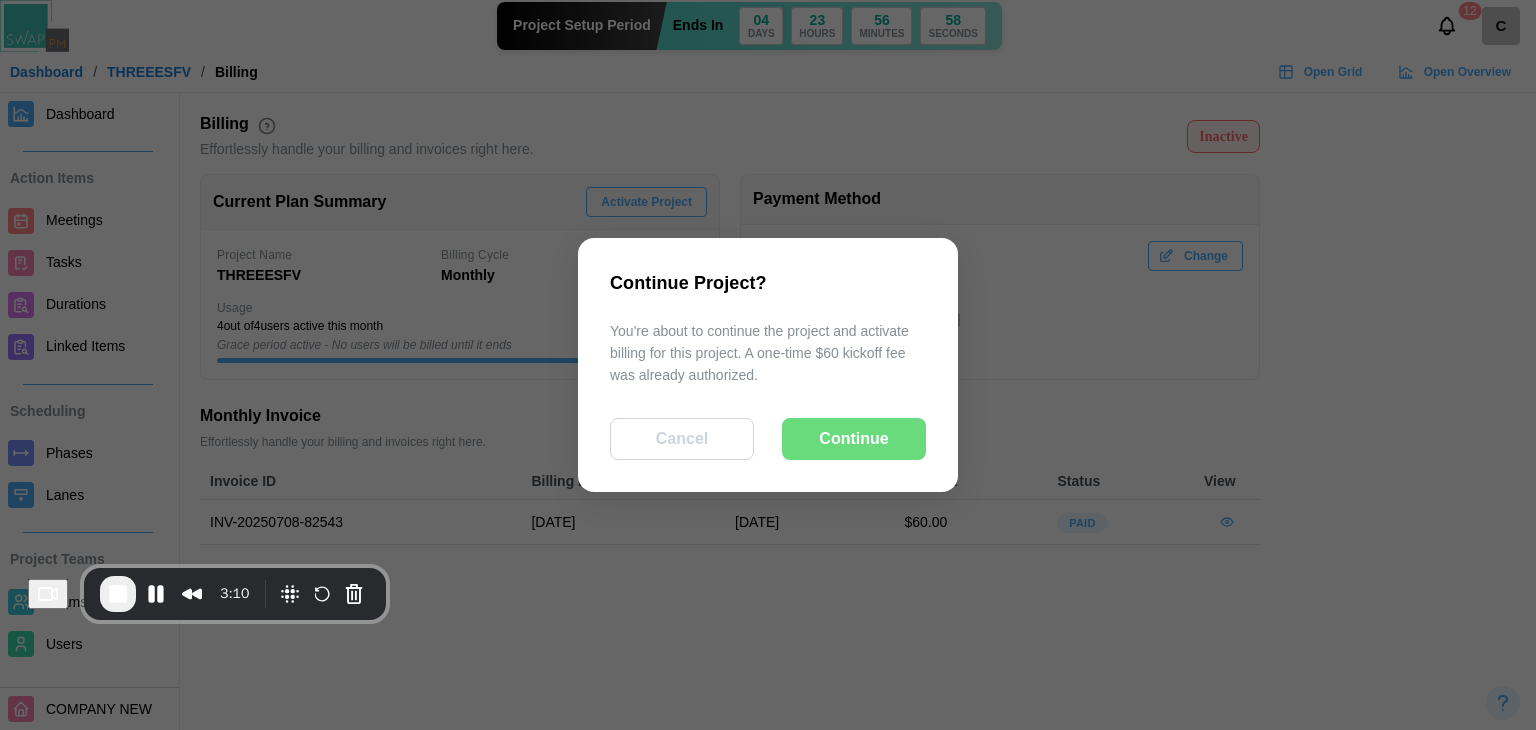 click on "Continue" at bounding box center (854, 439) 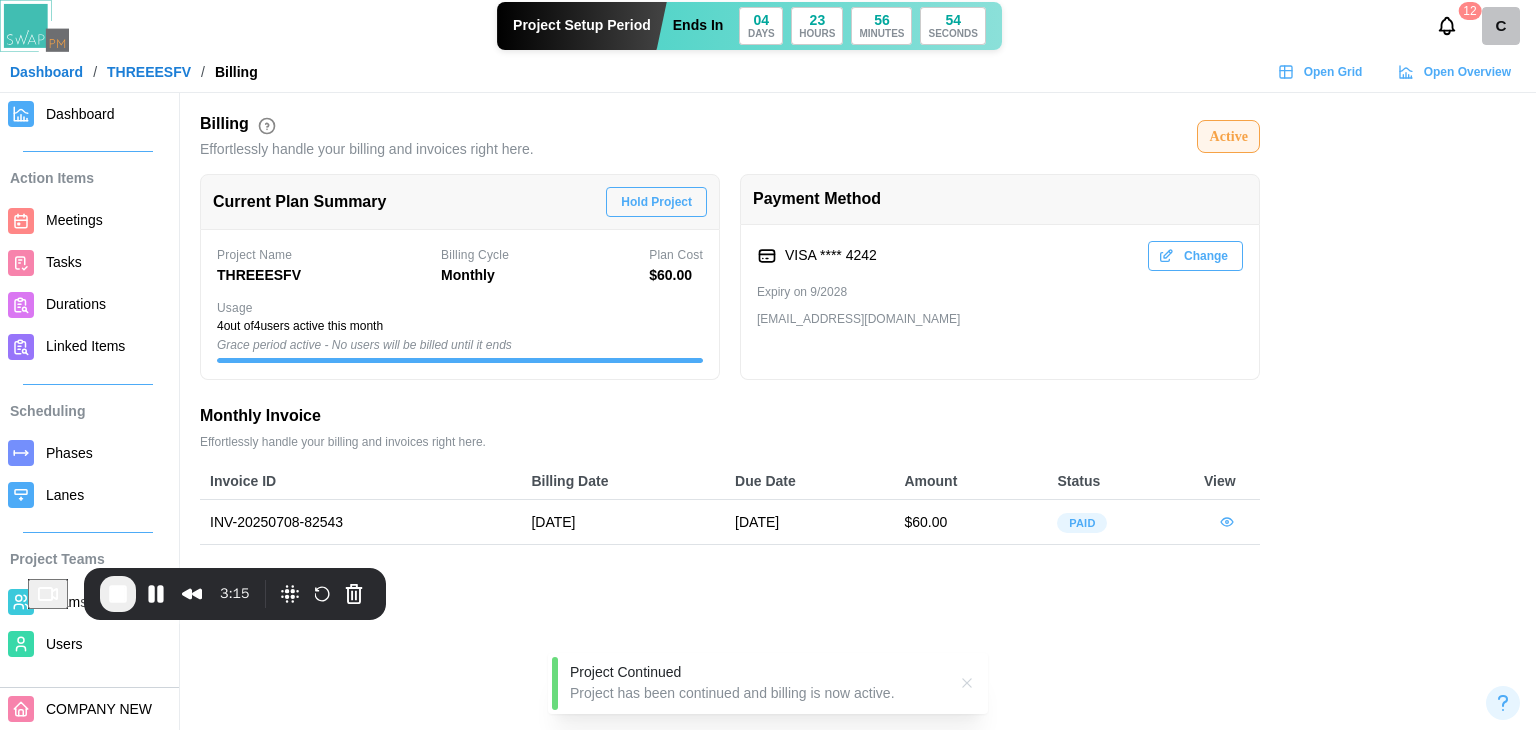 click on "Dashboard" at bounding box center (46, 72) 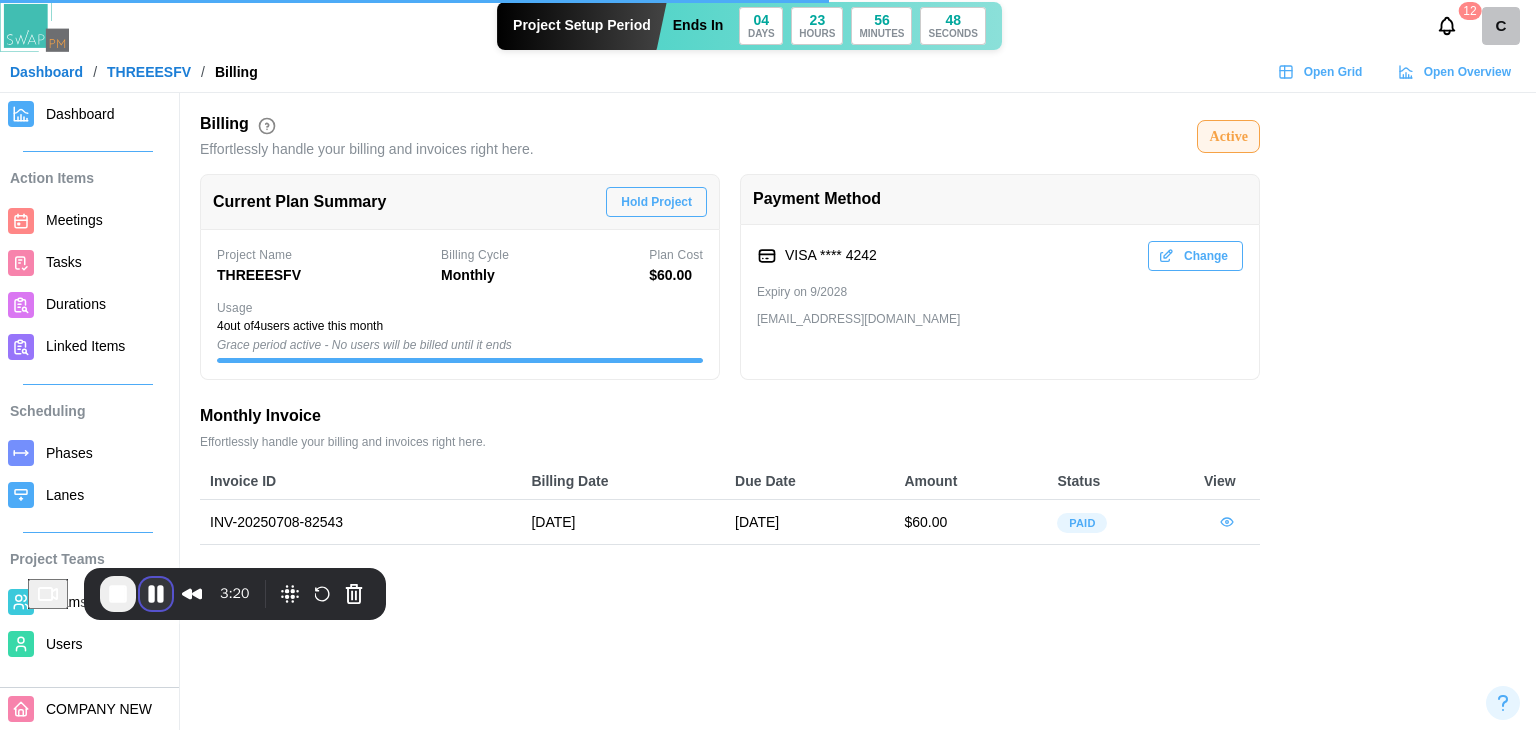 click at bounding box center (156, 594) 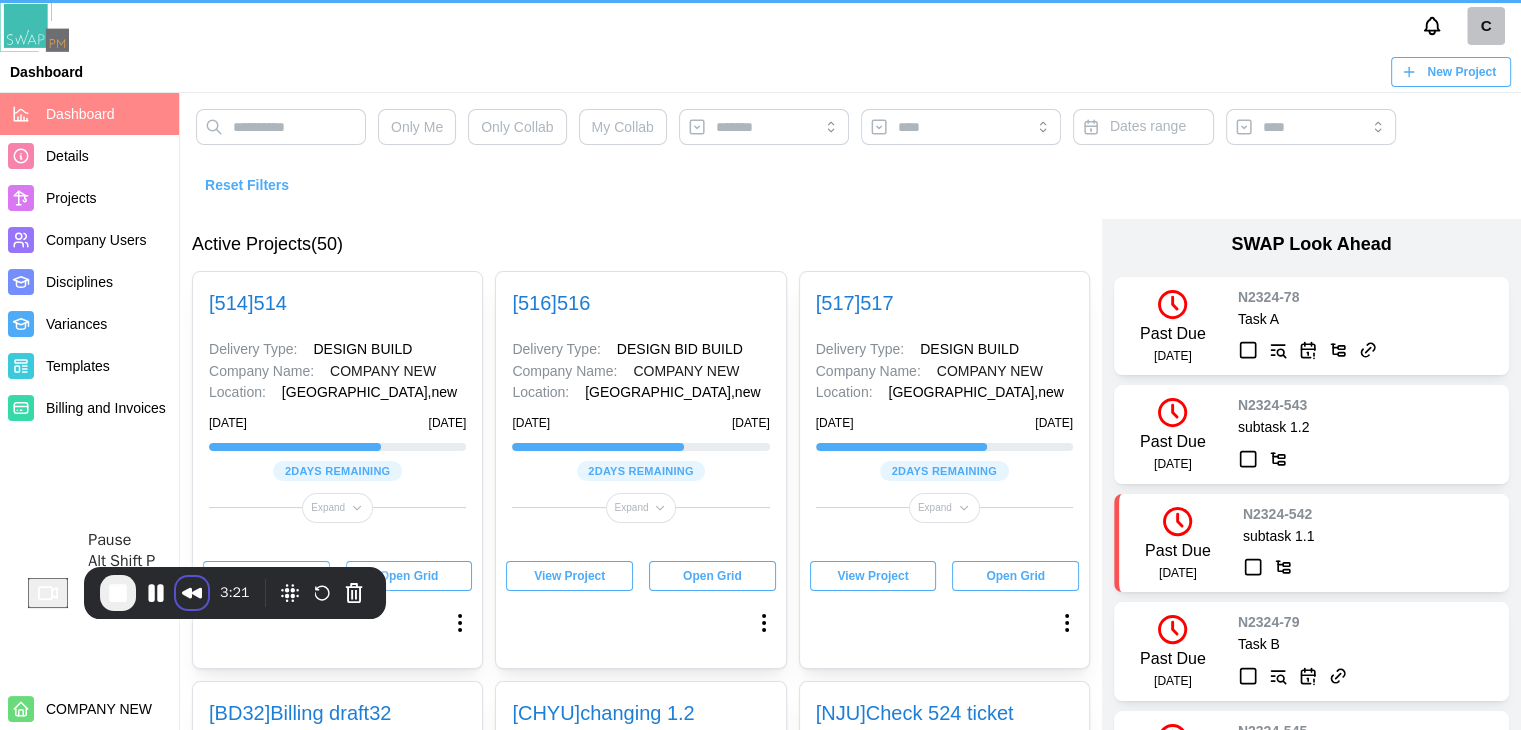 click on "C Dashboard New Project Dashboard Details Projects Company Users Disciplines Variances Templates Billing and Invoices COMPANY NEW Only Me Only Collab My Collab Dates range Reset Filters Active Projects  (50) [ 514 ]  514 Delivery Type: DESIGN BUILD Company Name: COMPANY NEW Location: Madrid ,  new July 4, 2025 July 10, 2025 2  days remaining Expand View Project Open Grid [ 516 ]  516 Delivery Type: DESIGN BID BUILD Company Name: COMPANY NEW Location: Madrid ,  new July 4, 2025 July 10, 2025 2  days remaining Expand View Project Open Grid [ 517 ]  517 Delivery Type: DESIGN BUILD Company Name: COMPANY NEW Location: Madrid ,  new July 4, 2025 July 10, 2025 2  days remaining Expand View Project Open Grid [ BD32 ]  Billing draft32 Delivery Type: CM AT RISK Company Name: COMPANY NEW Location: Madrid ,  new July 4, 2025 July 10, 2025 2  days remaining Expand View Project Open Grid [ CHYU ]  changing 1.2 Delivery Type: INTEGRATED PROJECT Company Name: COMPANY NEW Location: Madrid ,  new June 27, 2025 July 17, 2025 9" at bounding box center [760, 17243] 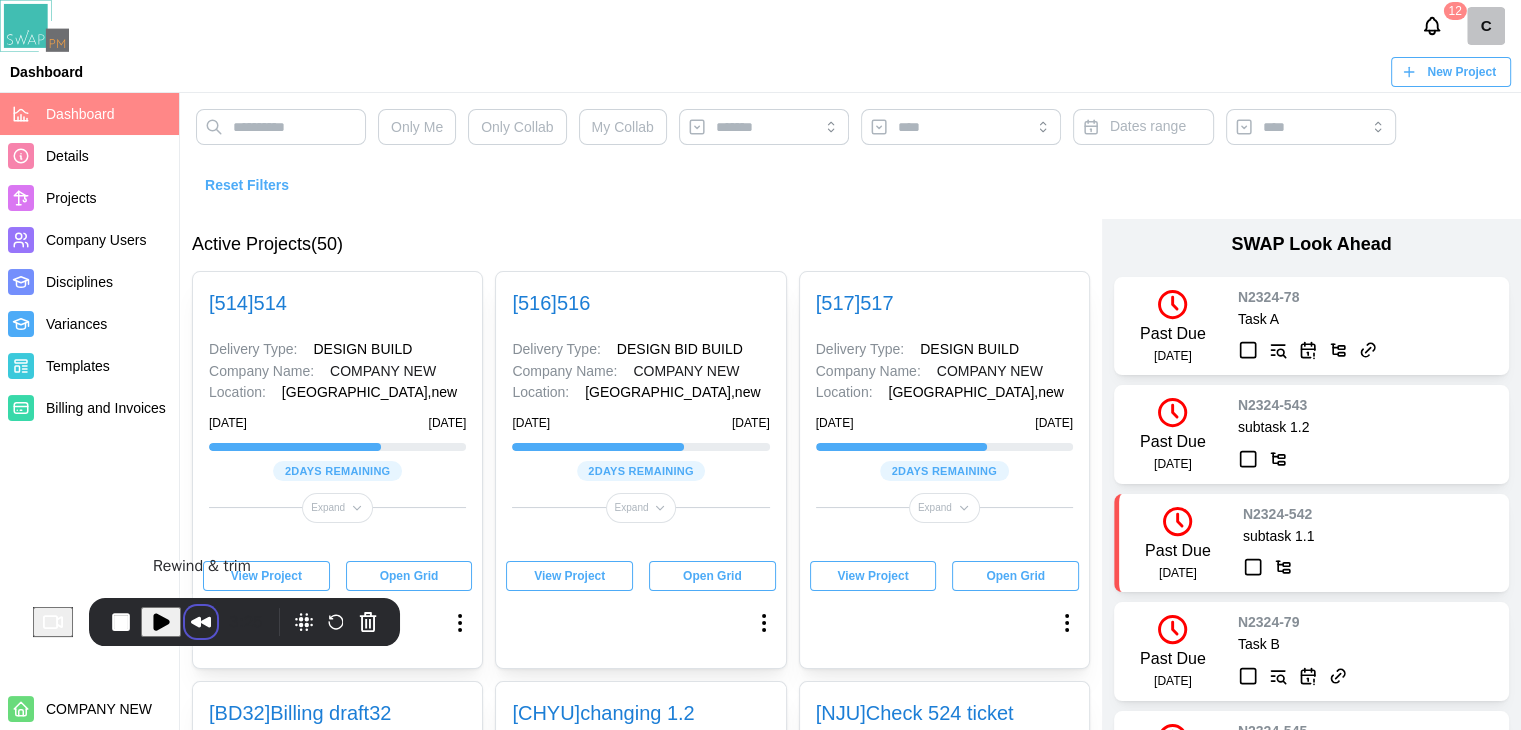 scroll, scrollTop: 1500, scrollLeft: 0, axis: vertical 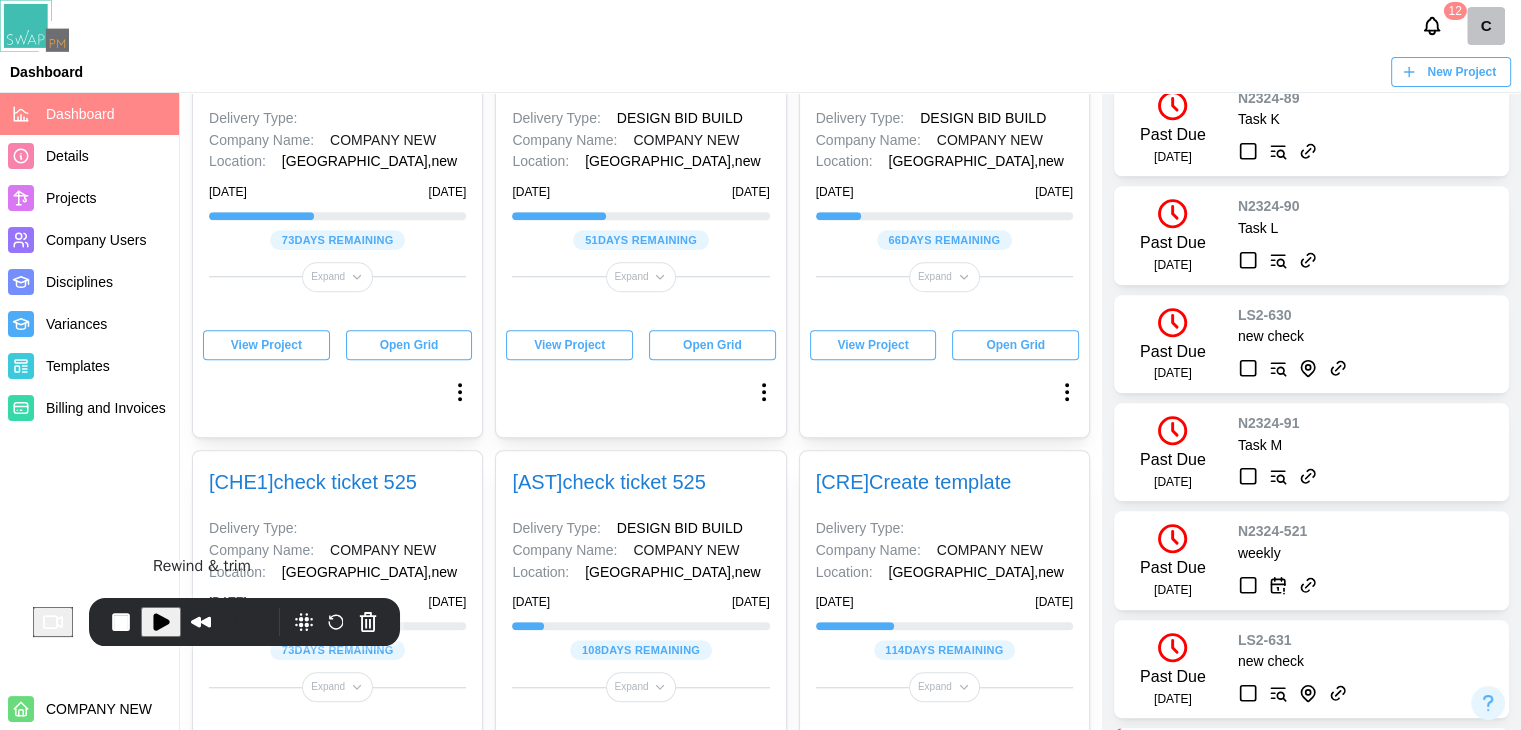 click on "Projects" at bounding box center (71, 198) 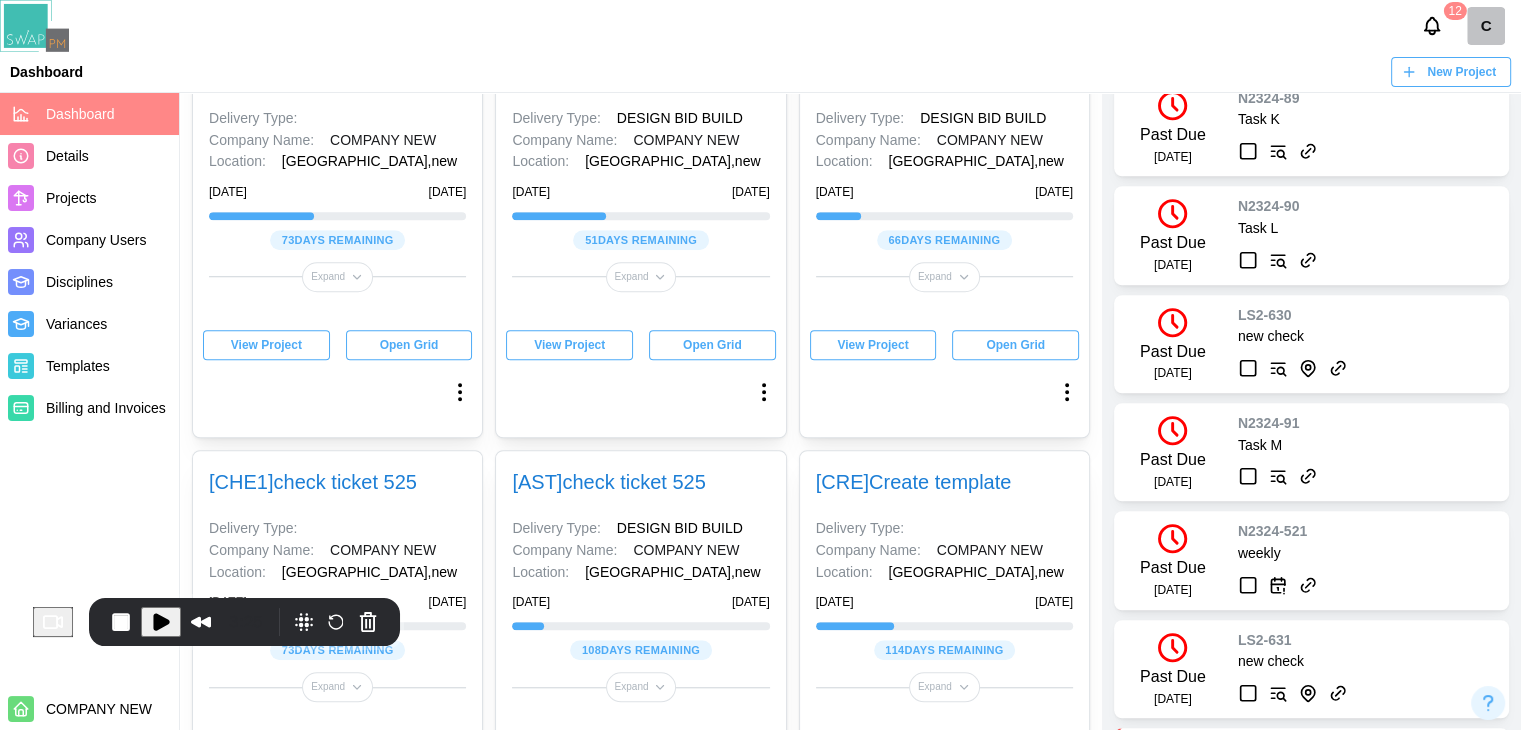 scroll, scrollTop: 3800, scrollLeft: 0, axis: vertical 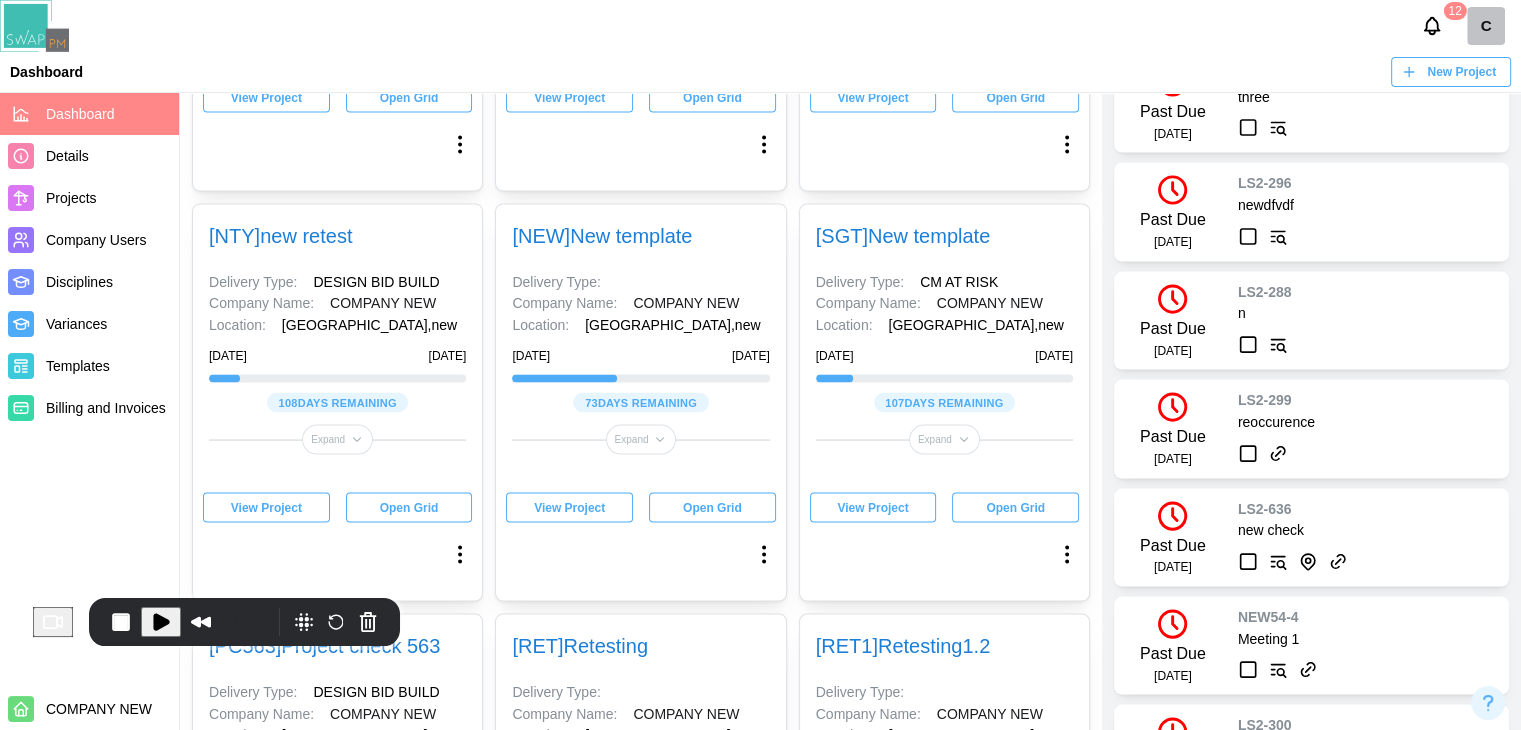 click on "Projects" at bounding box center [71, 198] 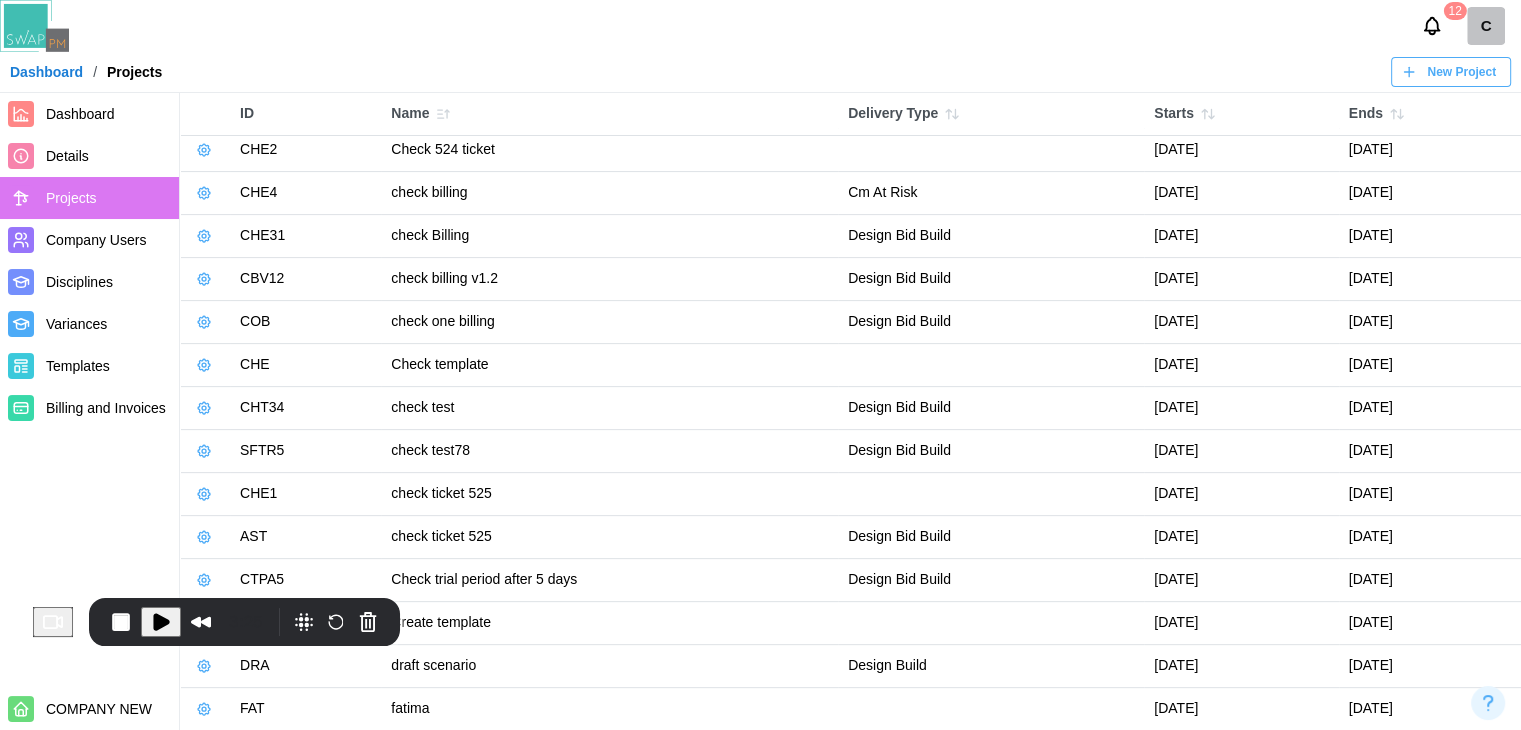 scroll, scrollTop: 536, scrollLeft: 0, axis: vertical 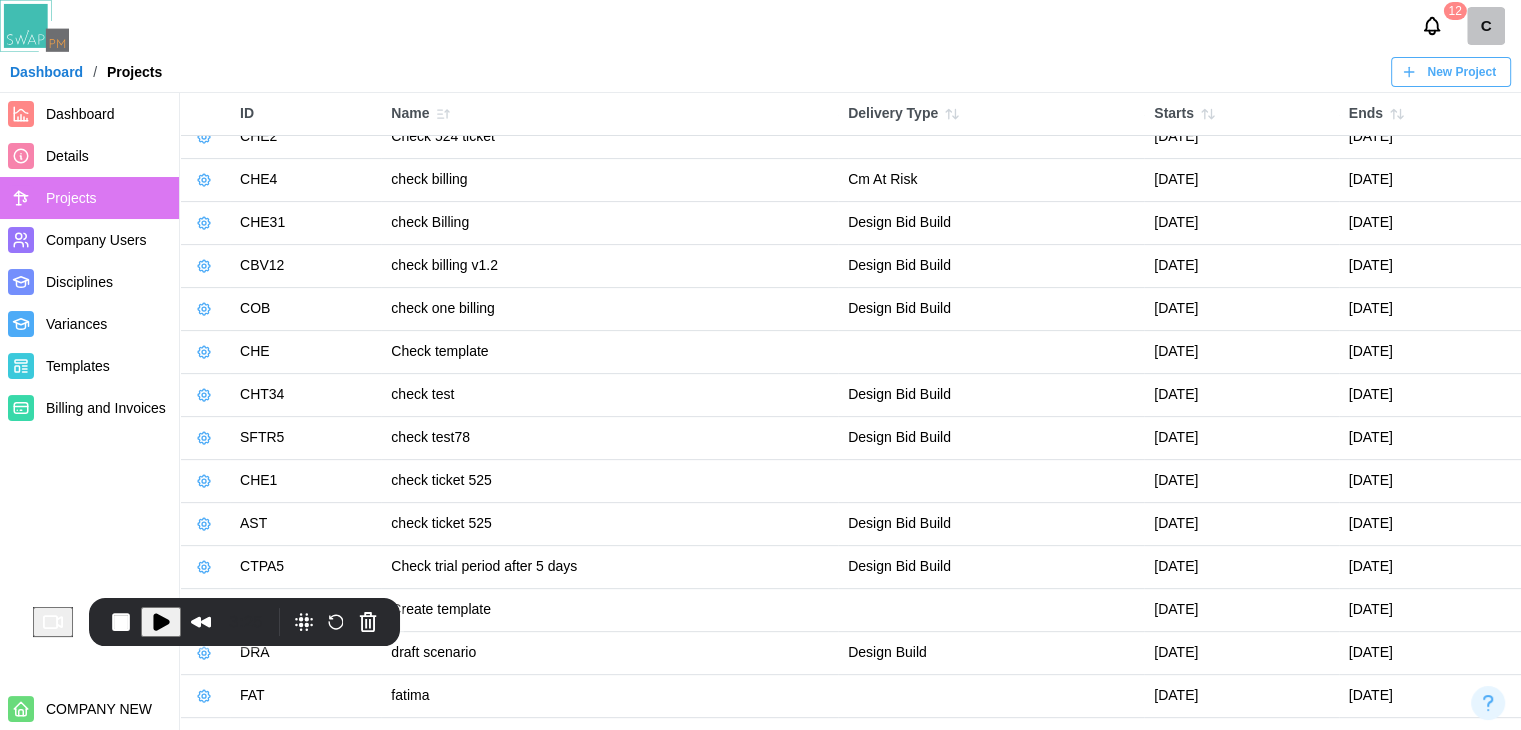 click 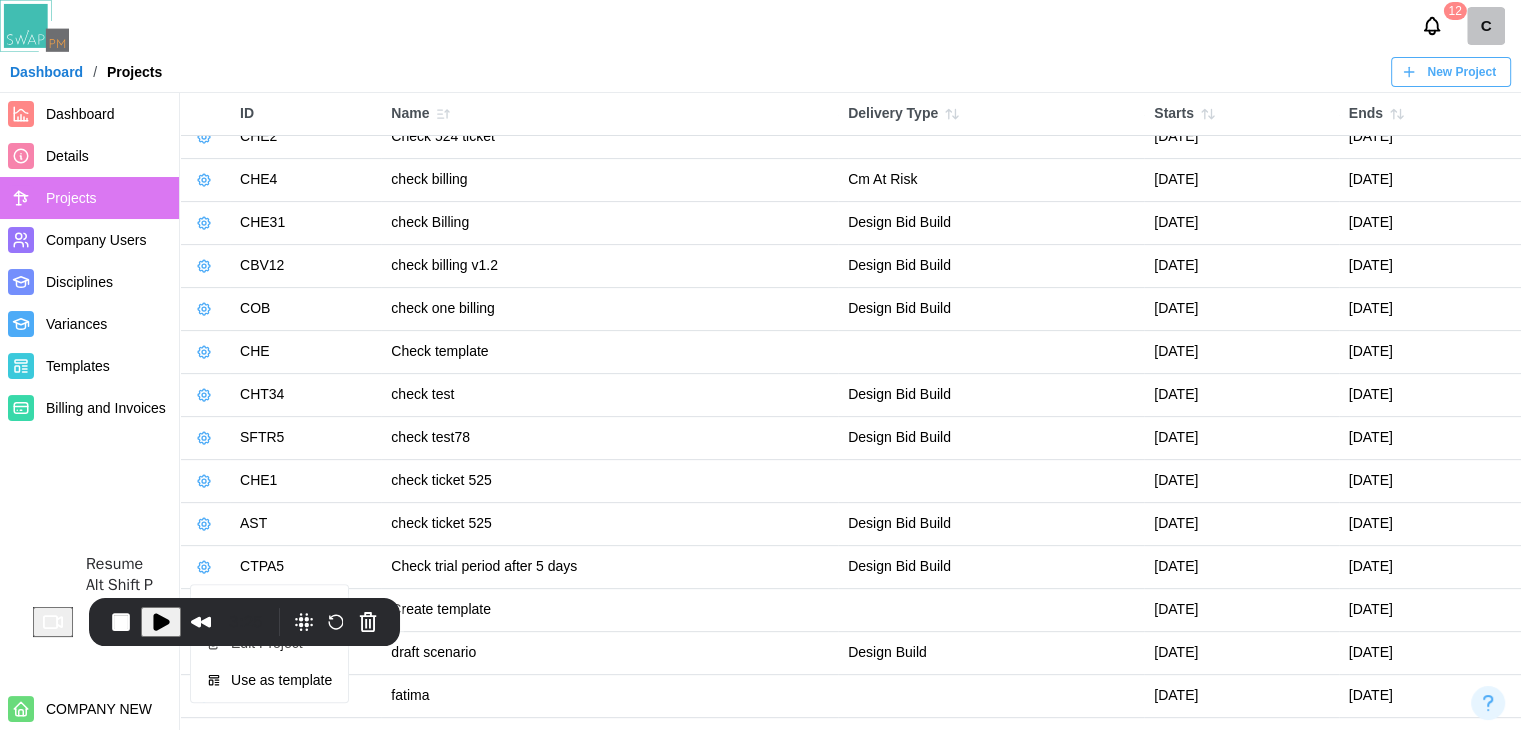 click at bounding box center [161, 622] 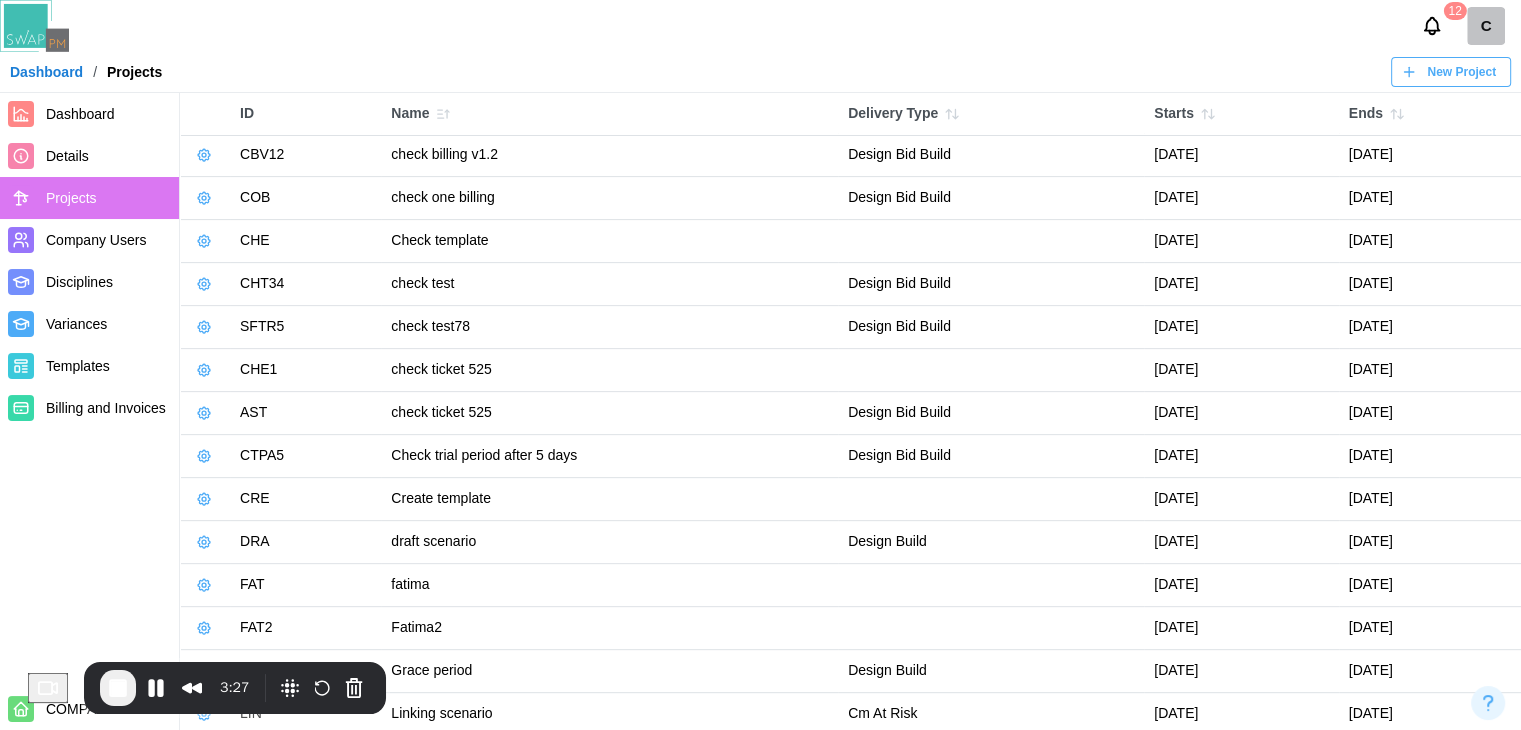 drag, startPoint x: 190, startPoint y: 639, endPoint x: 154, endPoint y: 728, distance: 96.00521 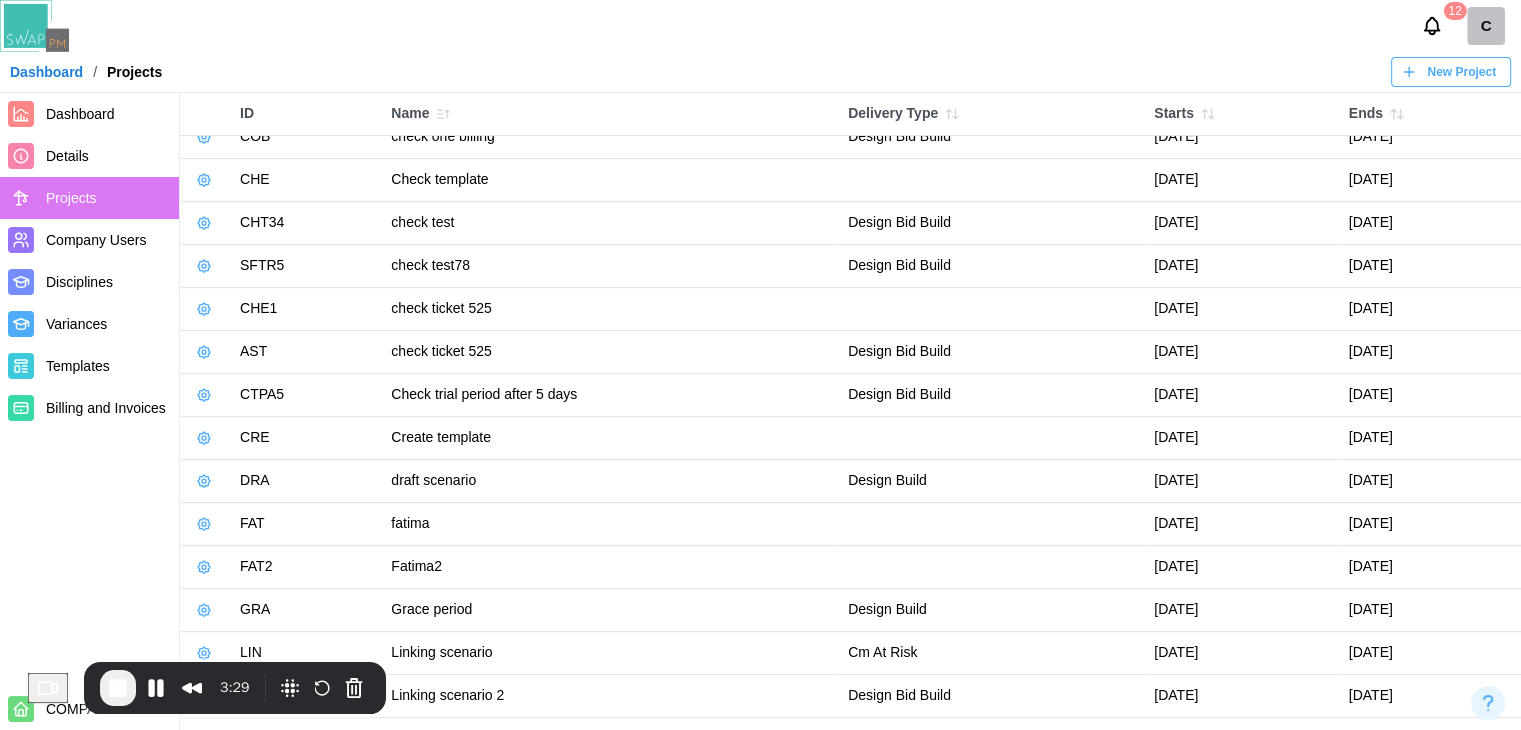 click 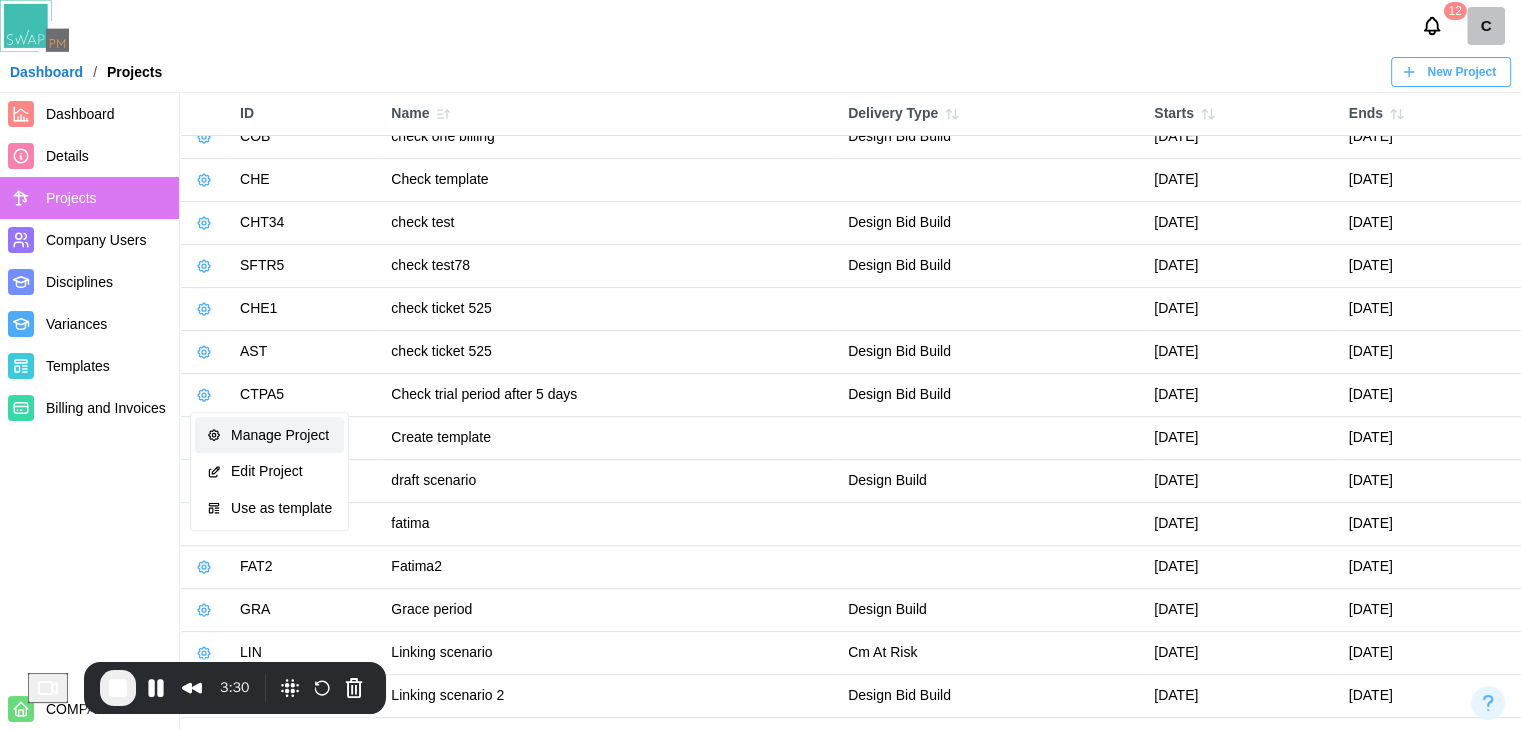 click on "Manage Project" at bounding box center [281, 435] 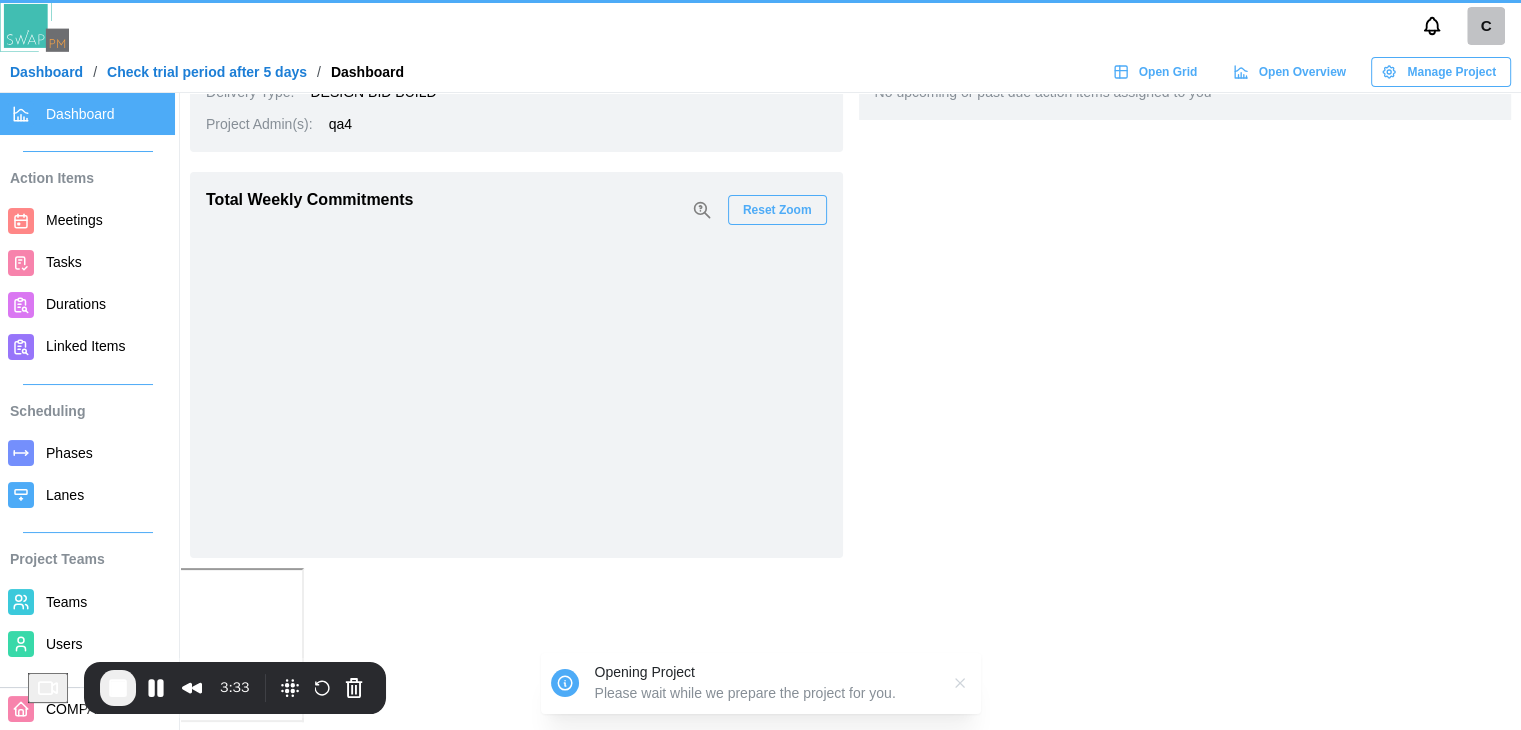 scroll, scrollTop: 0, scrollLeft: 0, axis: both 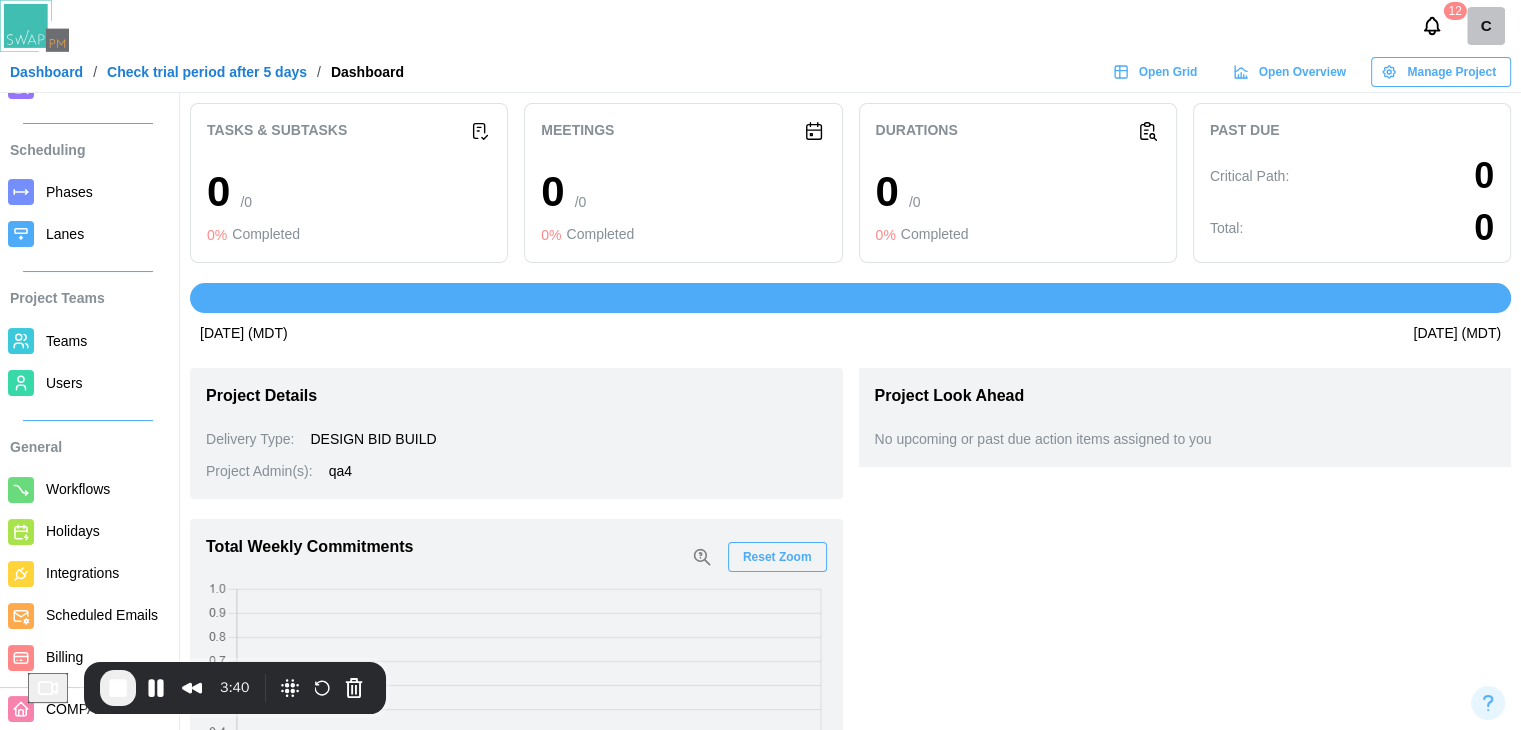 click on "Users" at bounding box center [106, 383] 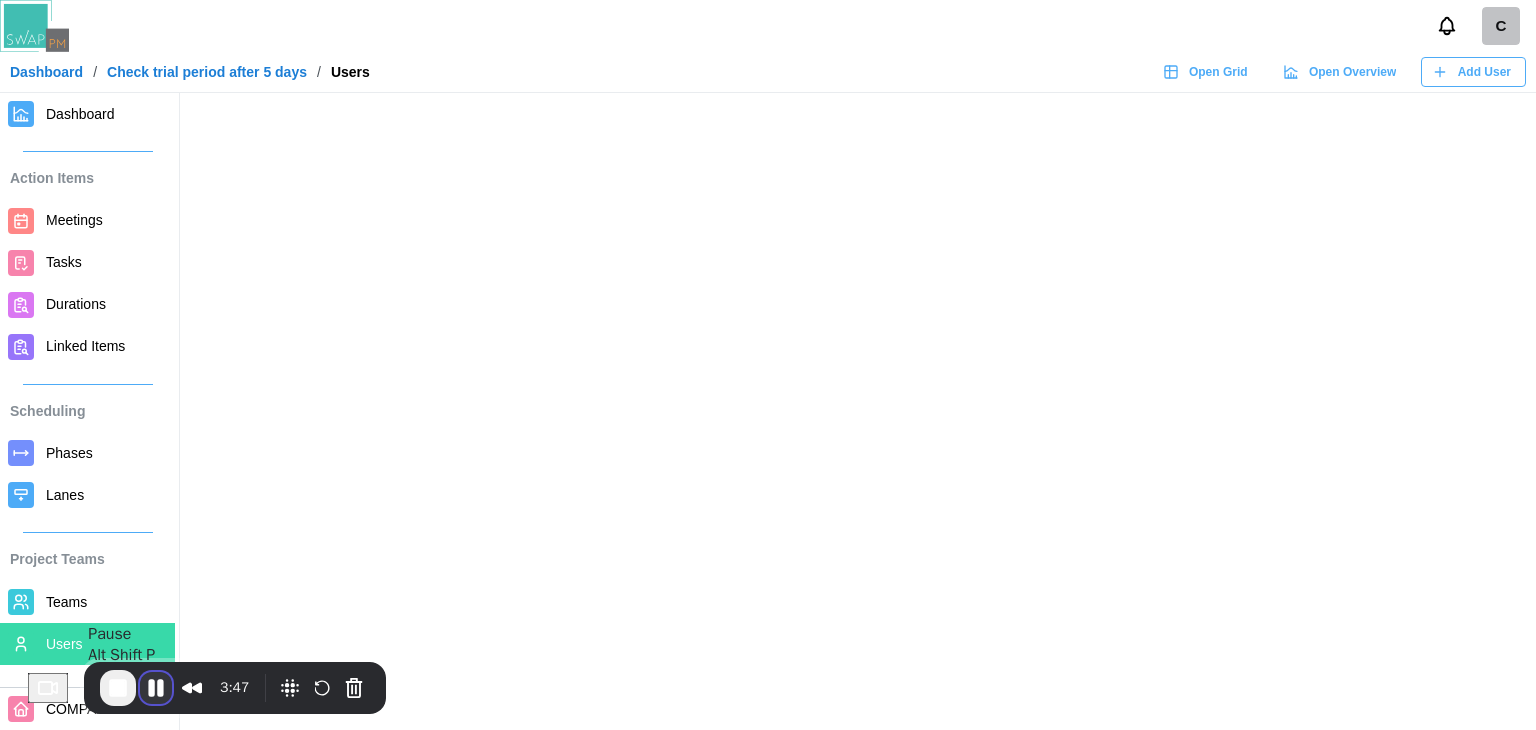 click at bounding box center [156, 688] 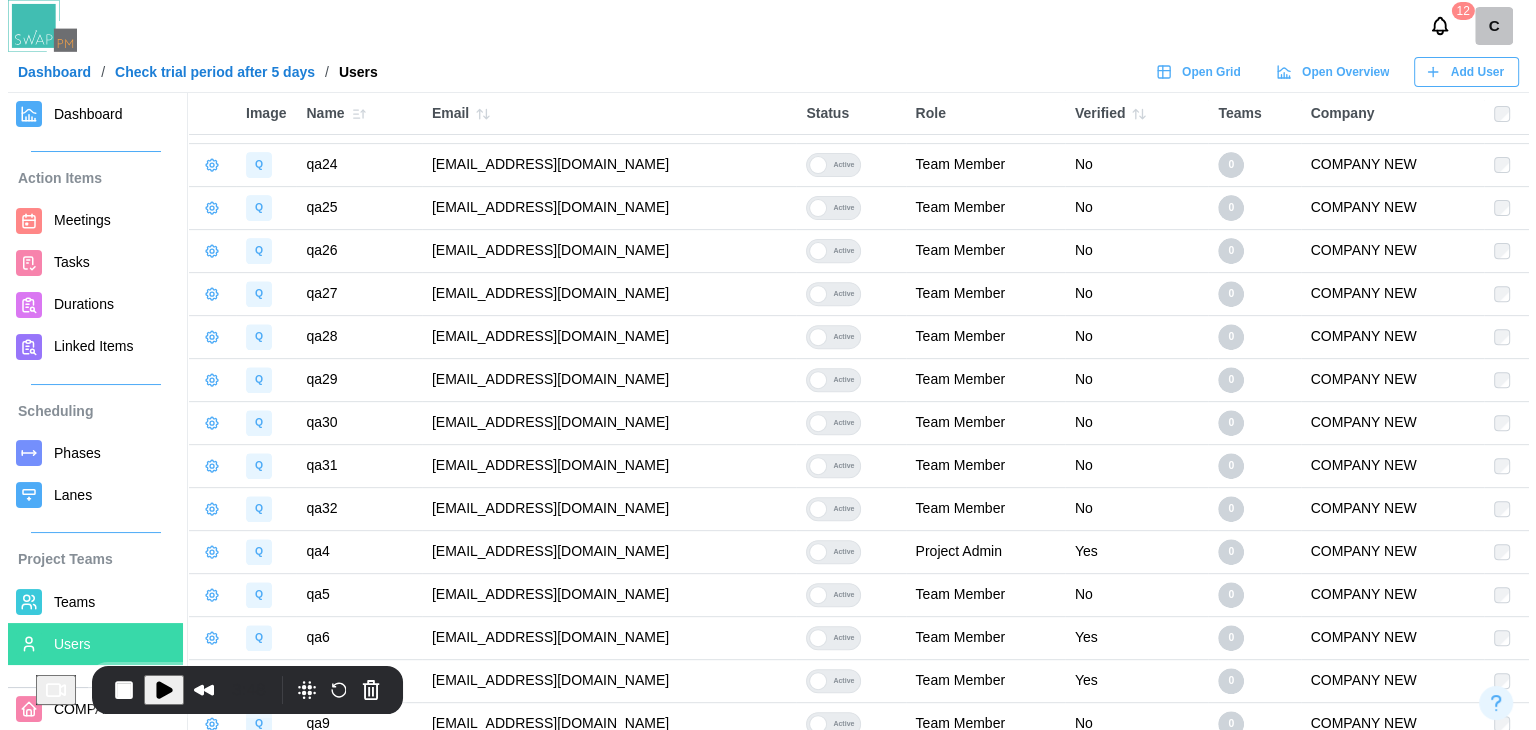 scroll, scrollTop: 710, scrollLeft: 0, axis: vertical 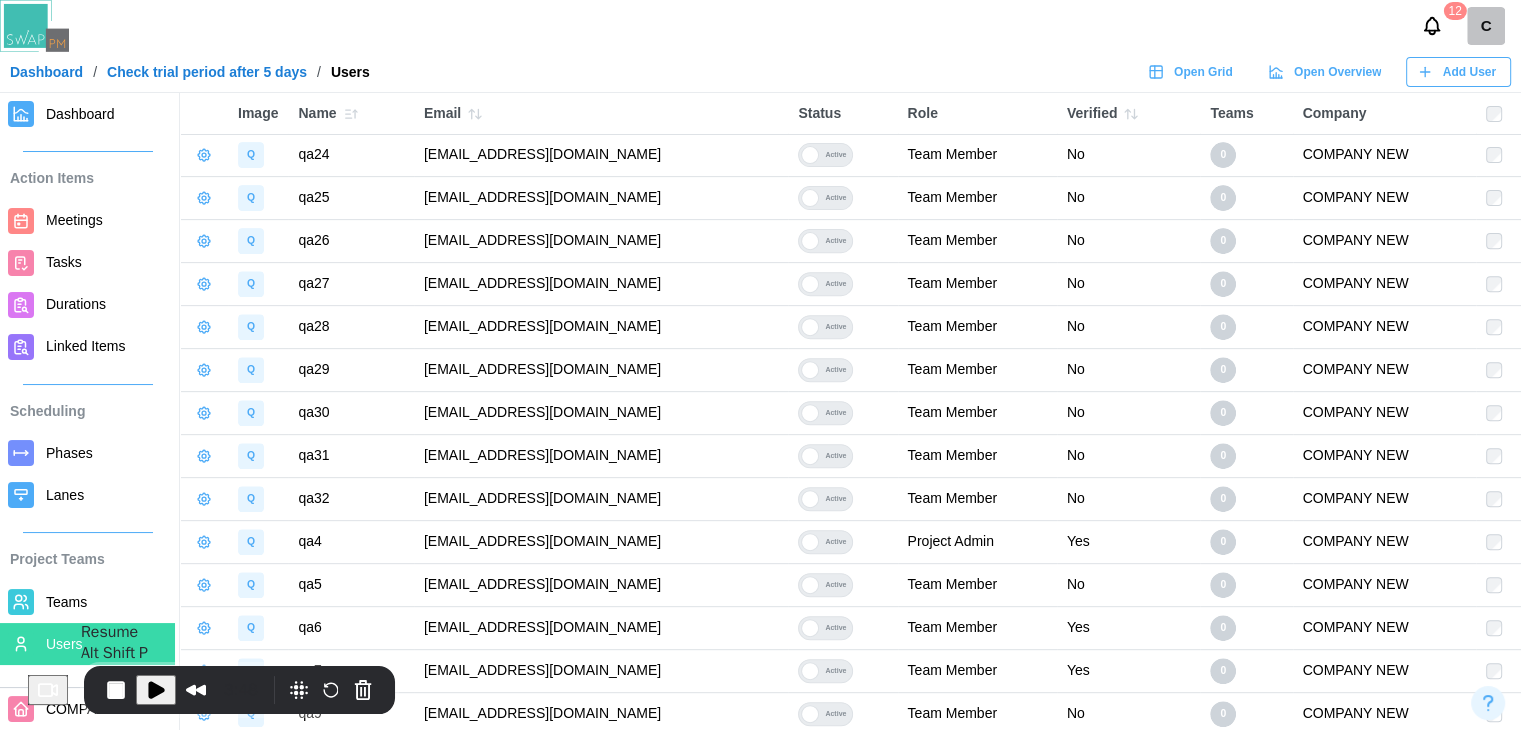 click at bounding box center (156, 690) 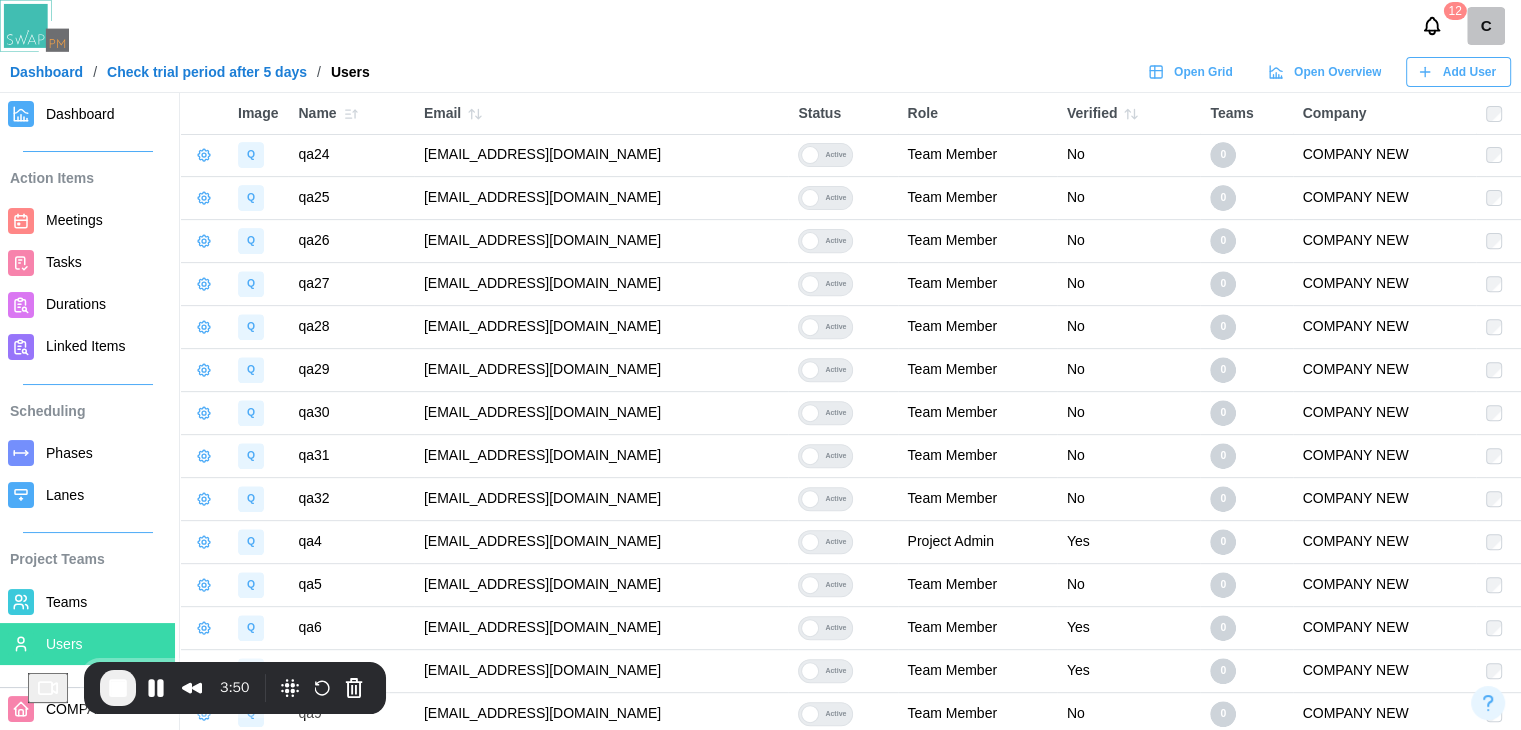 drag, startPoint x: 655, startPoint y: 711, endPoint x: 421, endPoint y: 717, distance: 234.0769 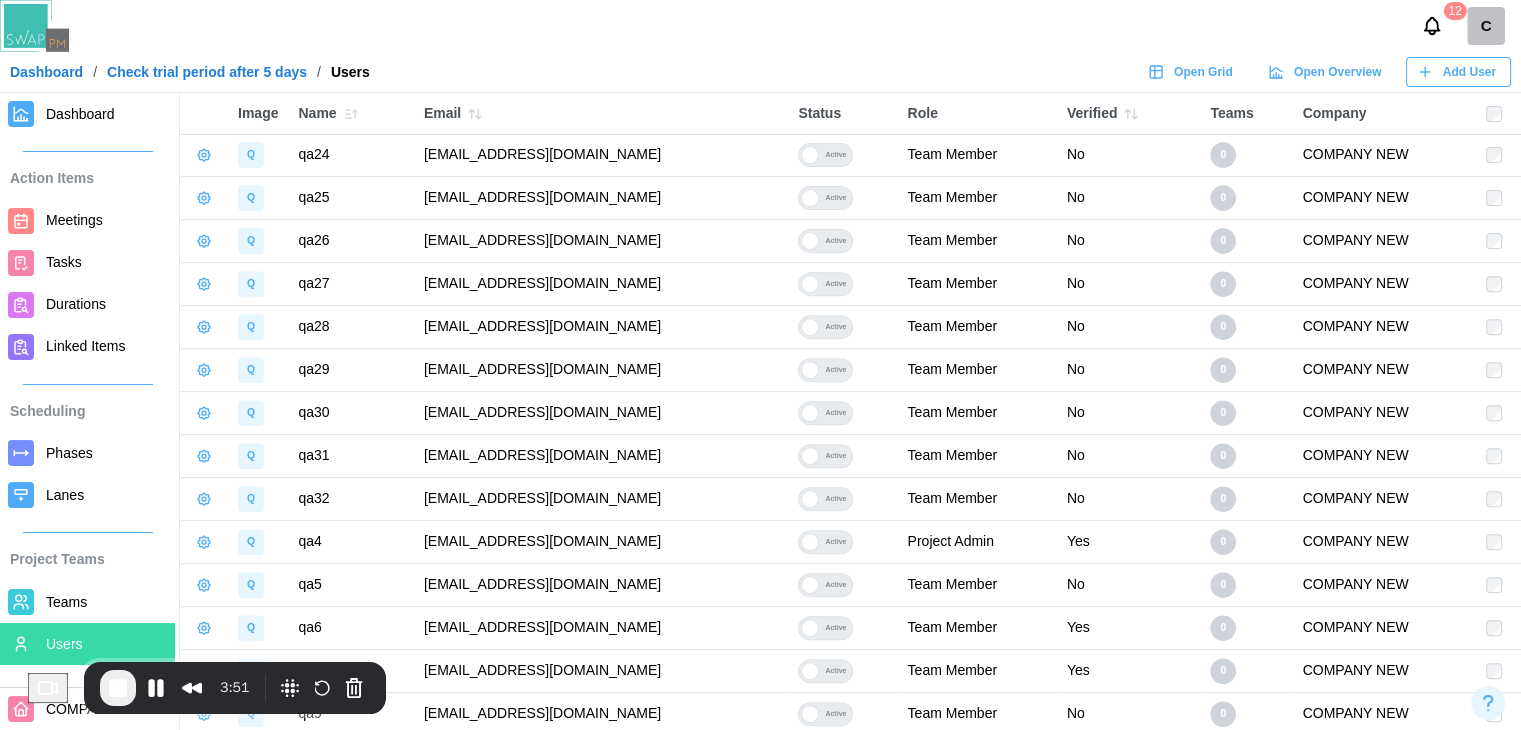 copy on "qatestercodingcops+qa9@gmail.com" 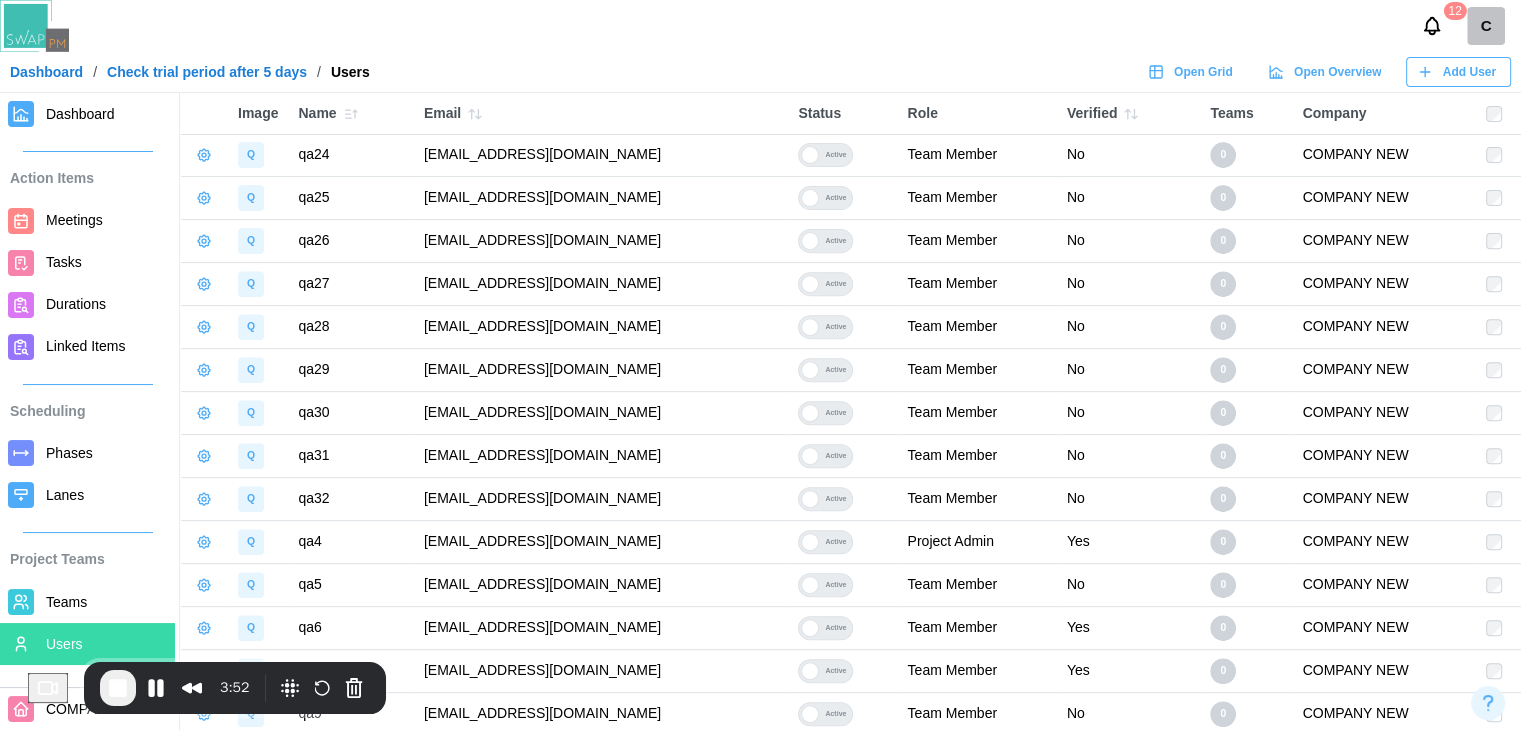 click on "Add User" at bounding box center (1469, 72) 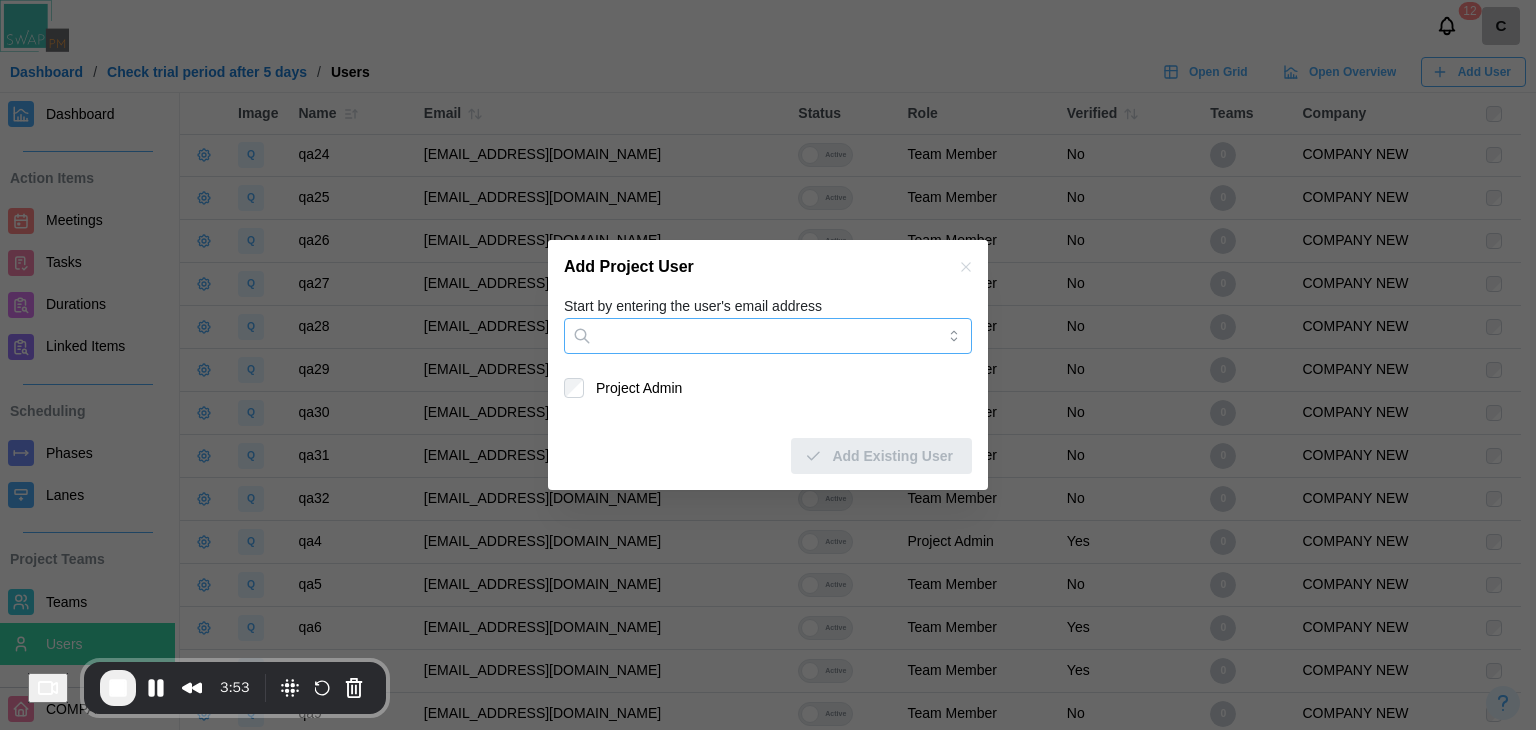 click on "Start by entering the user's email address" at bounding box center [768, 336] 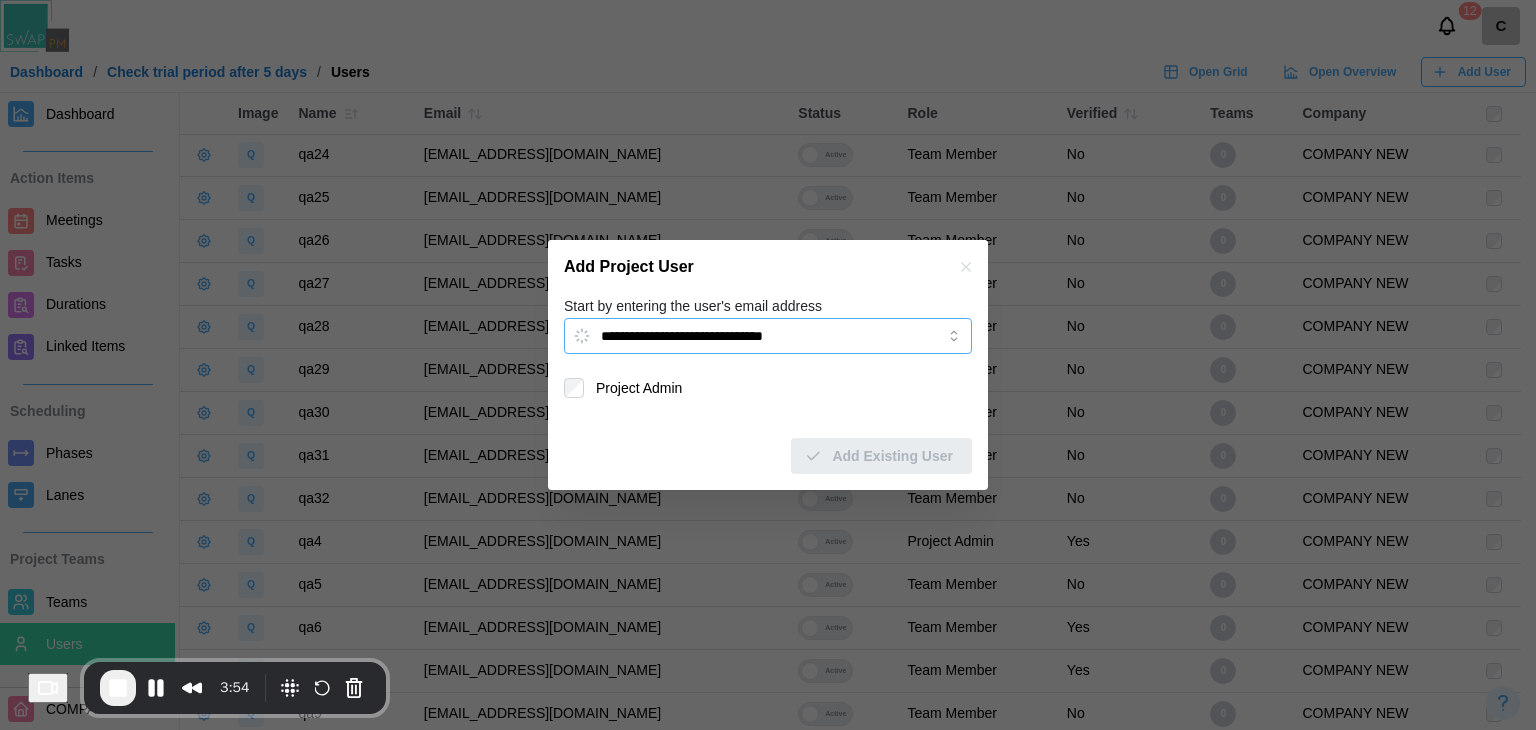 click on "**********" at bounding box center (768, 336) 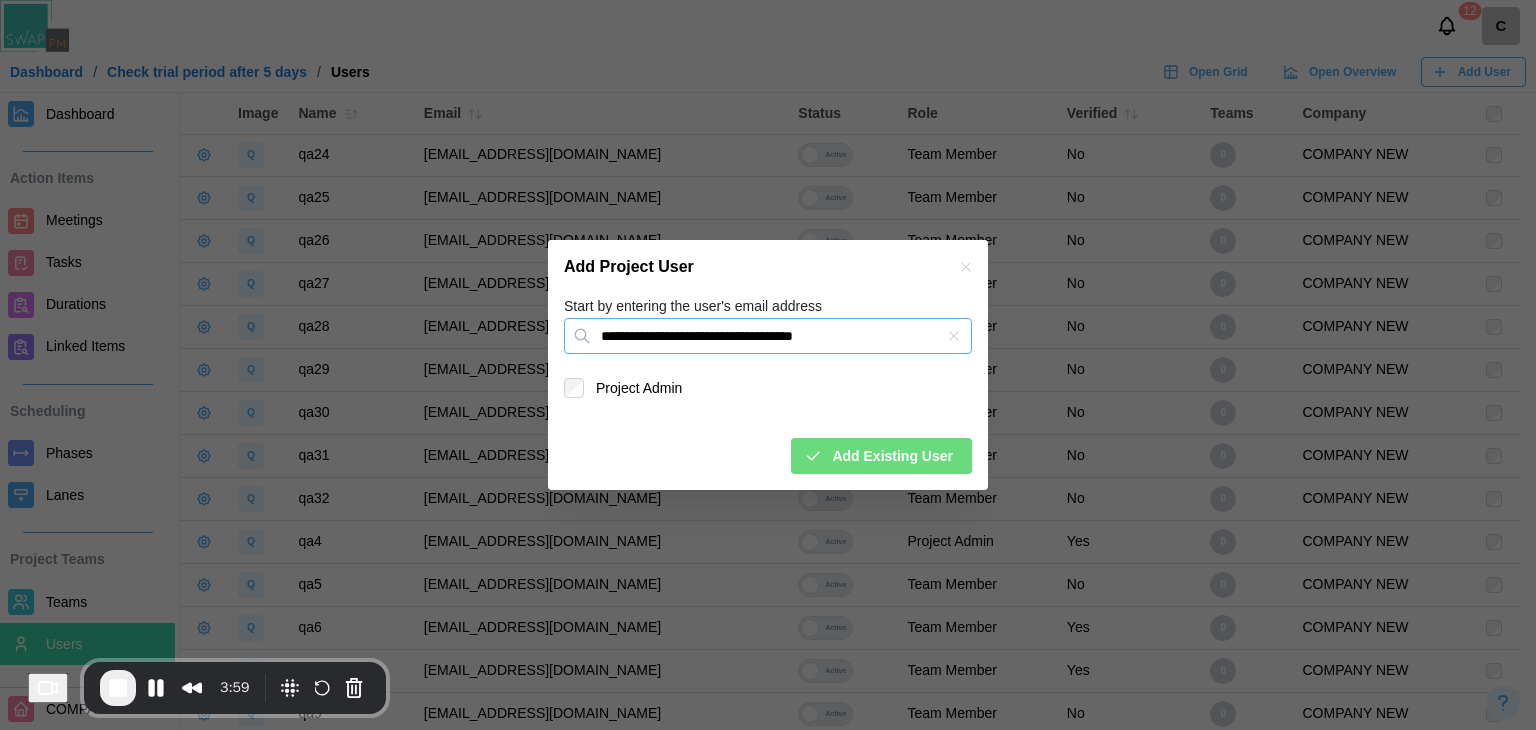 type on "**********" 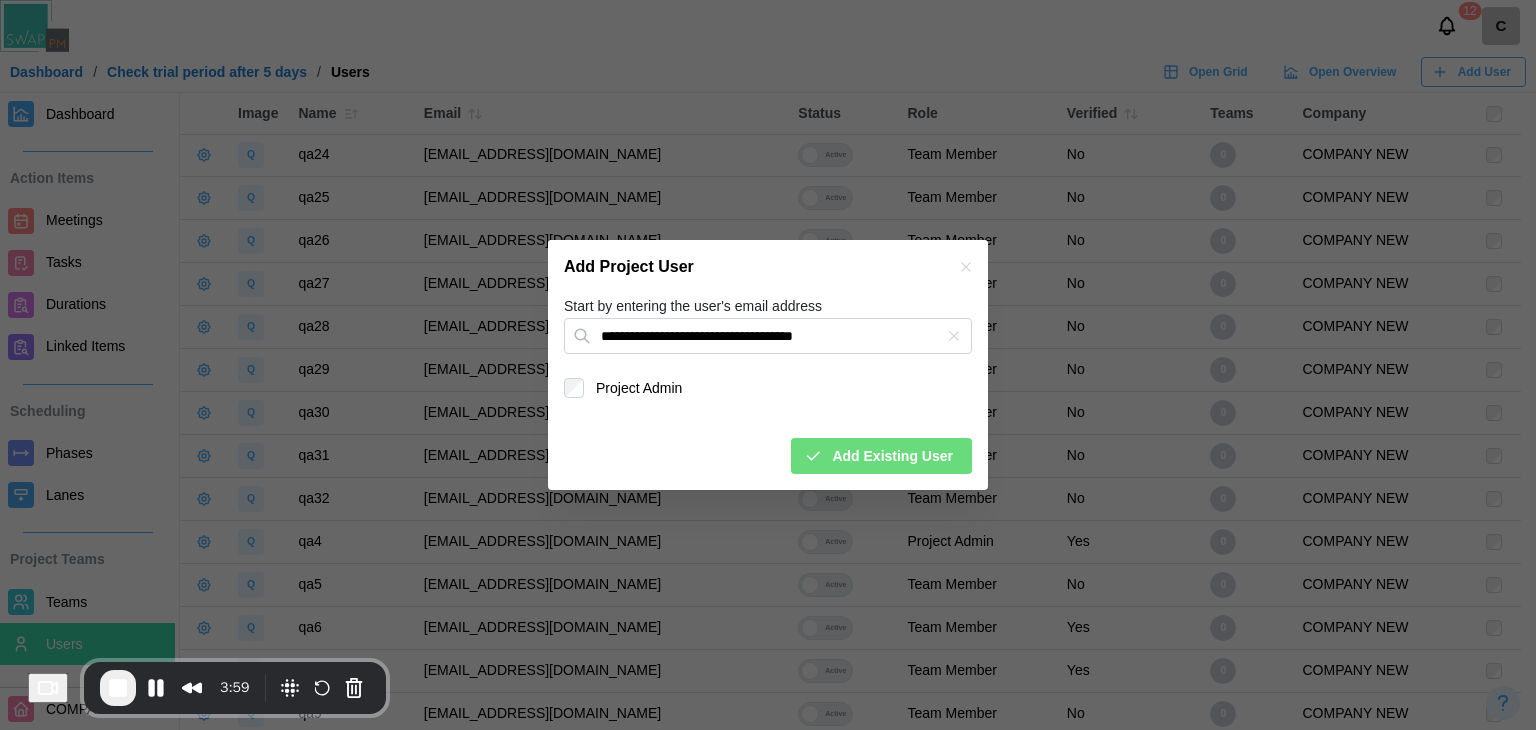 click on "Add Existing User" at bounding box center (892, 456) 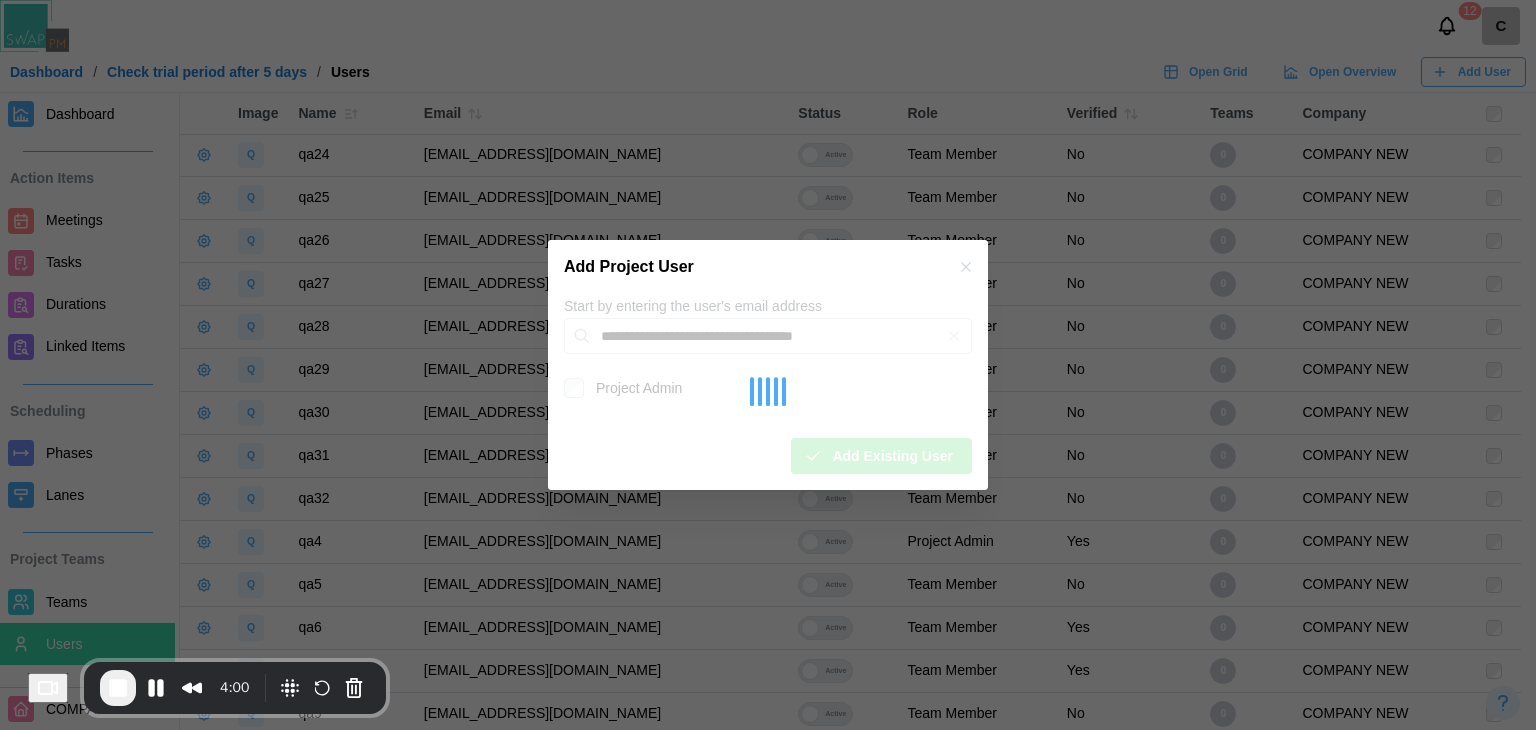 type 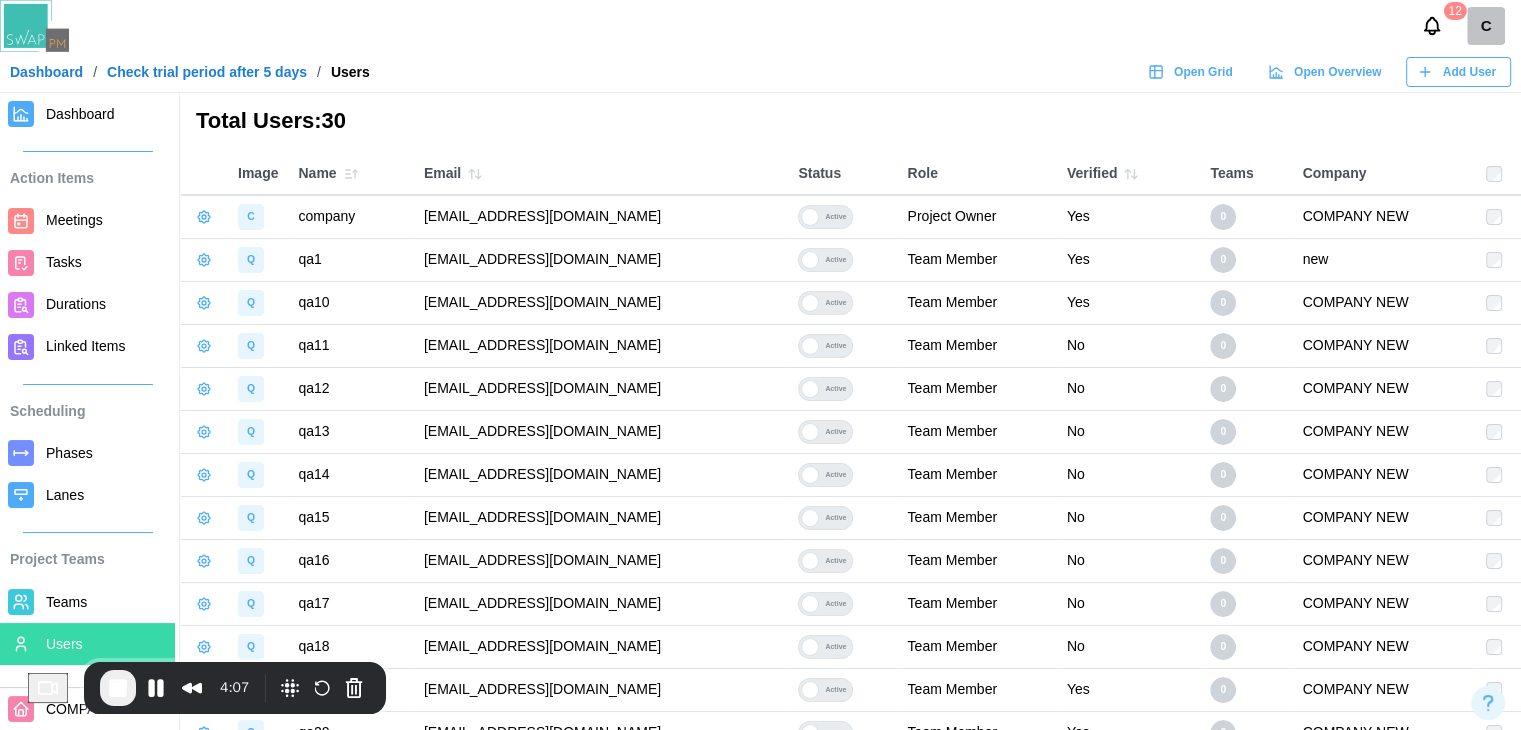 scroll, scrollTop: 0, scrollLeft: 0, axis: both 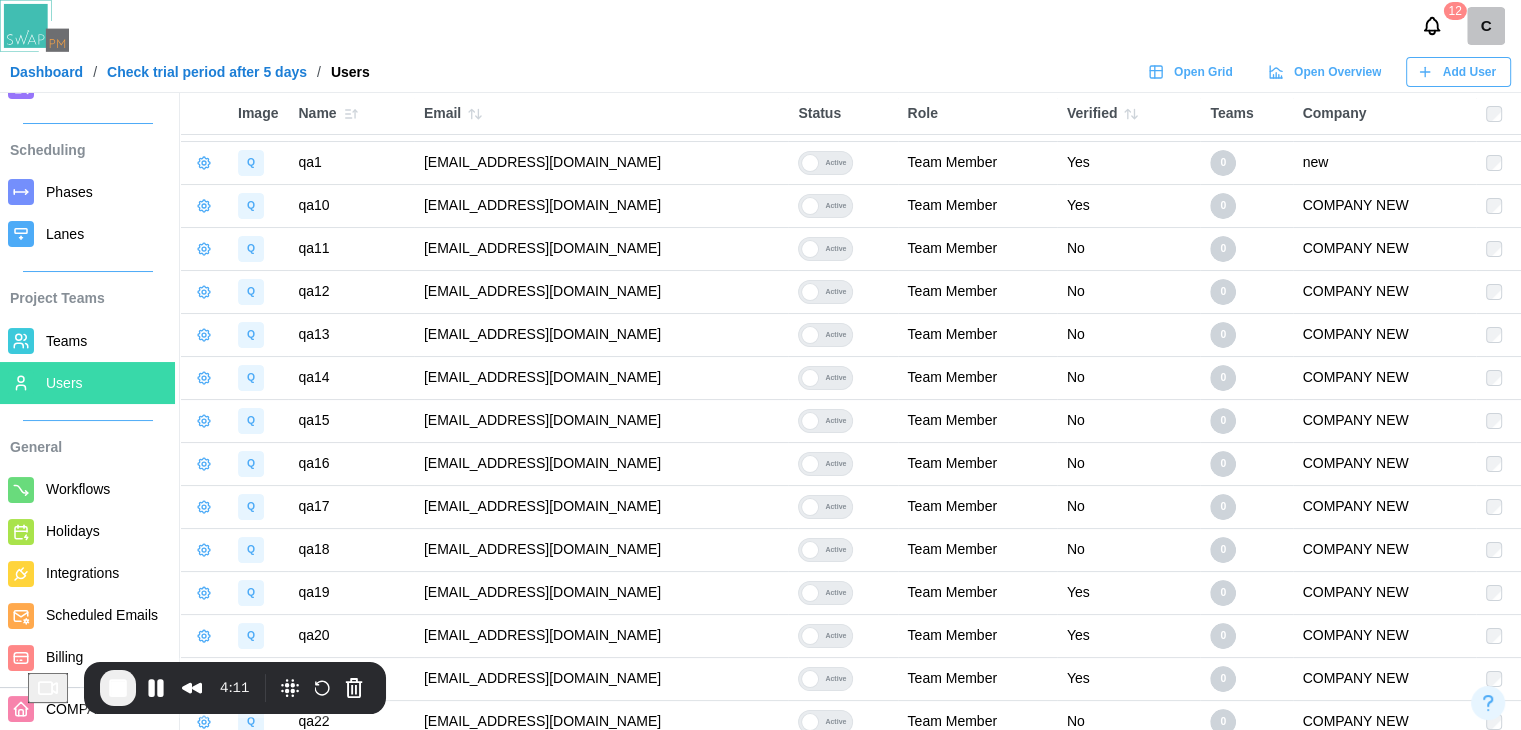 click on "Billing" at bounding box center (64, 657) 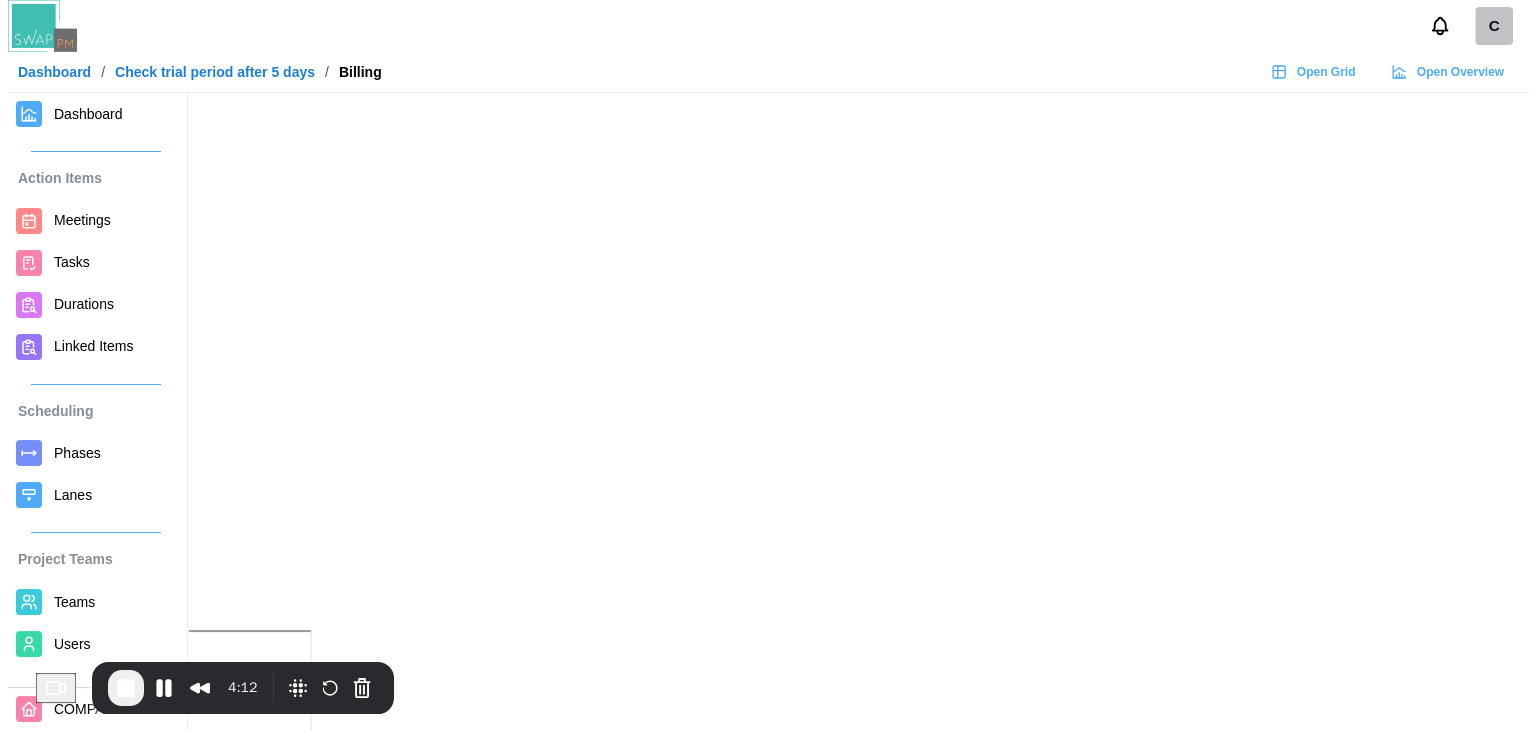 scroll, scrollTop: 0, scrollLeft: 0, axis: both 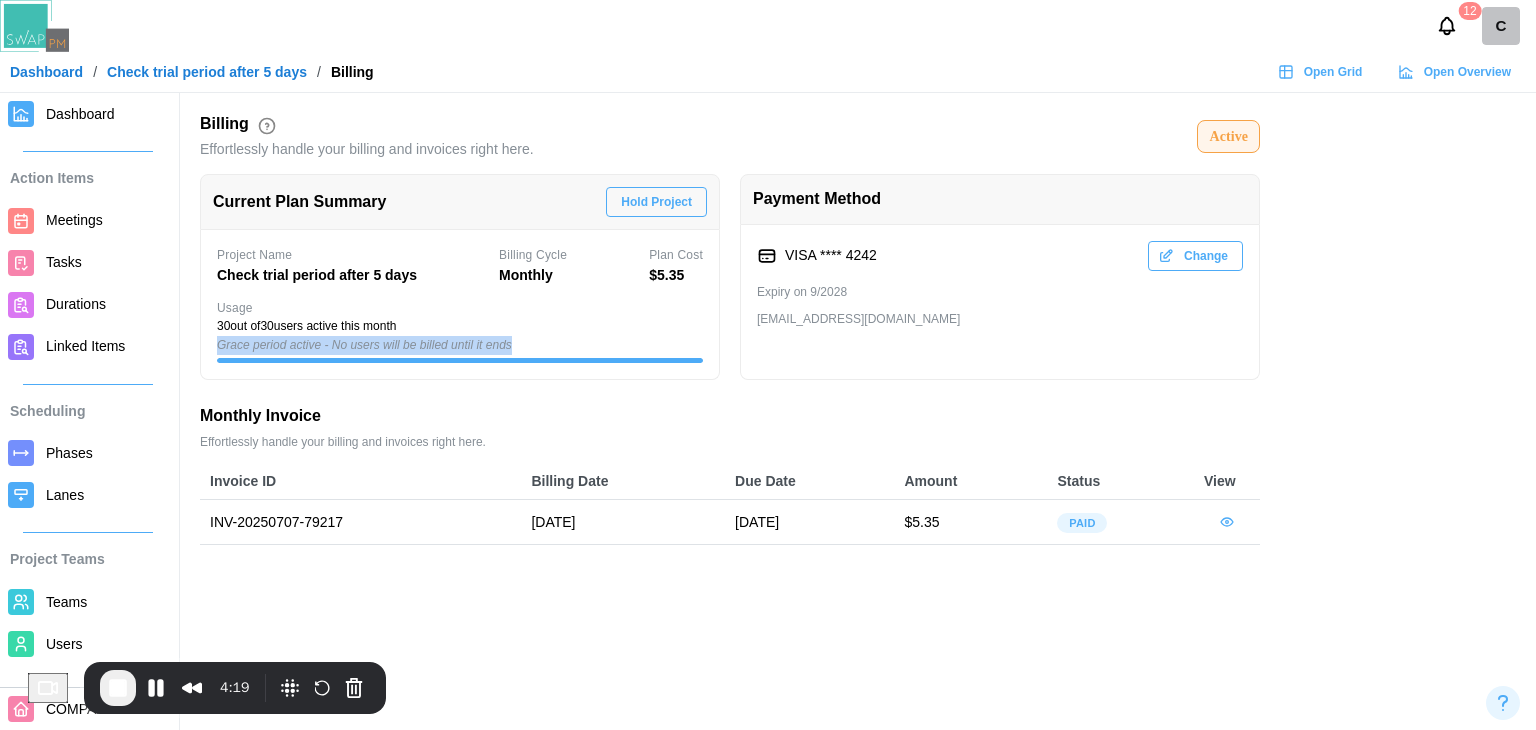 drag, startPoint x: 548, startPoint y: 347, endPoint x: 212, endPoint y: 341, distance: 336.05356 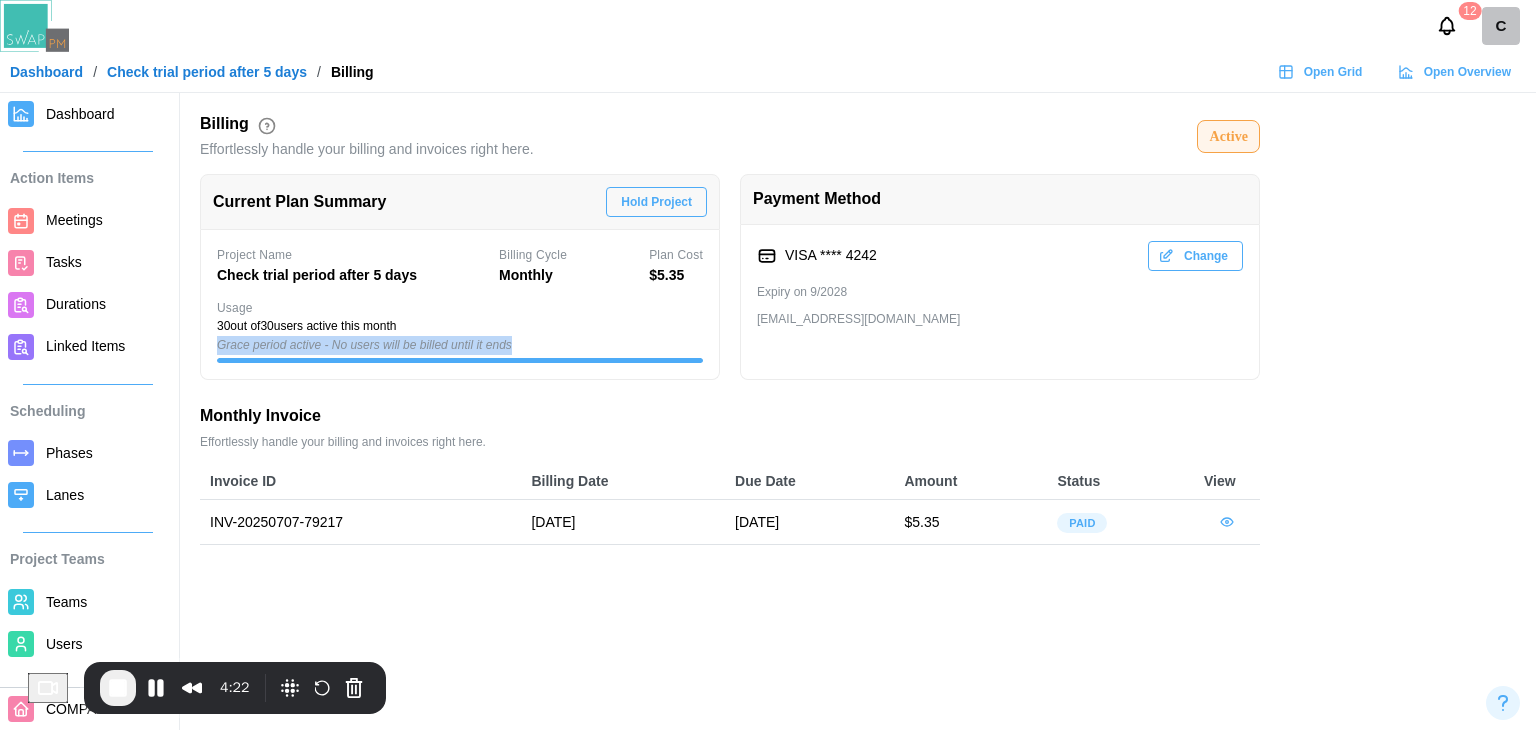 click on "Hold Project" at bounding box center [656, 202] 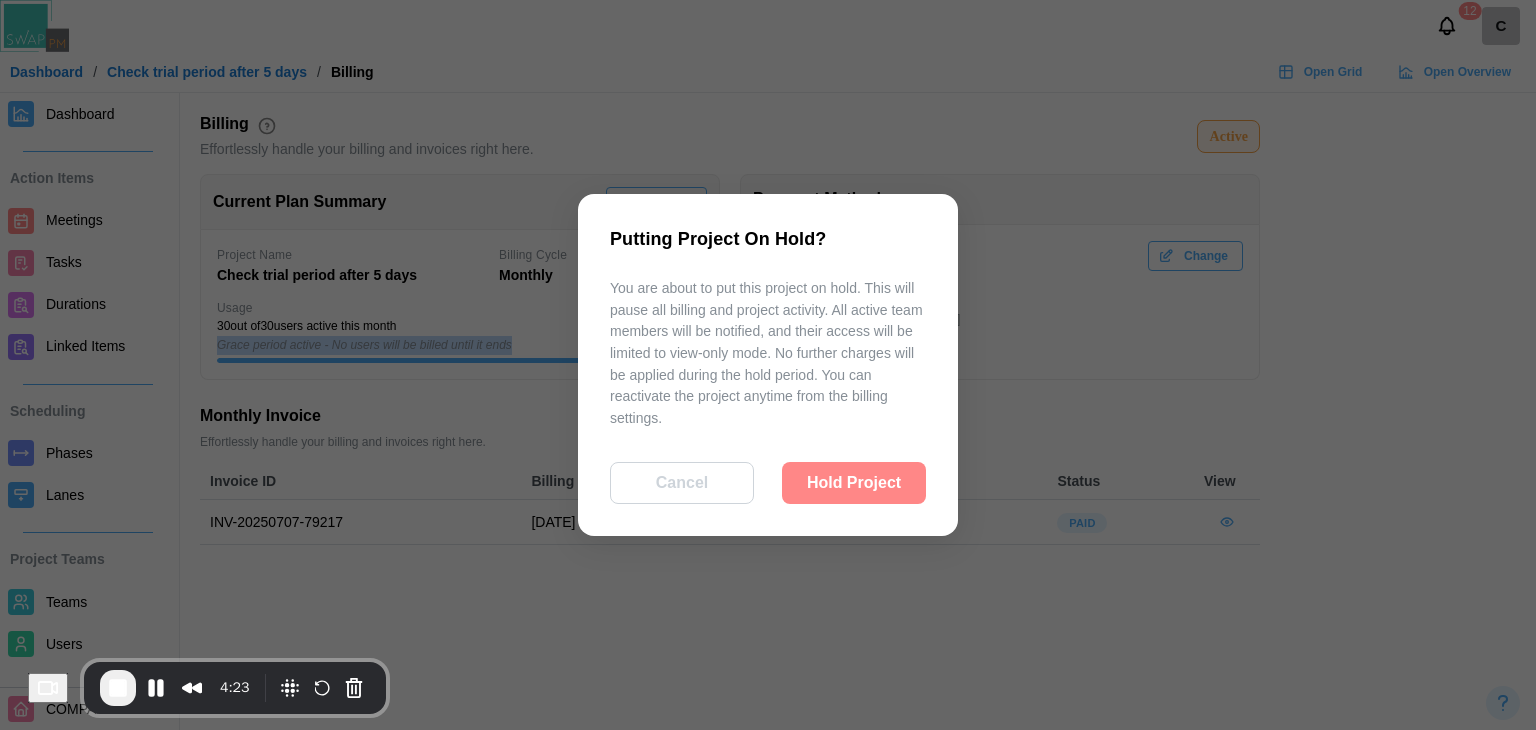 click on "Hold Project" at bounding box center (854, 483) 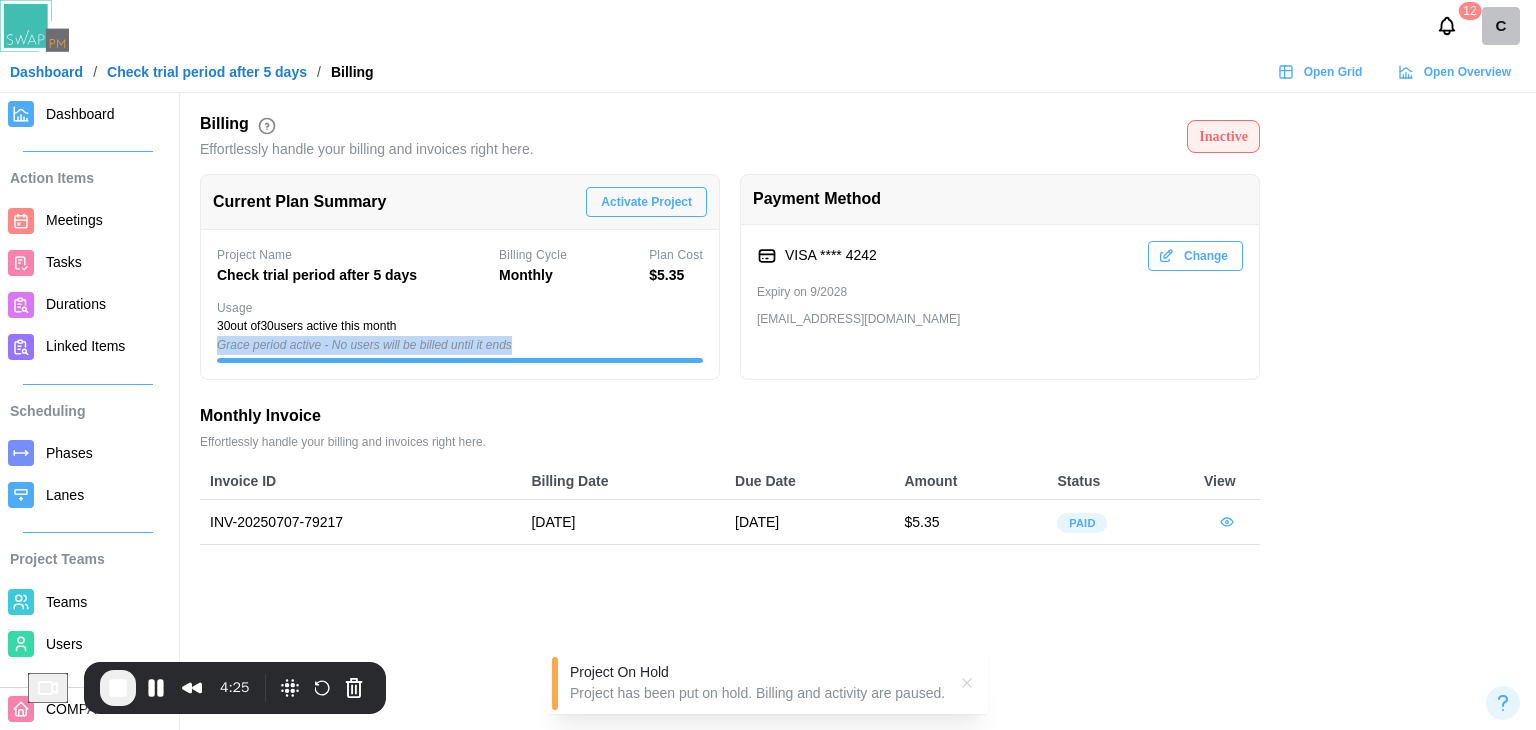 click on "Activate Project" at bounding box center (646, 202) 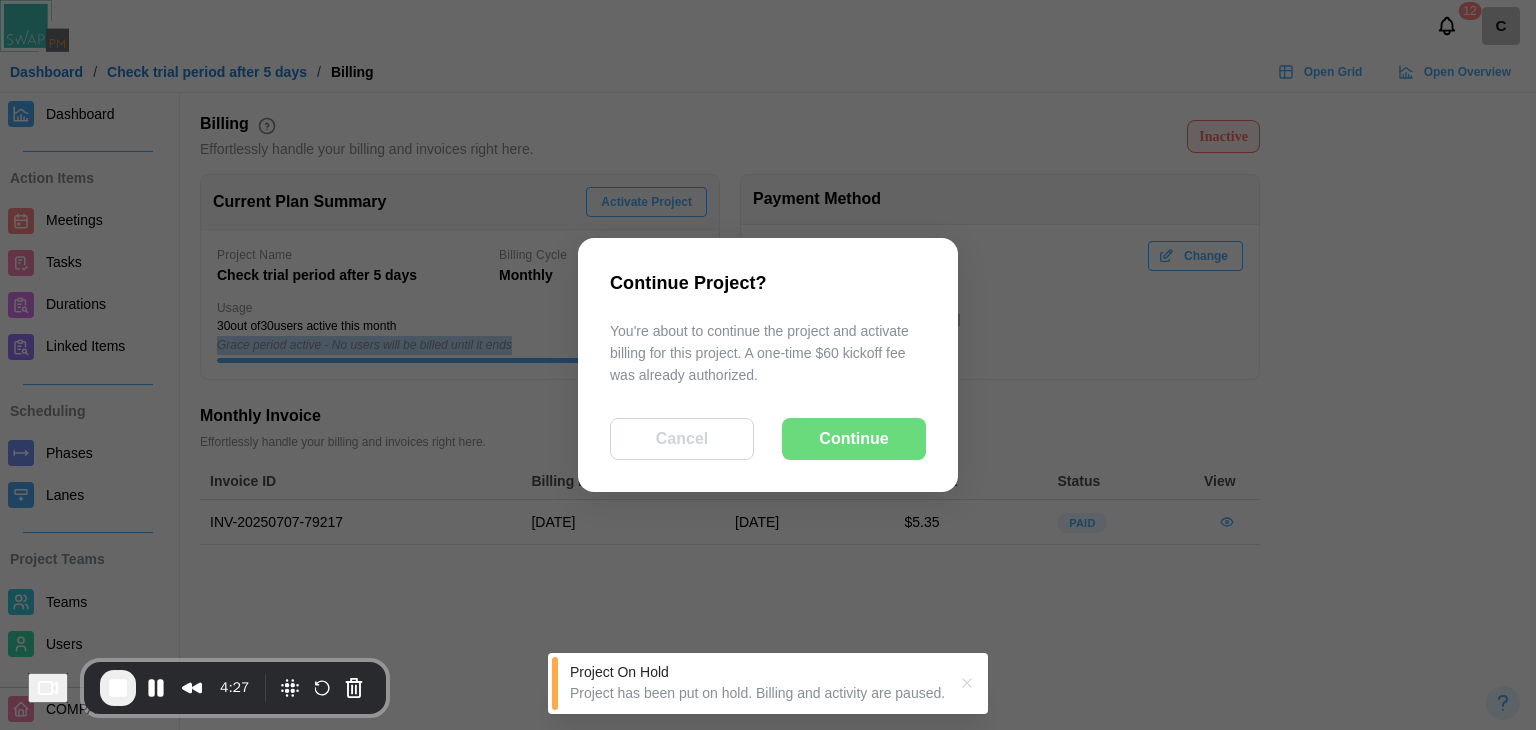 click on "Continue" at bounding box center [853, 439] 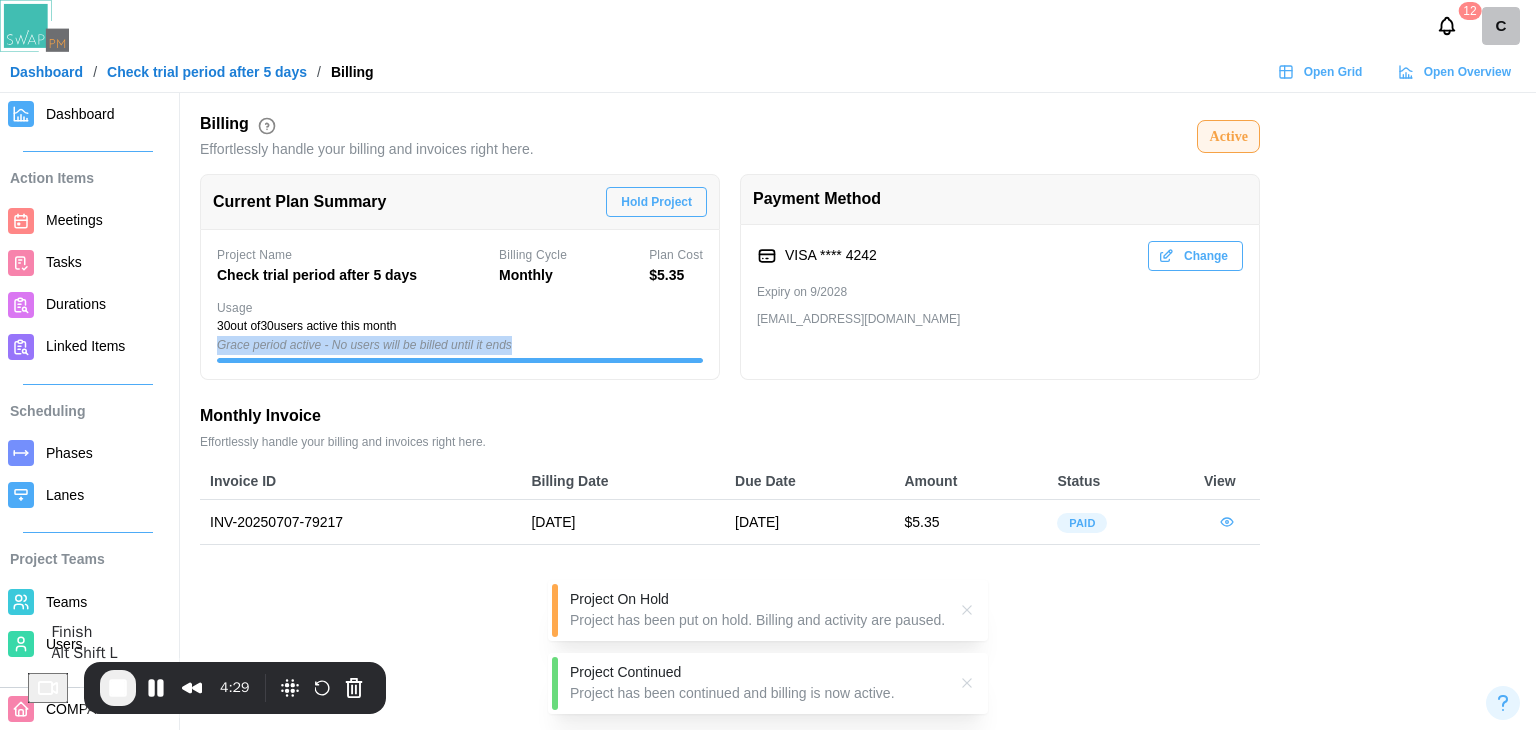 click at bounding box center (118, 688) 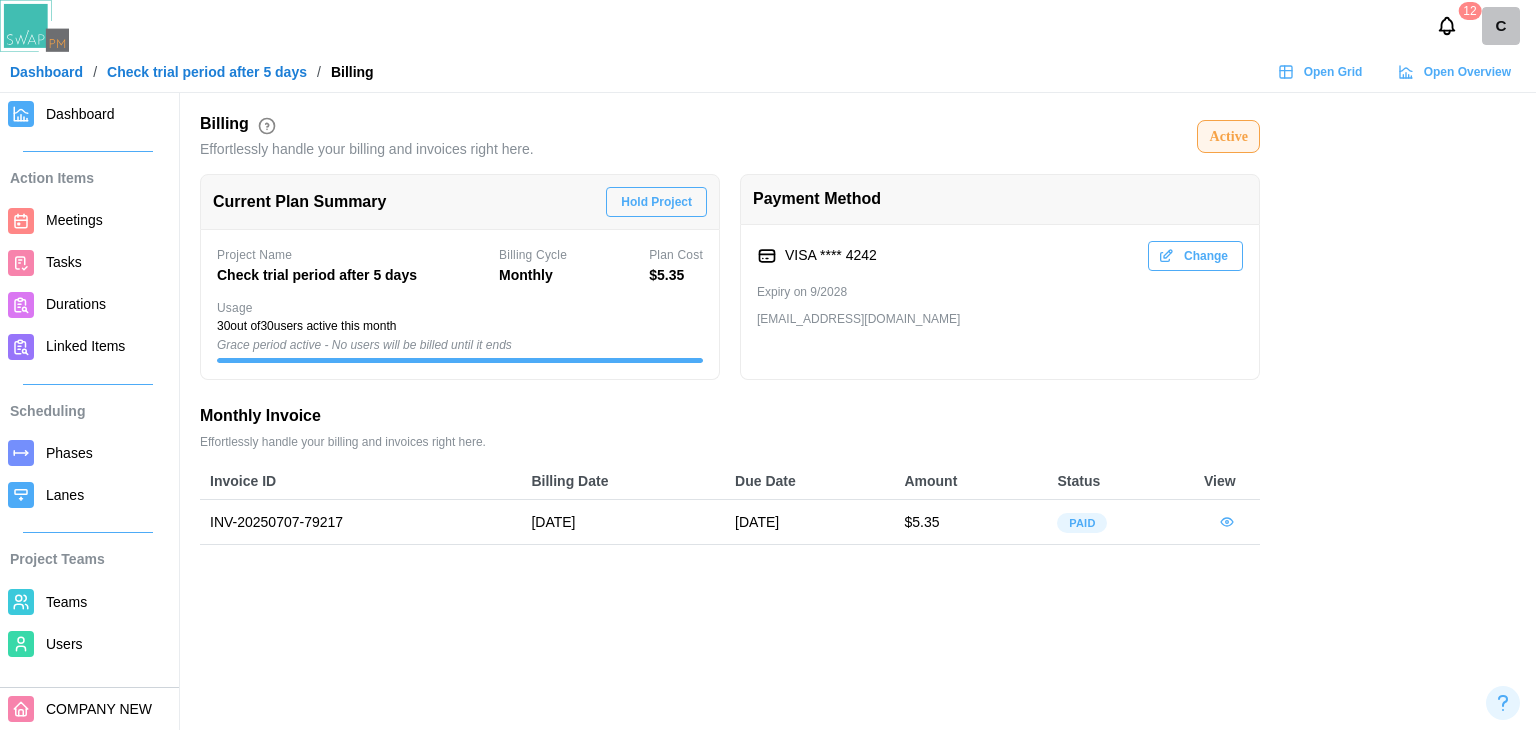 click on "Change" at bounding box center [1195, 256] 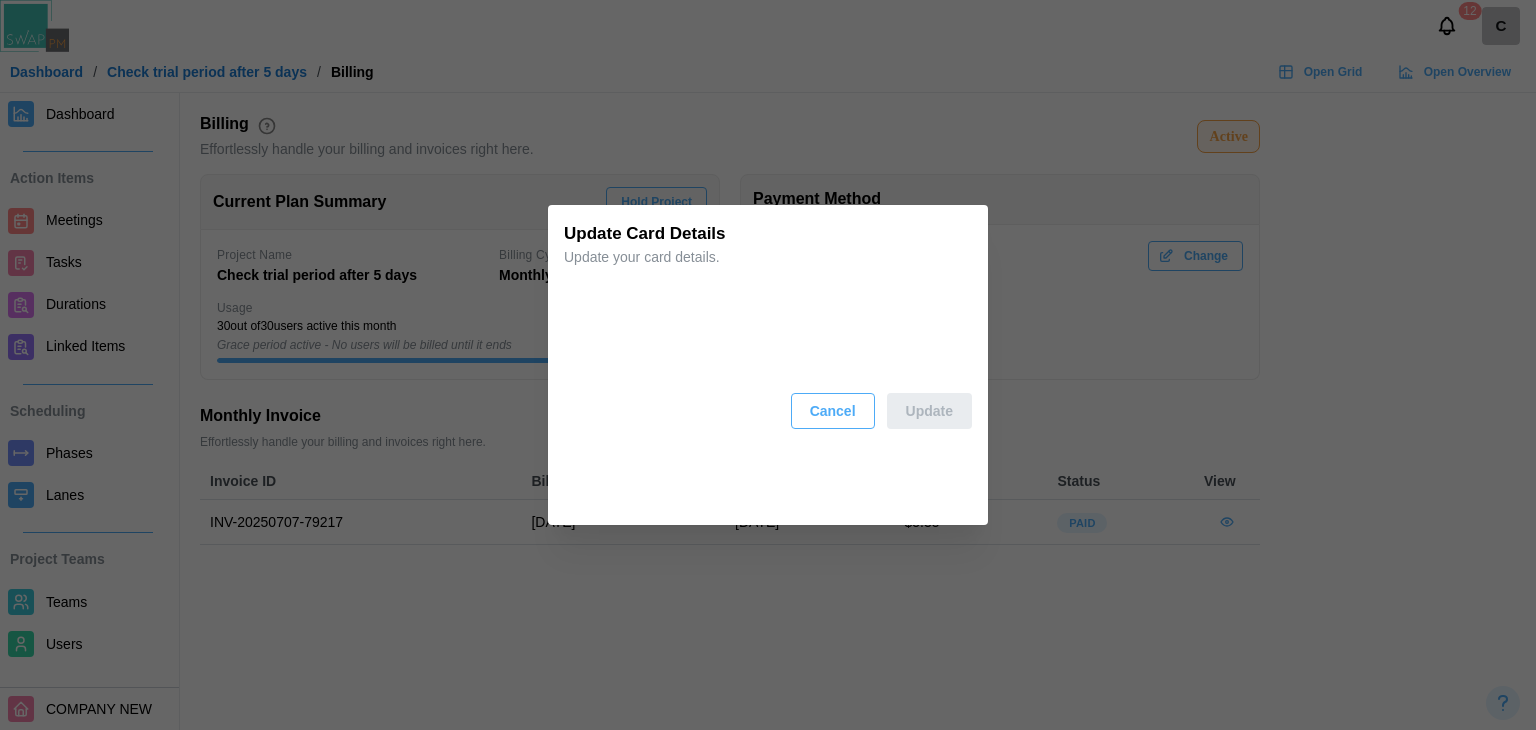 click on "Cancel" at bounding box center (833, 411) 